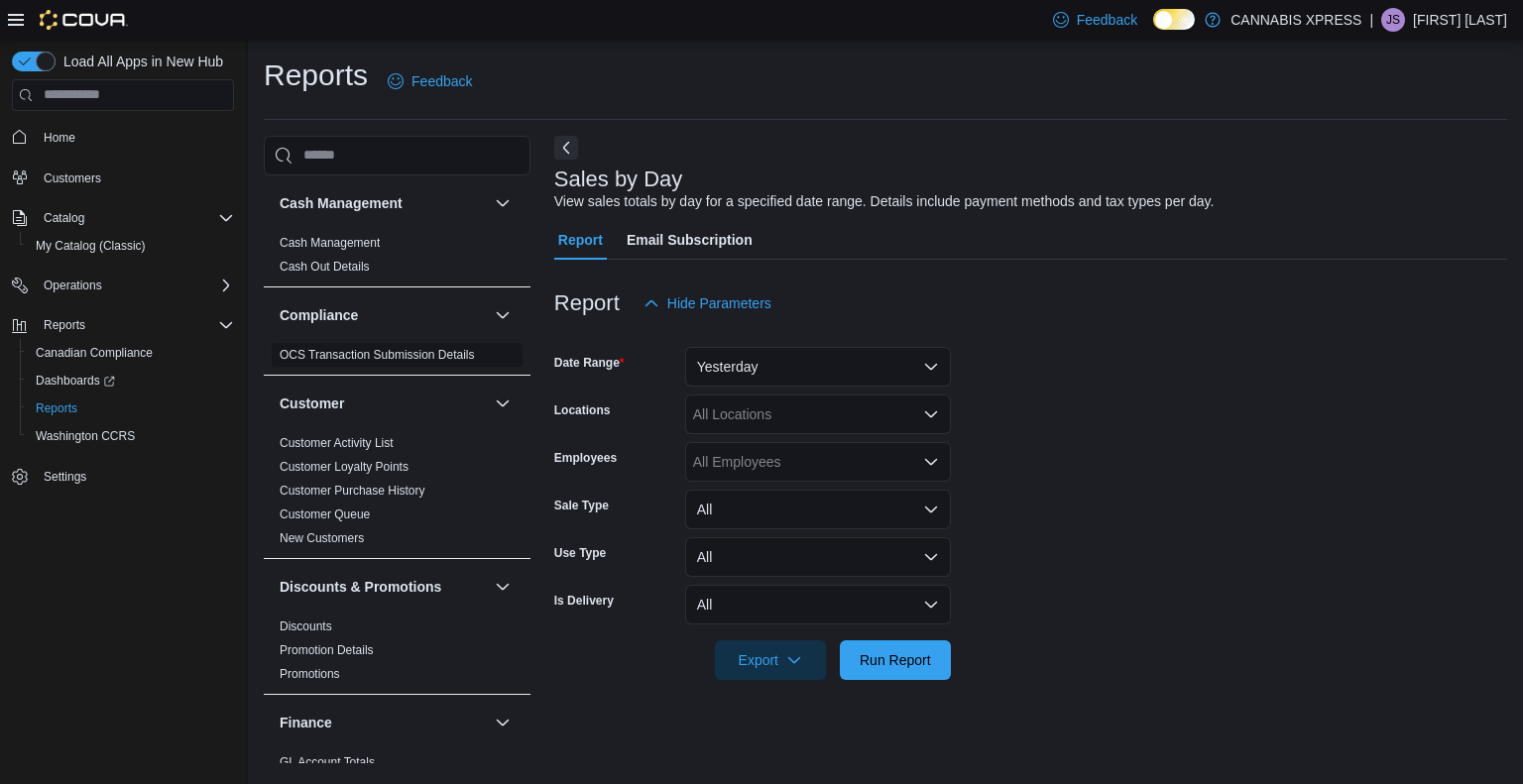 scroll, scrollTop: 0, scrollLeft: 0, axis: both 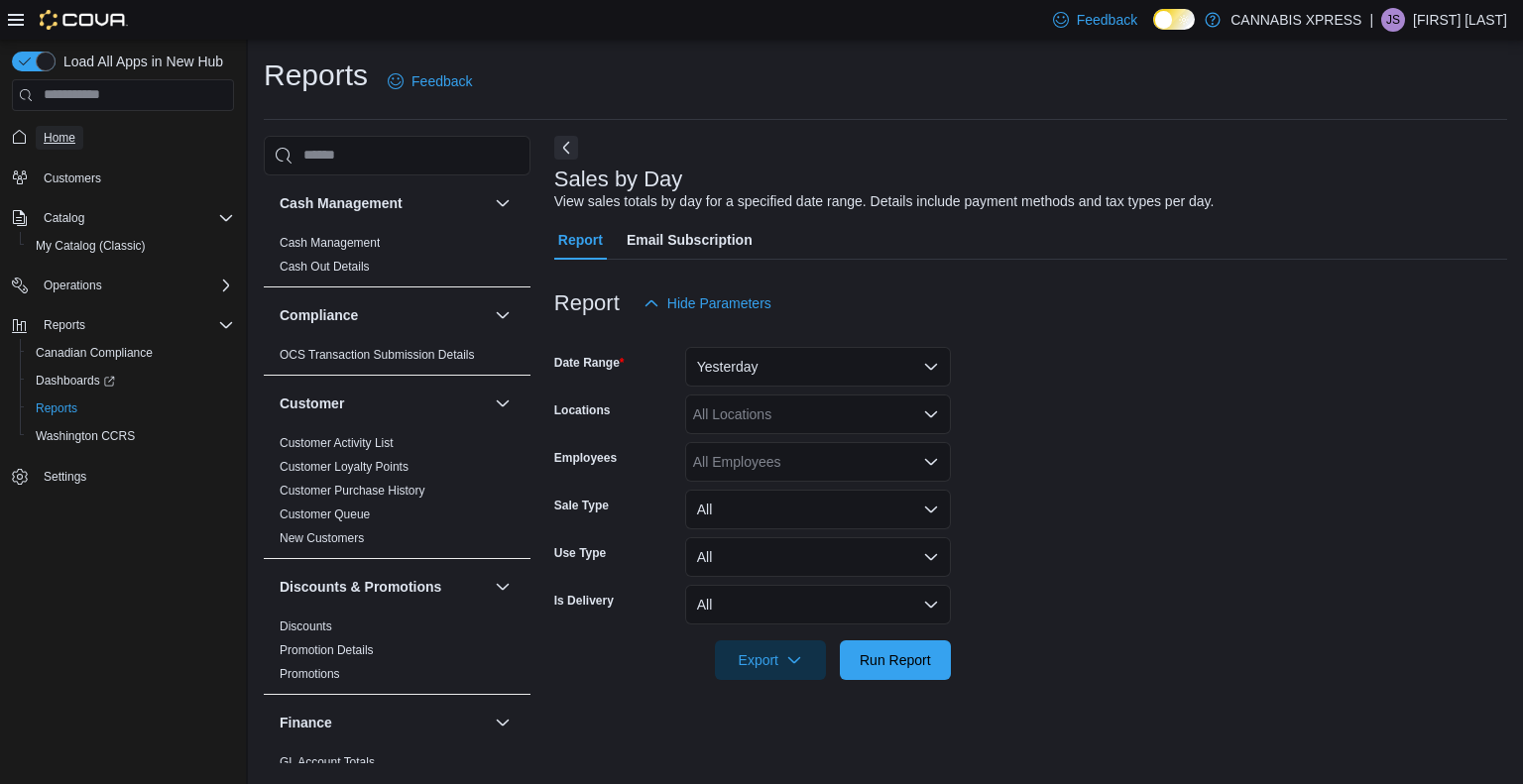 click on "Home" at bounding box center (59, 138) 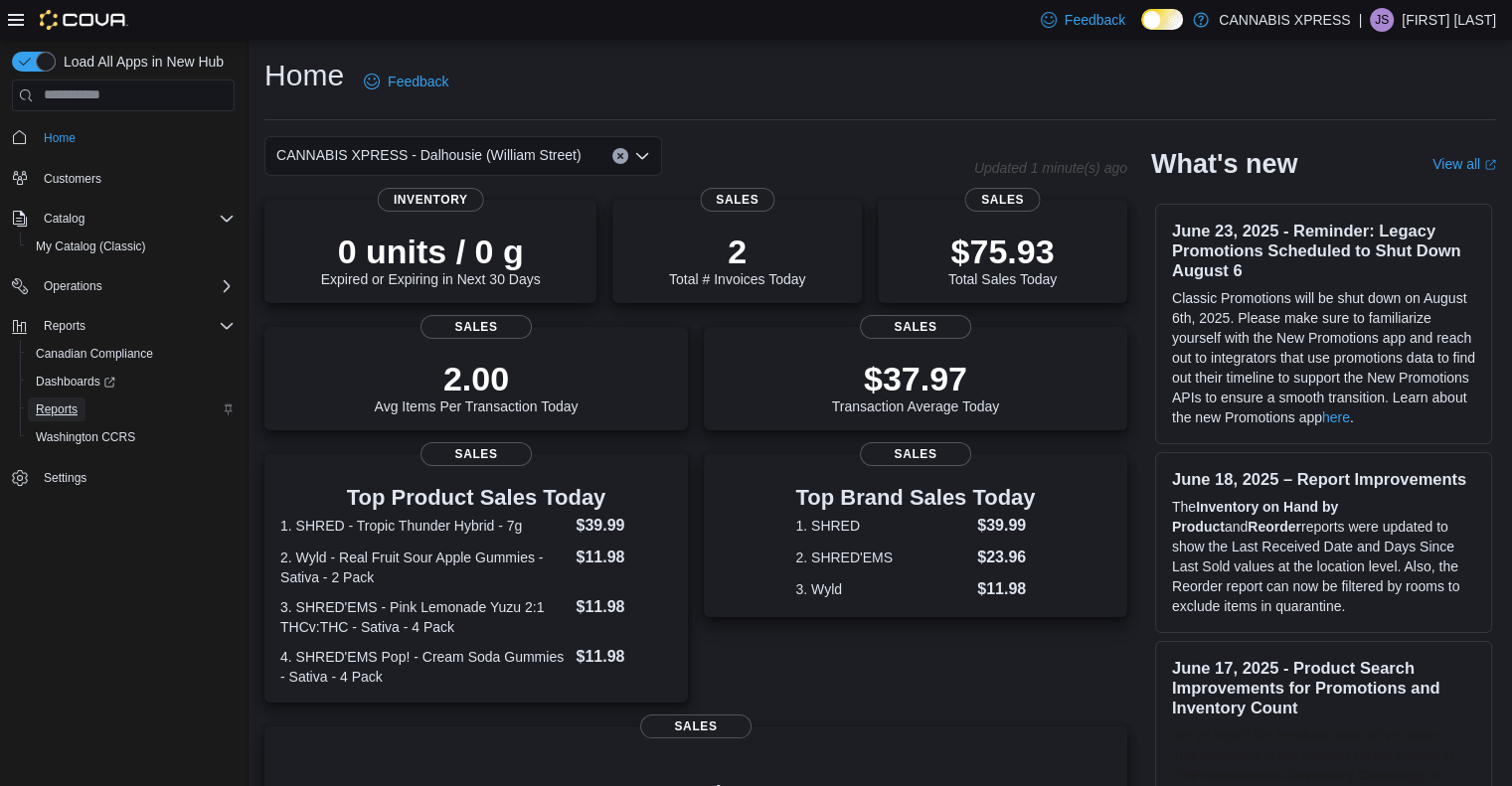 click on "Reports" at bounding box center [57, 409] 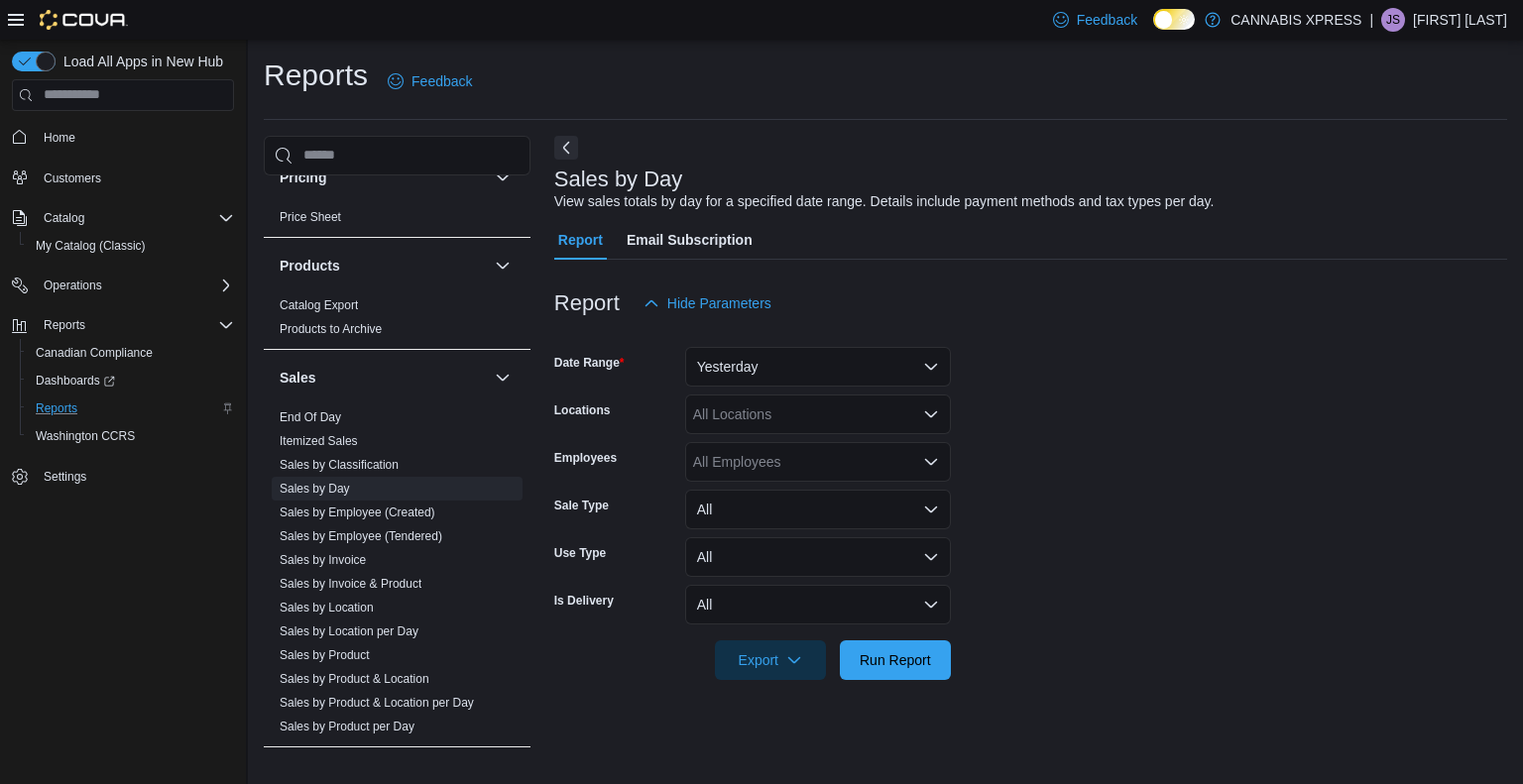 scroll, scrollTop: 1296, scrollLeft: 0, axis: vertical 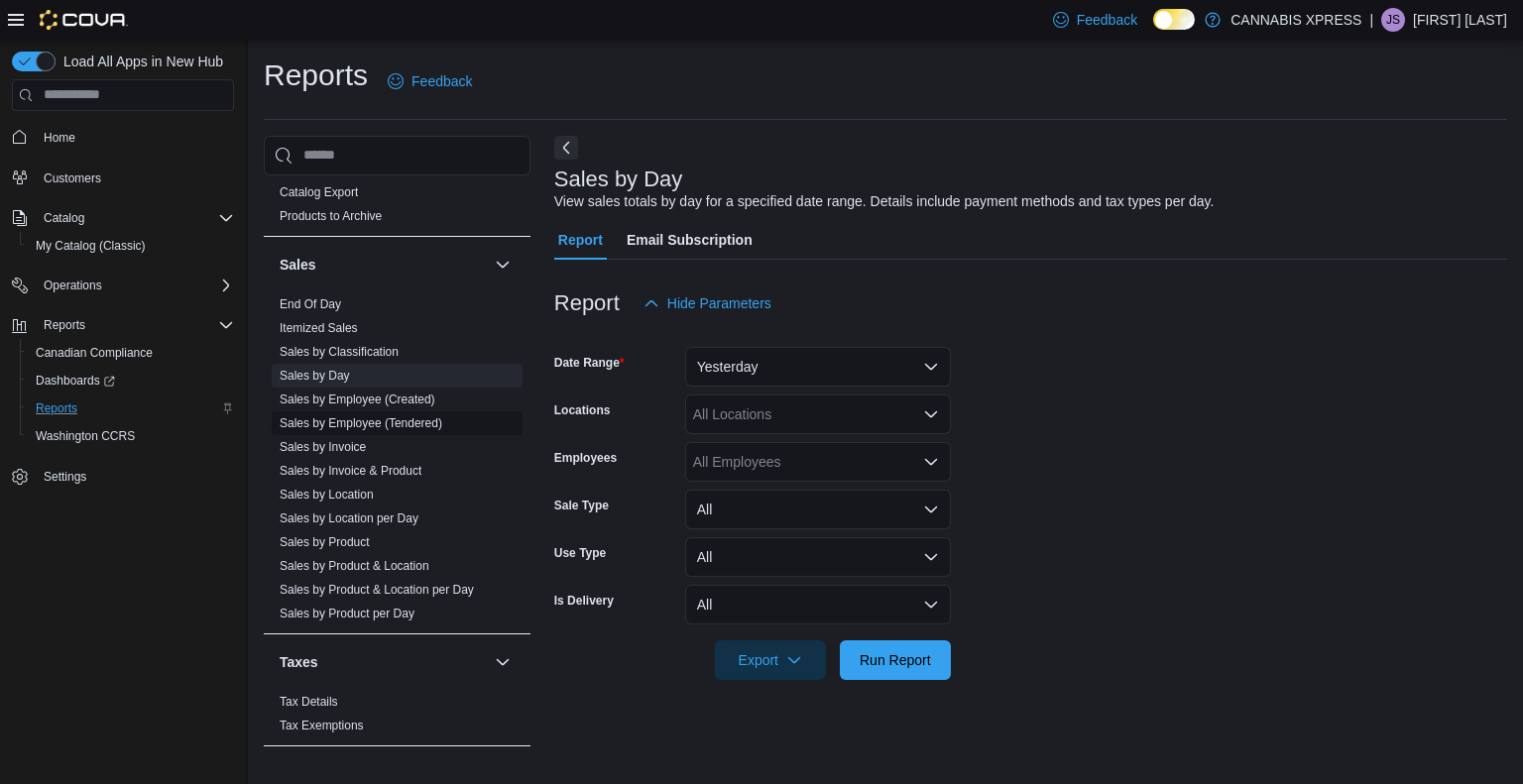 click on "Sales by Employee (Tendered)" at bounding box center [361, 423] 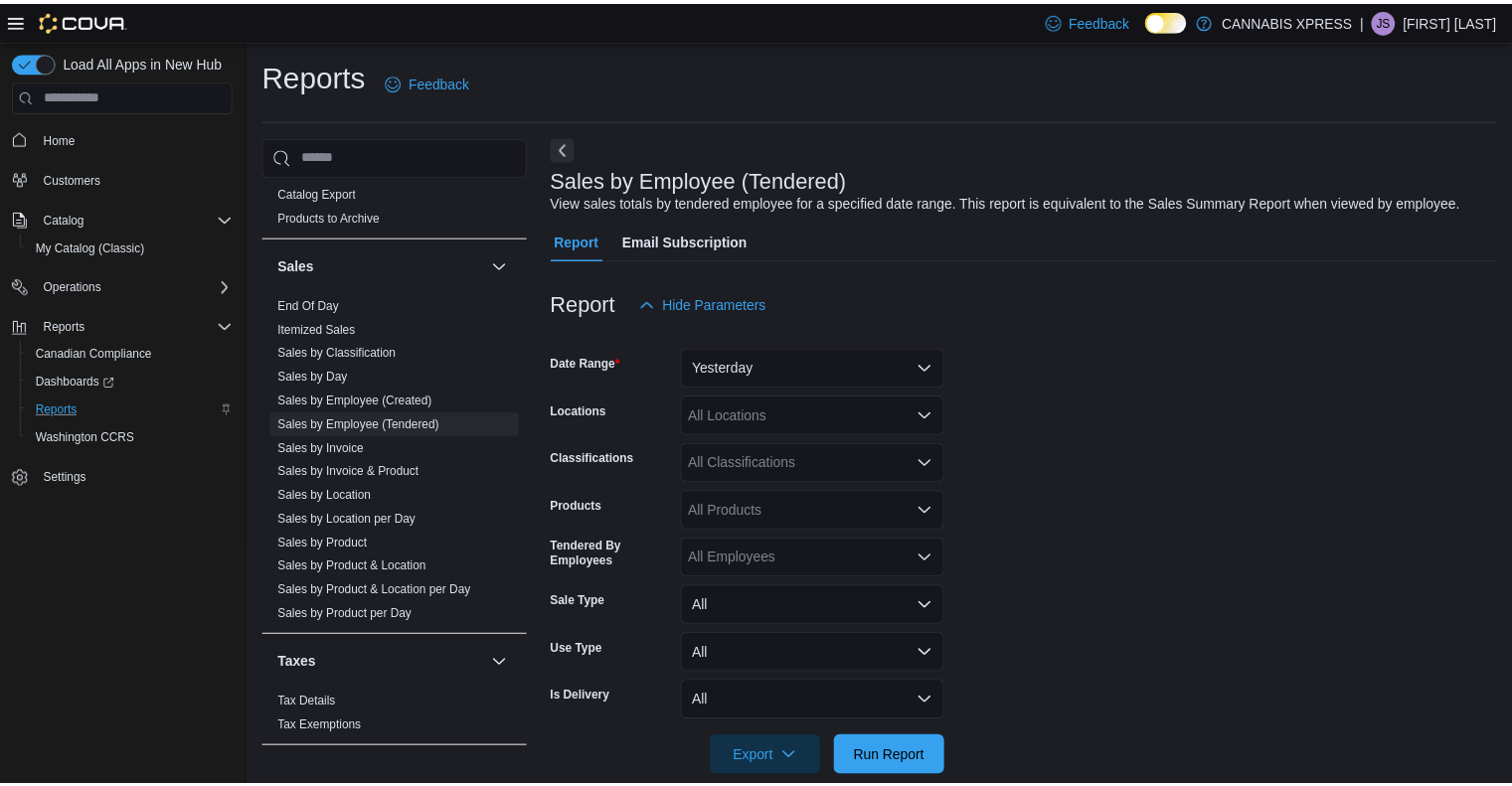 scroll, scrollTop: 30, scrollLeft: 0, axis: vertical 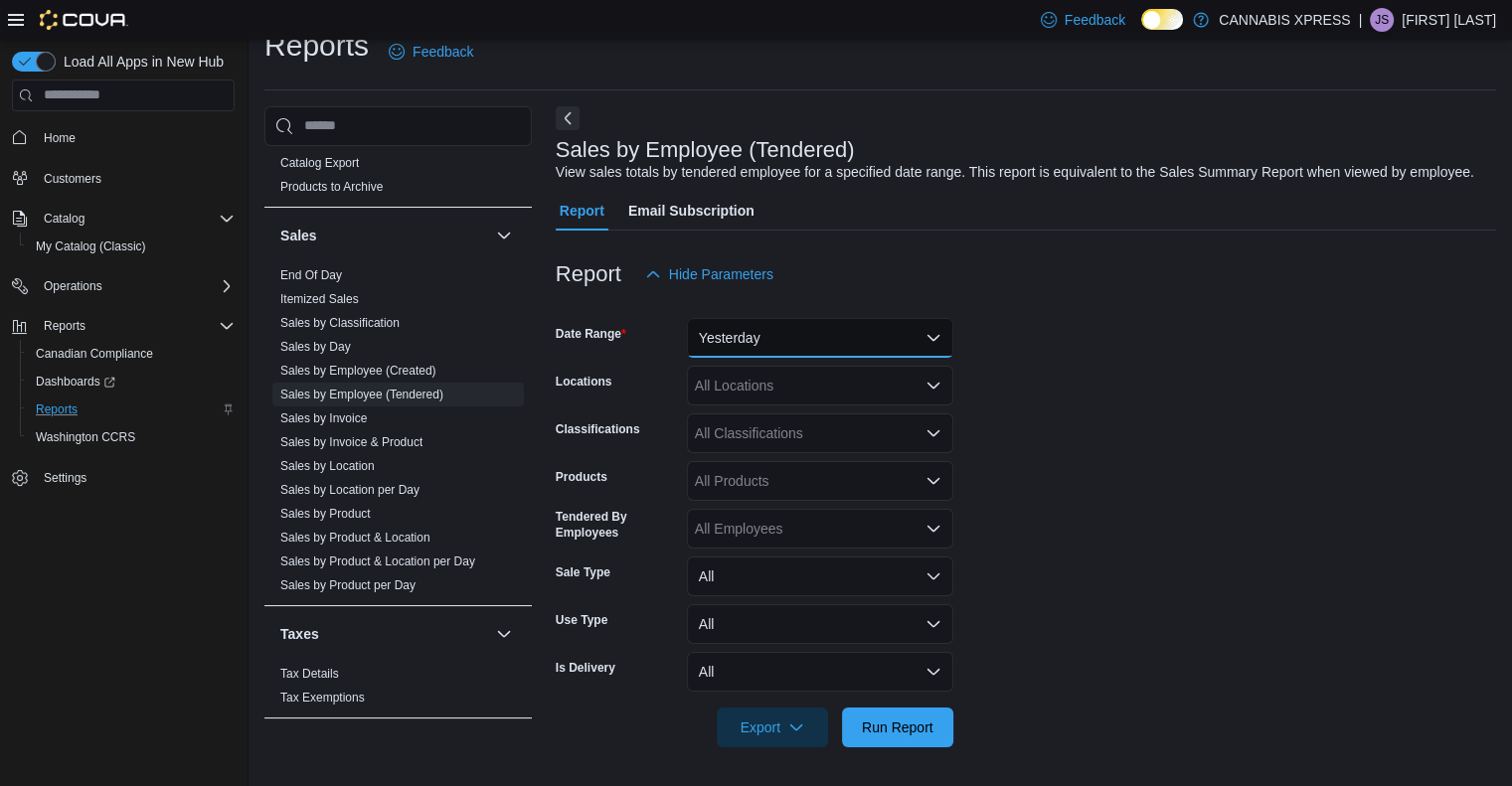 click on "Yesterday" at bounding box center [820, 338] 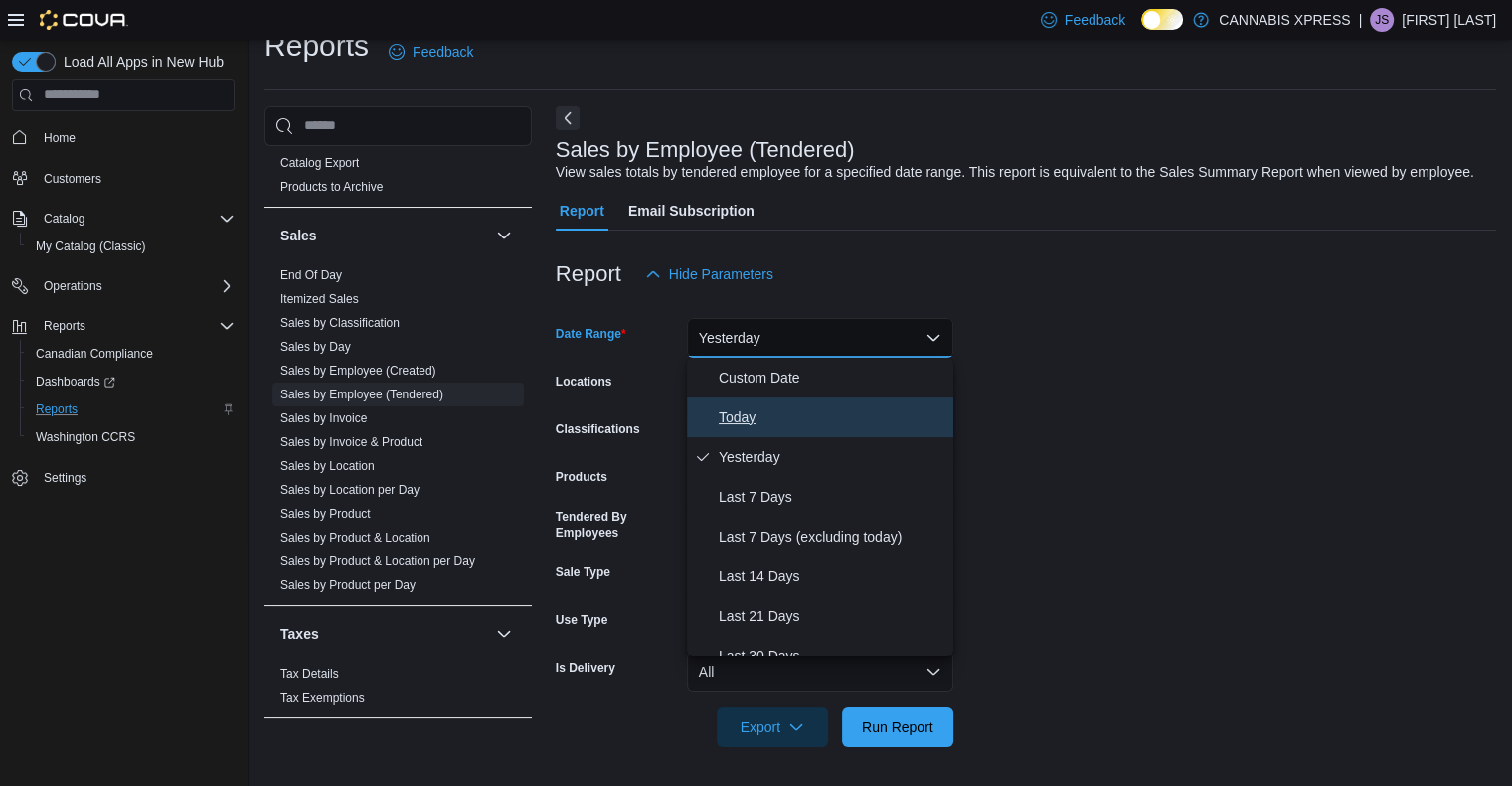 click on "Today" at bounding box center [832, 417] 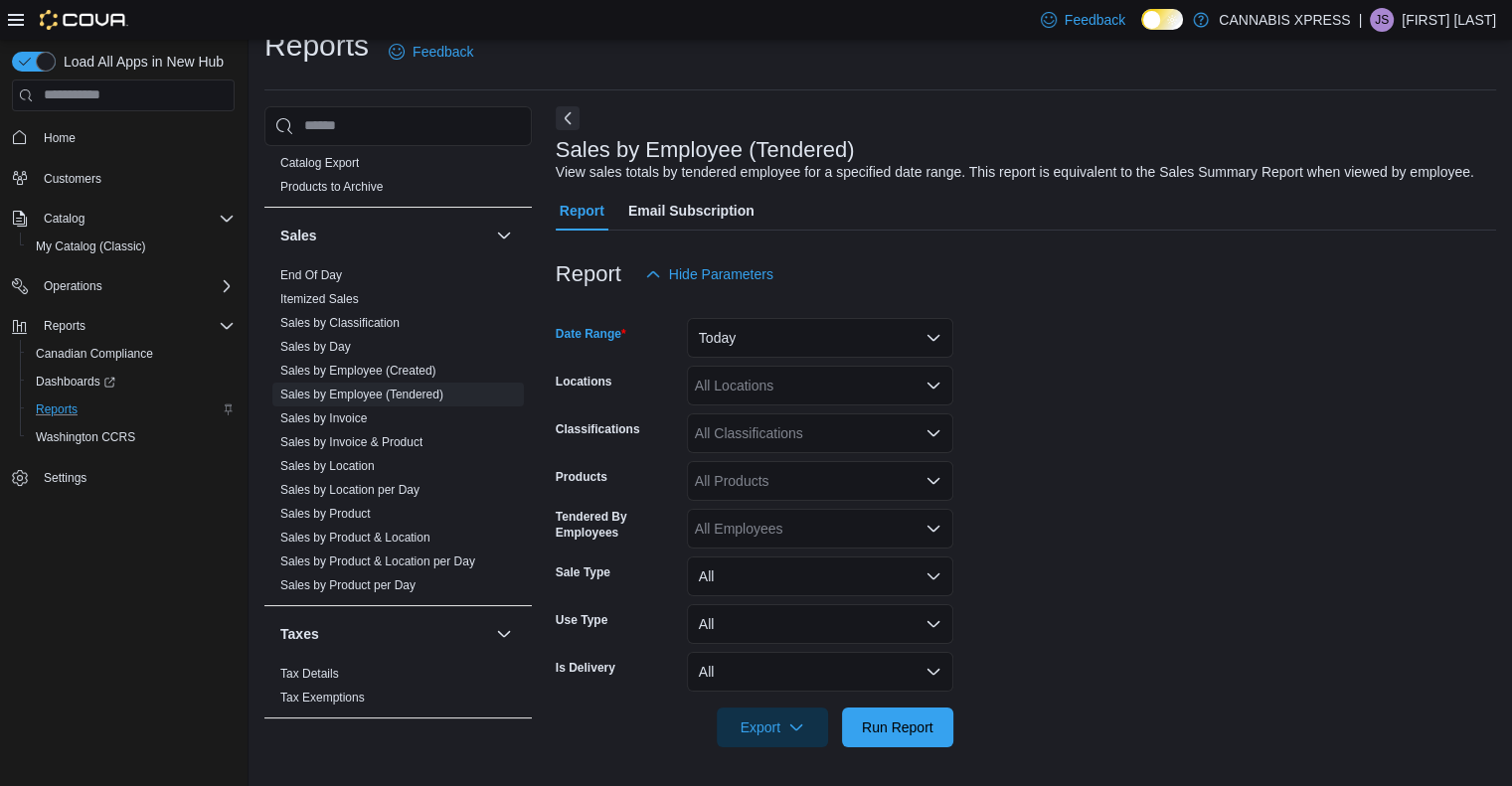 click on "All Locations" at bounding box center [820, 386] 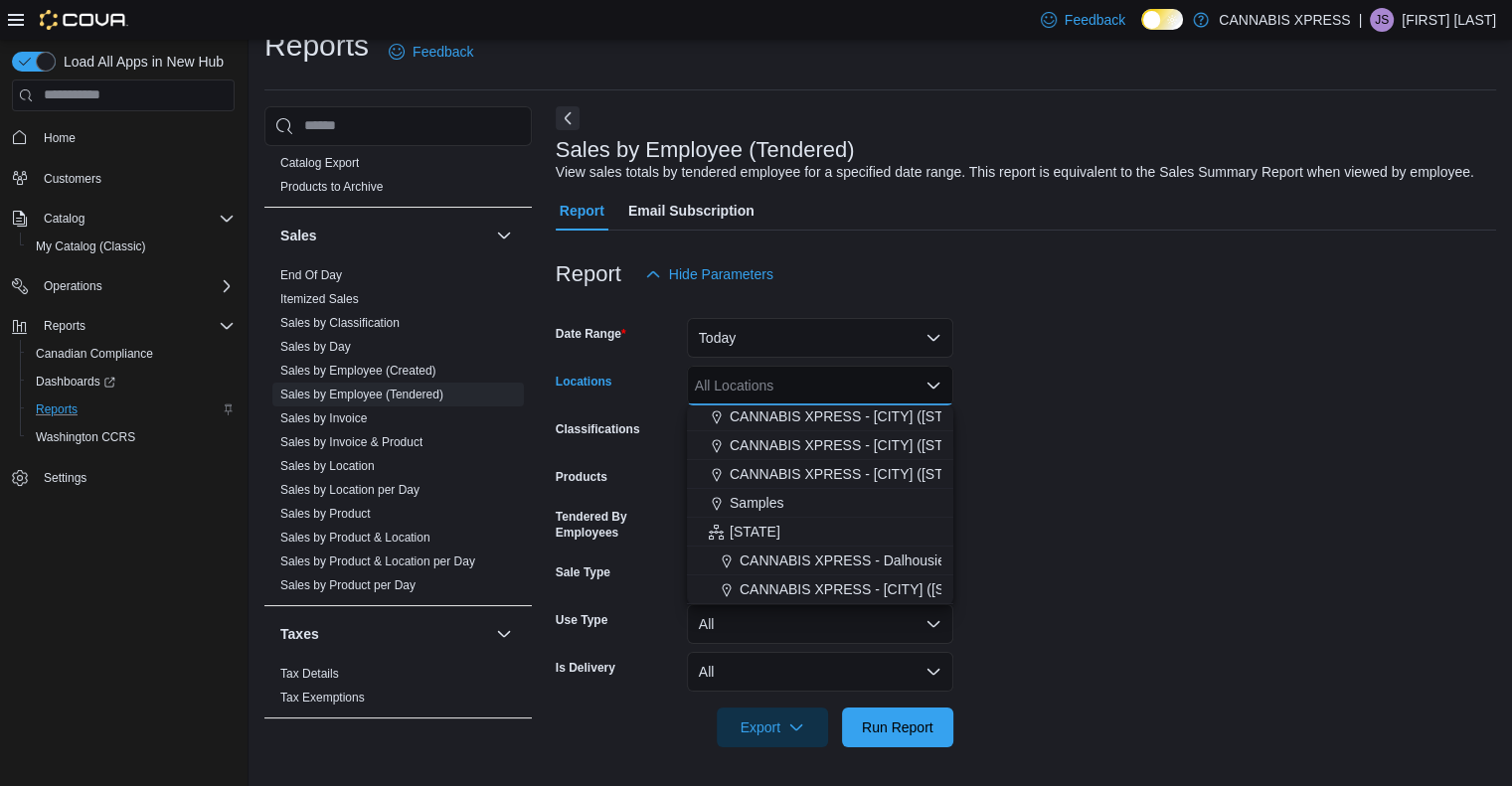 scroll, scrollTop: 350, scrollLeft: 0, axis: vertical 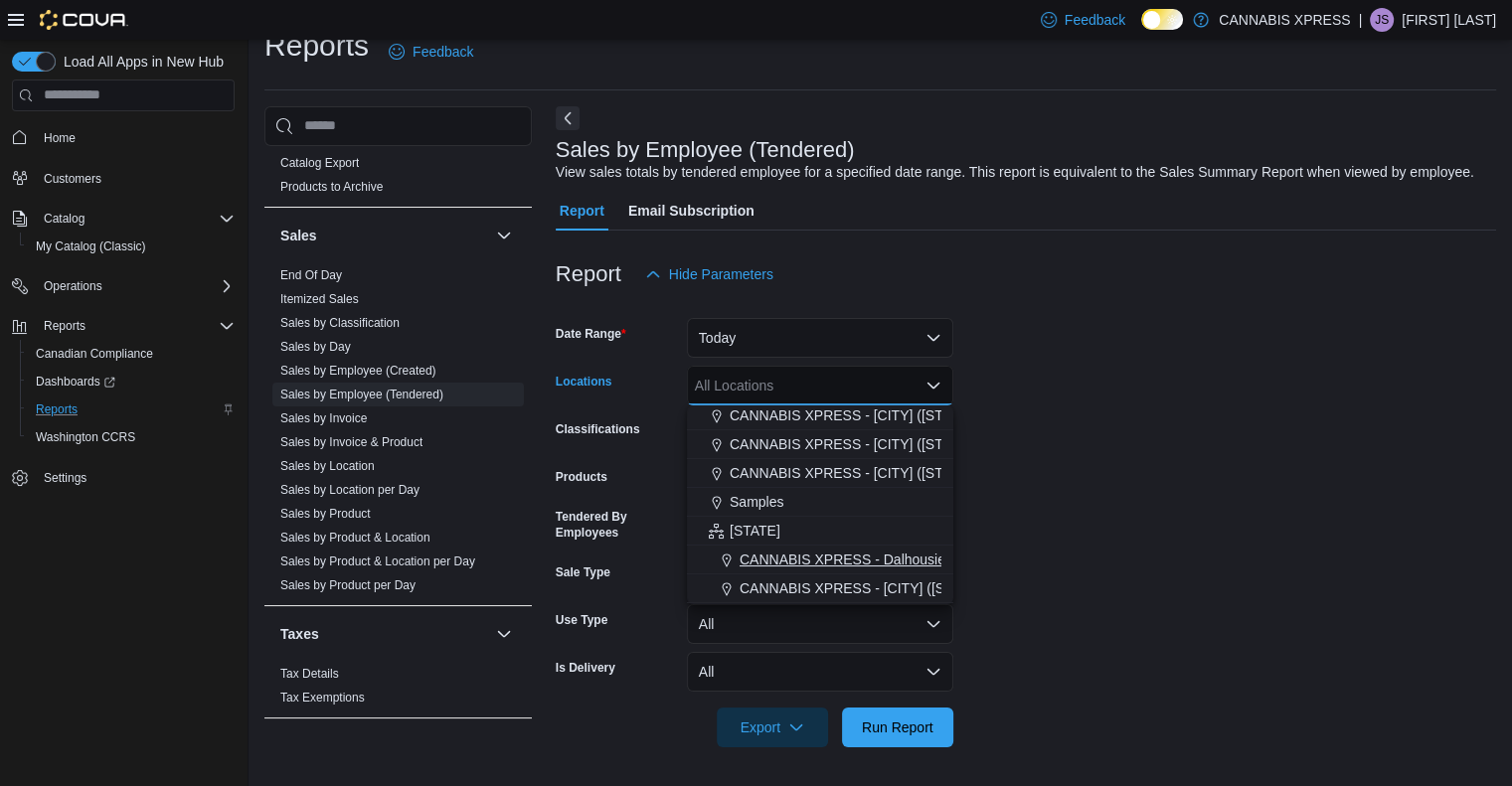 click on "CANNABIS XPRESS - Dalhousie (William Street)" at bounding box center (892, 559) 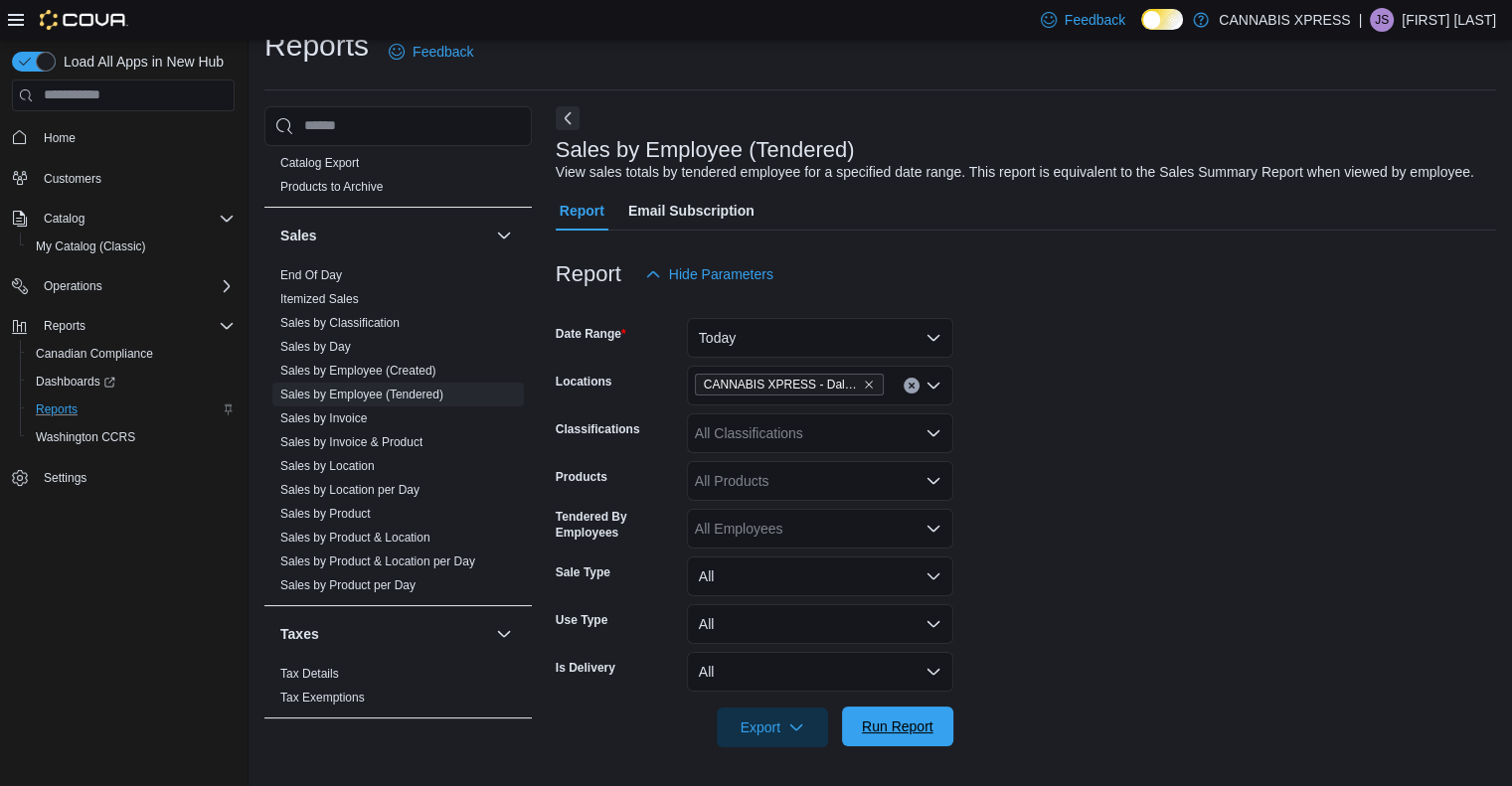 click on "Run Report" at bounding box center (898, 726) 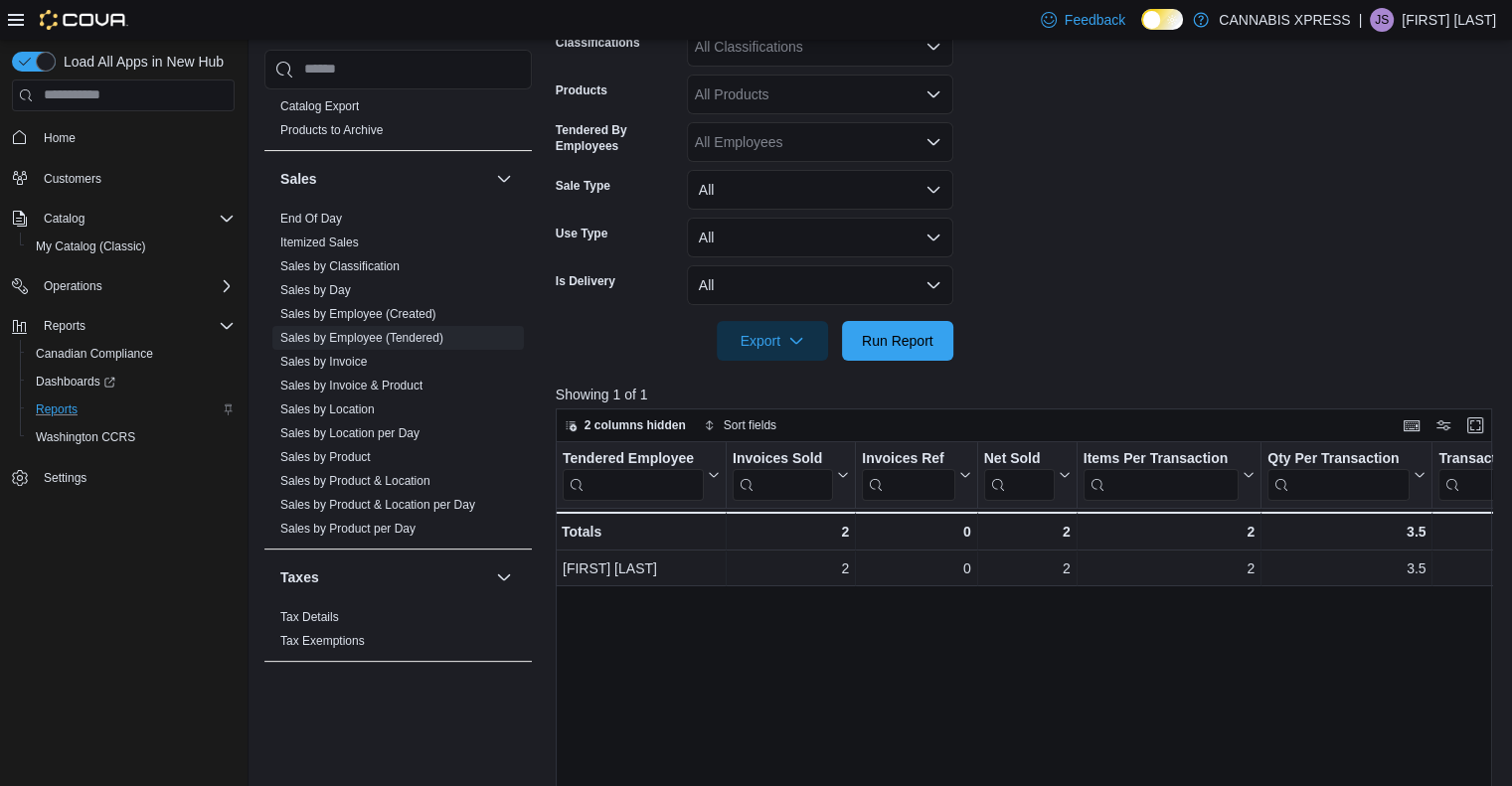 scroll, scrollTop: 417, scrollLeft: 0, axis: vertical 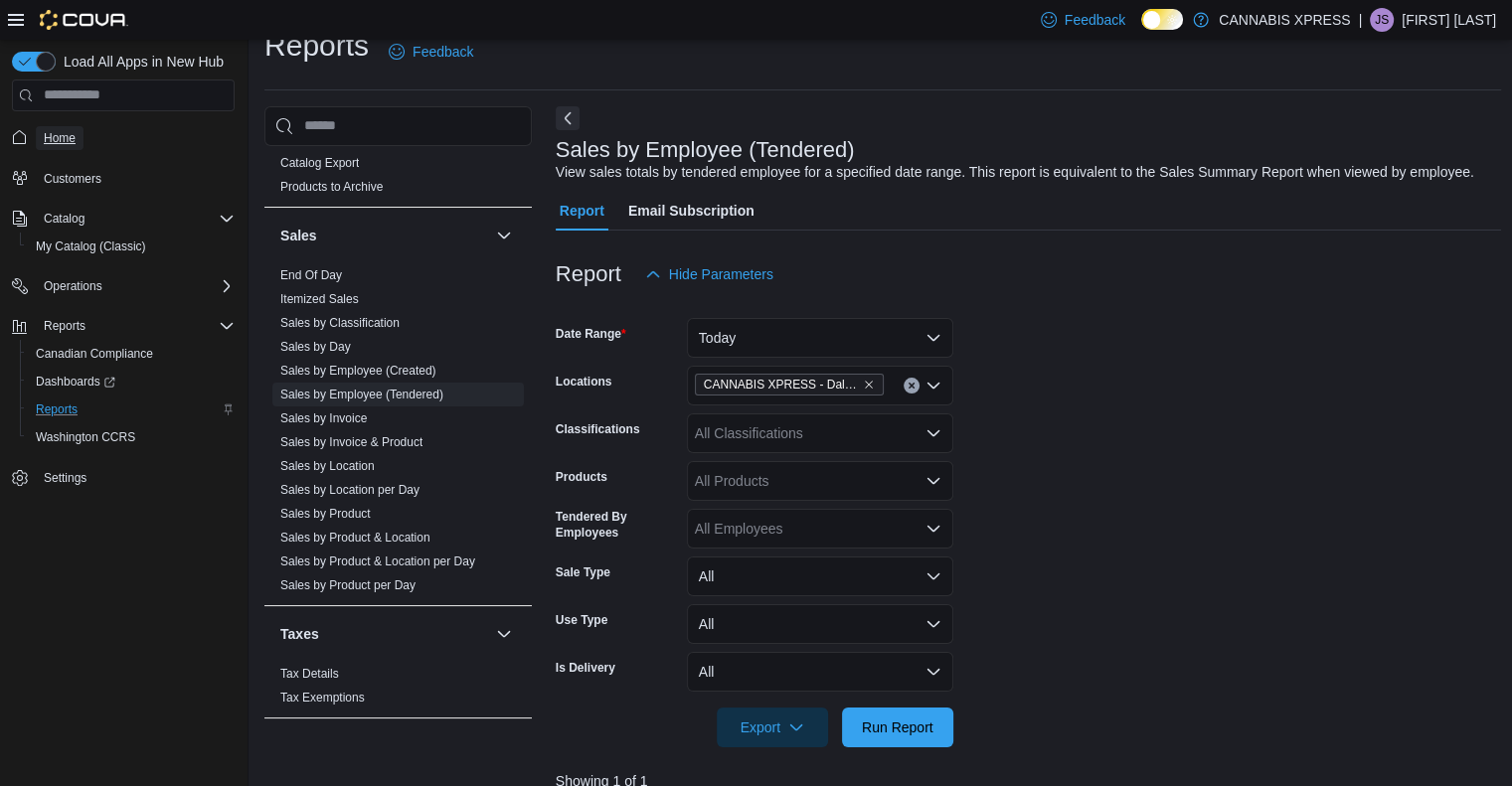 click on "Home" at bounding box center [60, 138] 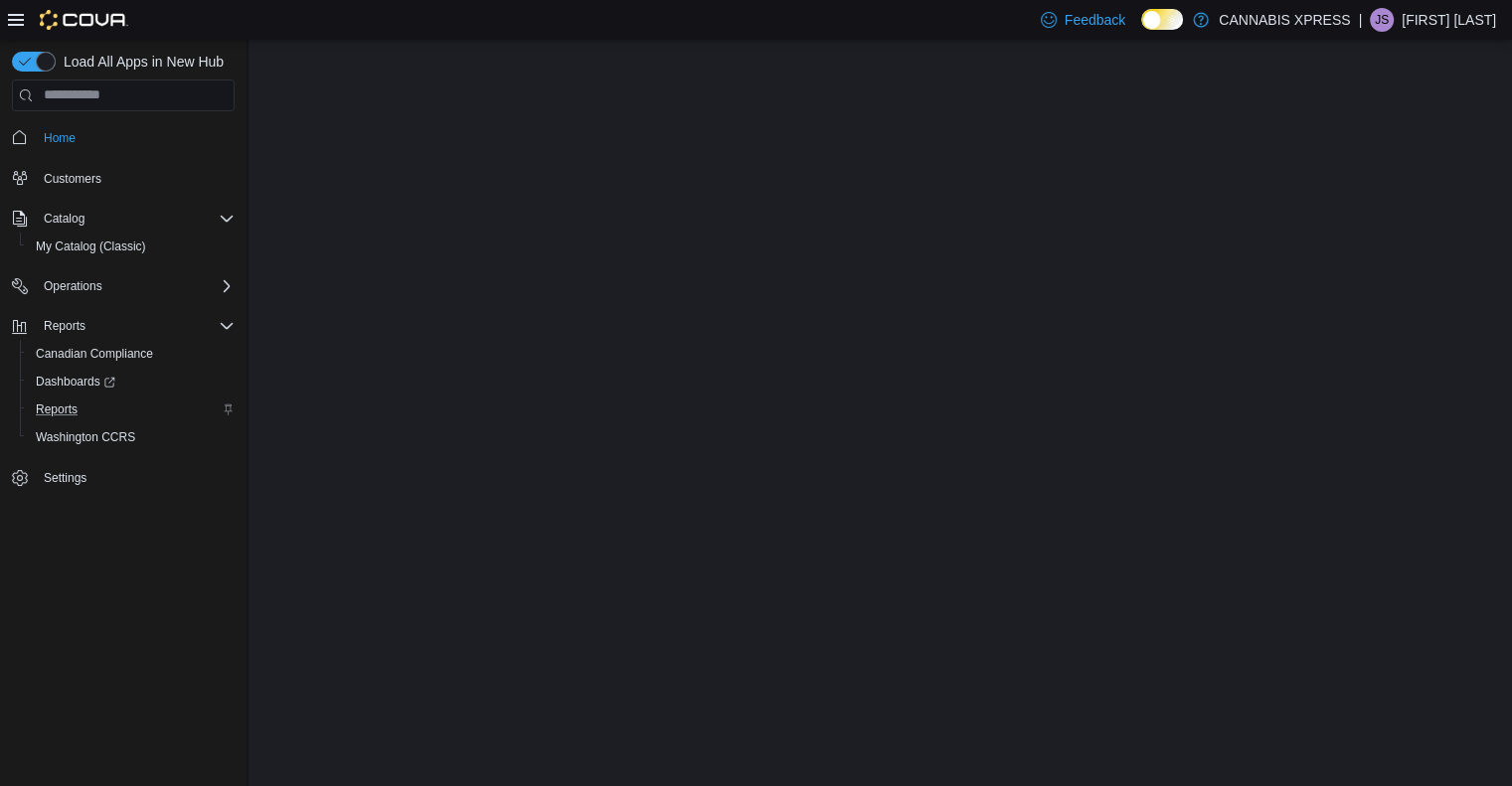 scroll, scrollTop: 0, scrollLeft: 0, axis: both 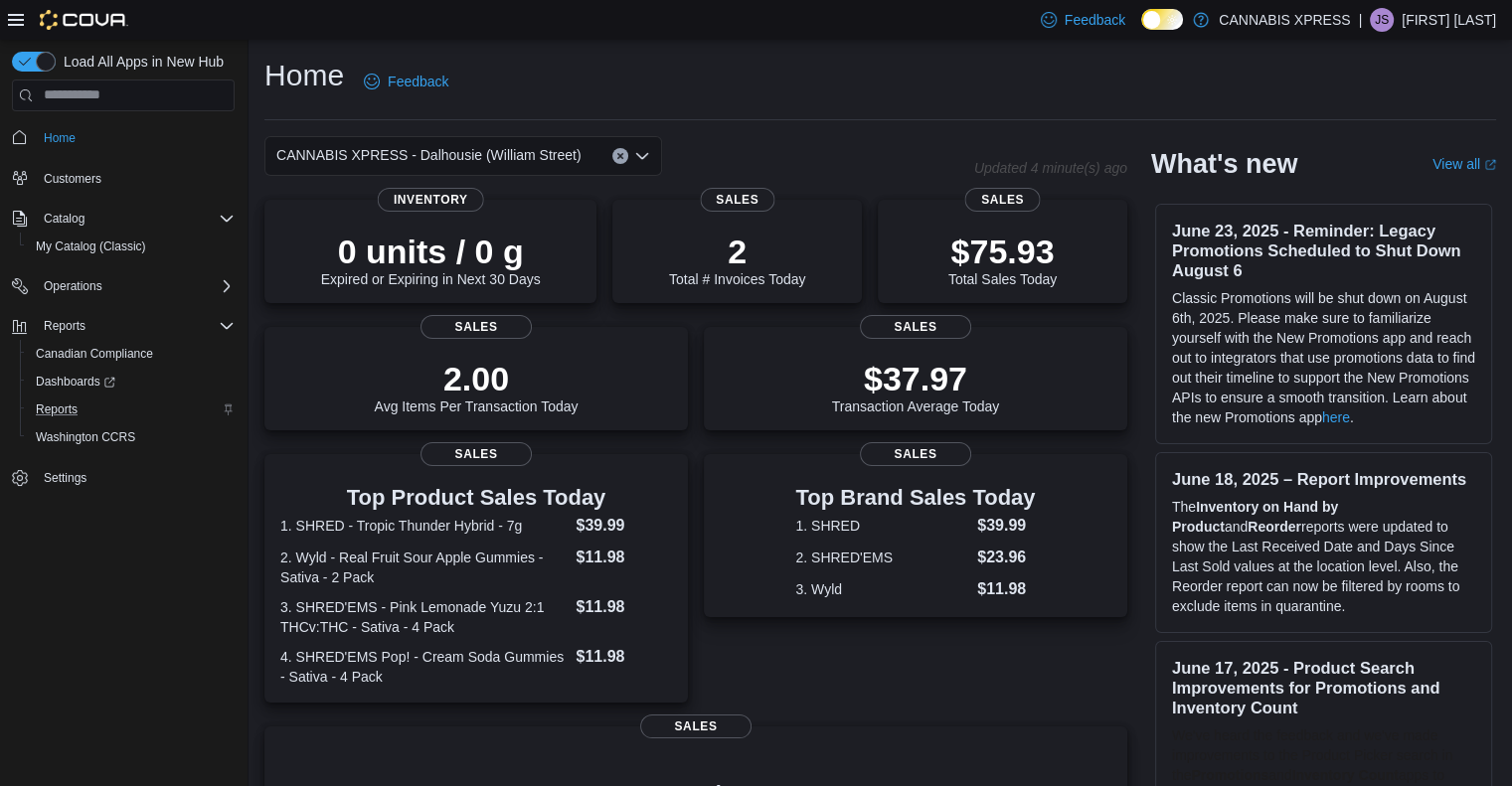 click on "Reports" at bounding box center (131, 409) 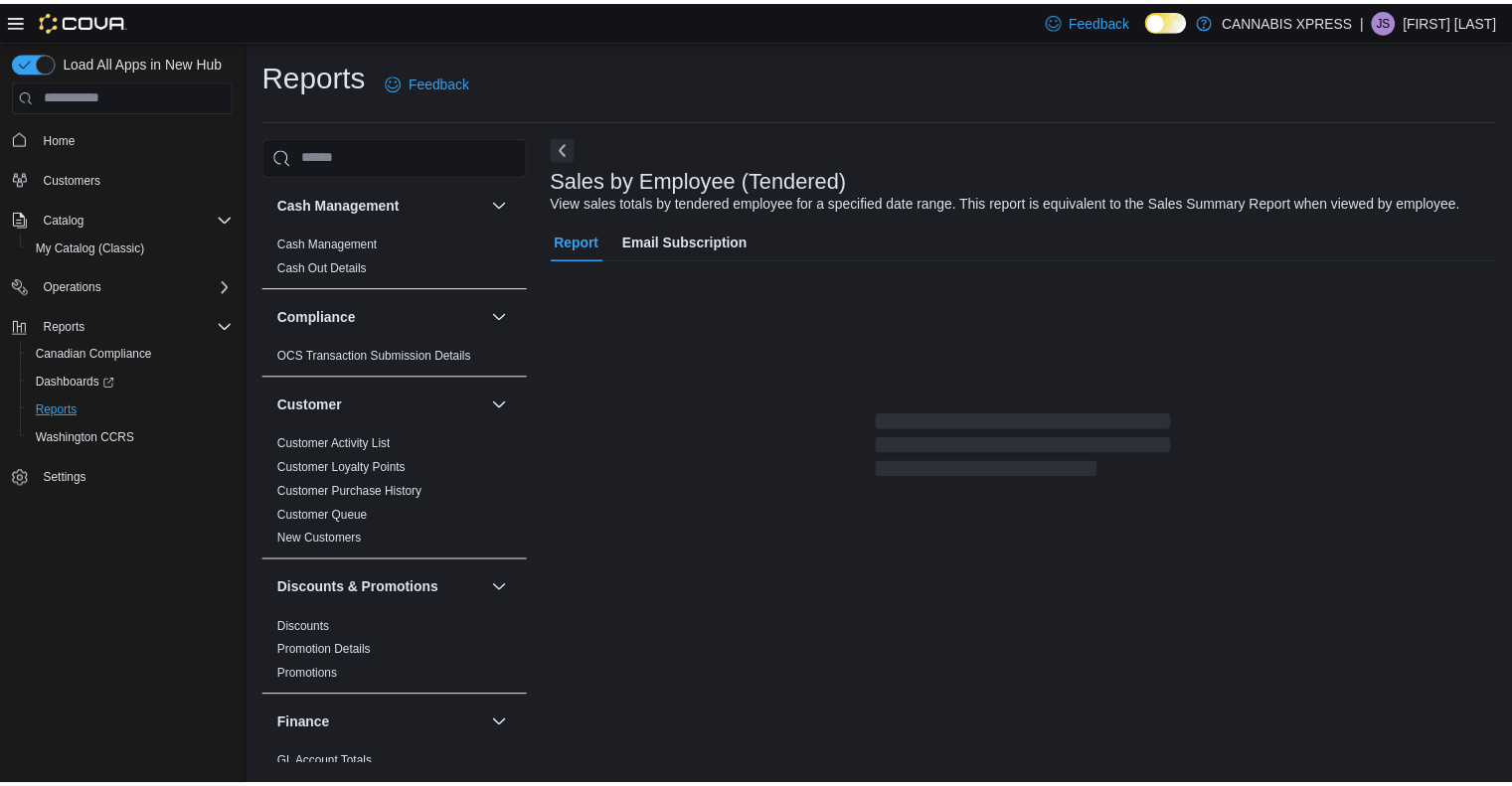 scroll, scrollTop: 30, scrollLeft: 0, axis: vertical 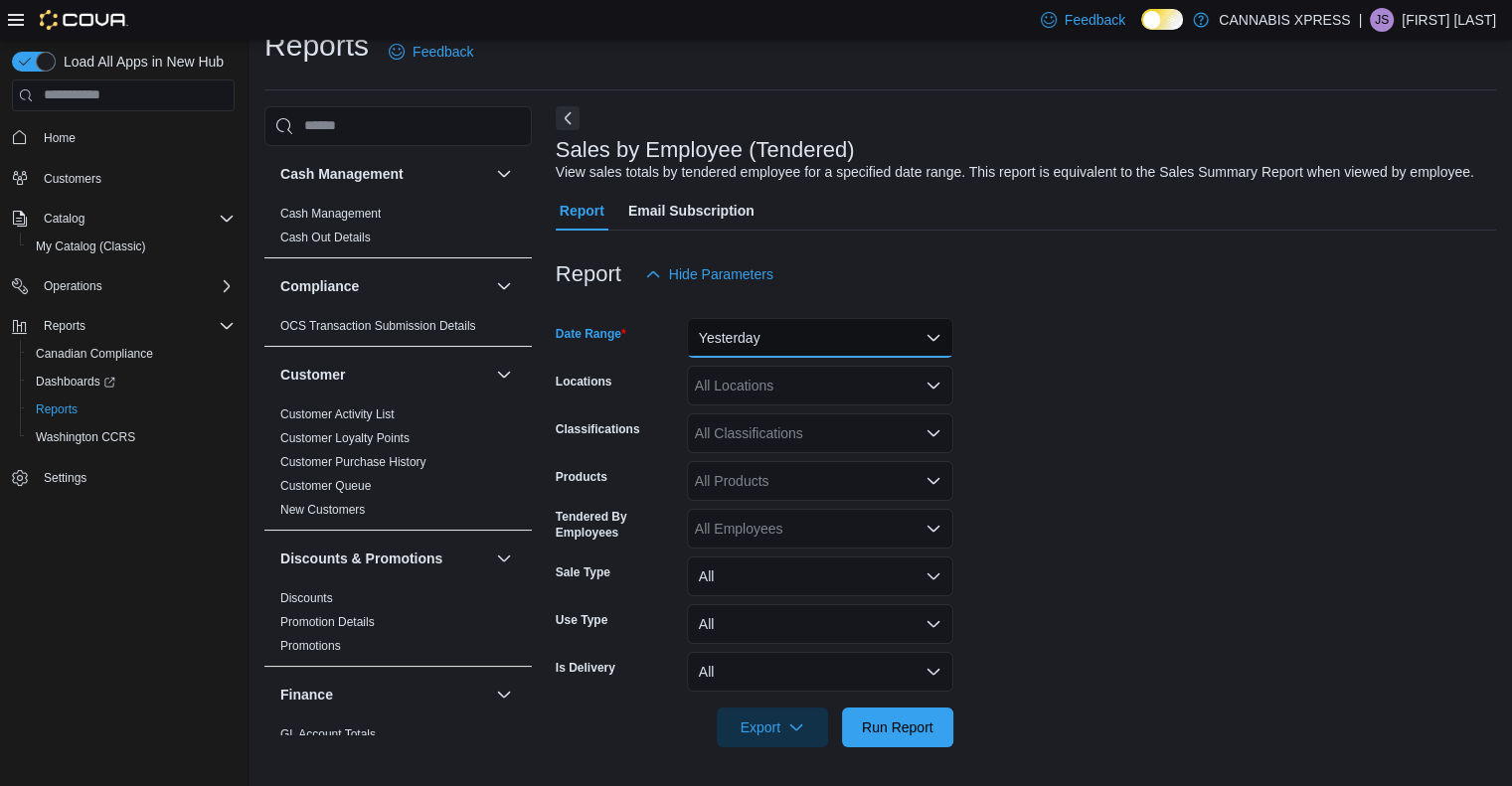 click on "Yesterday" at bounding box center (820, 338) 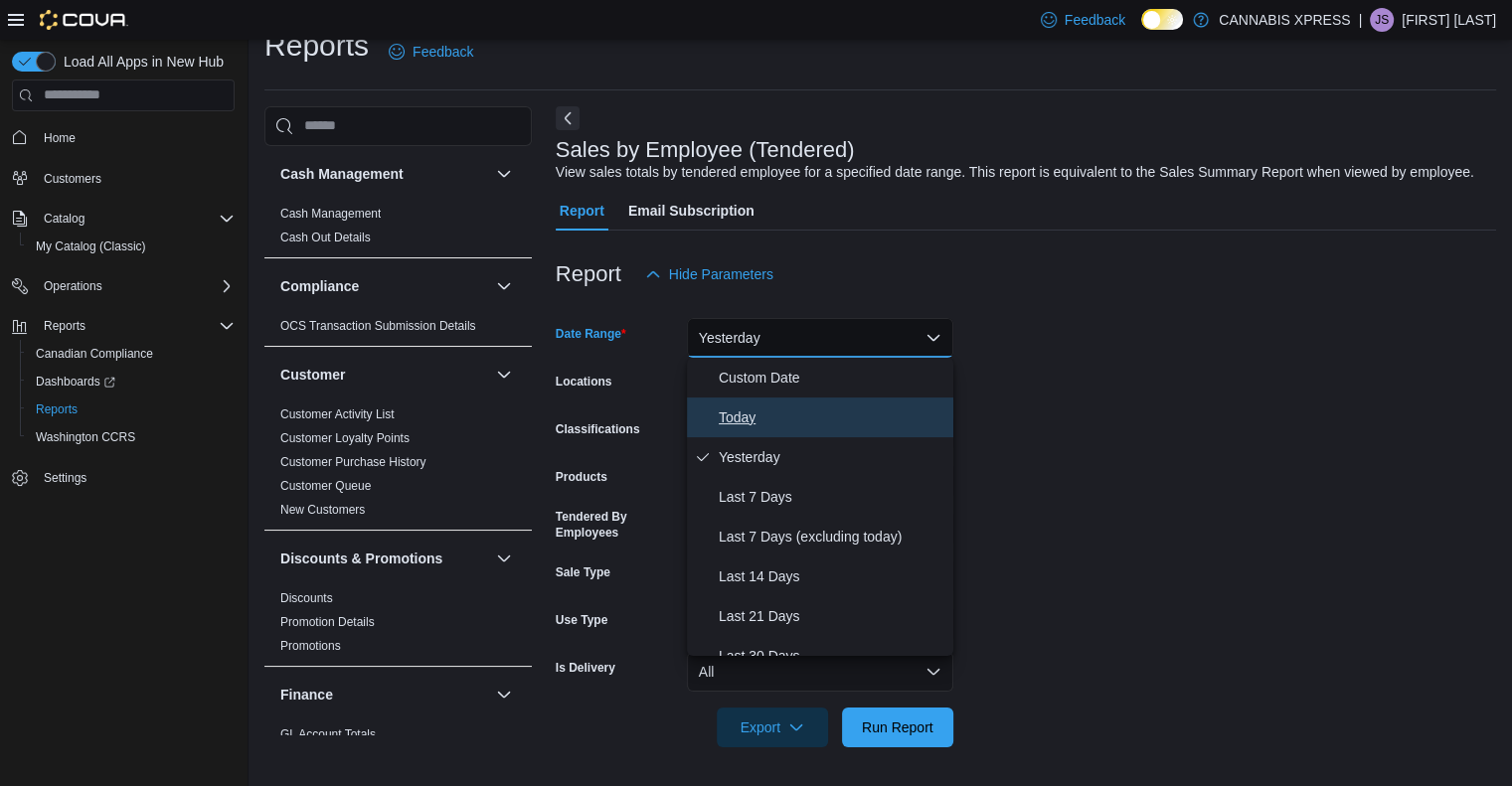 click on "Today" at bounding box center [820, 417] 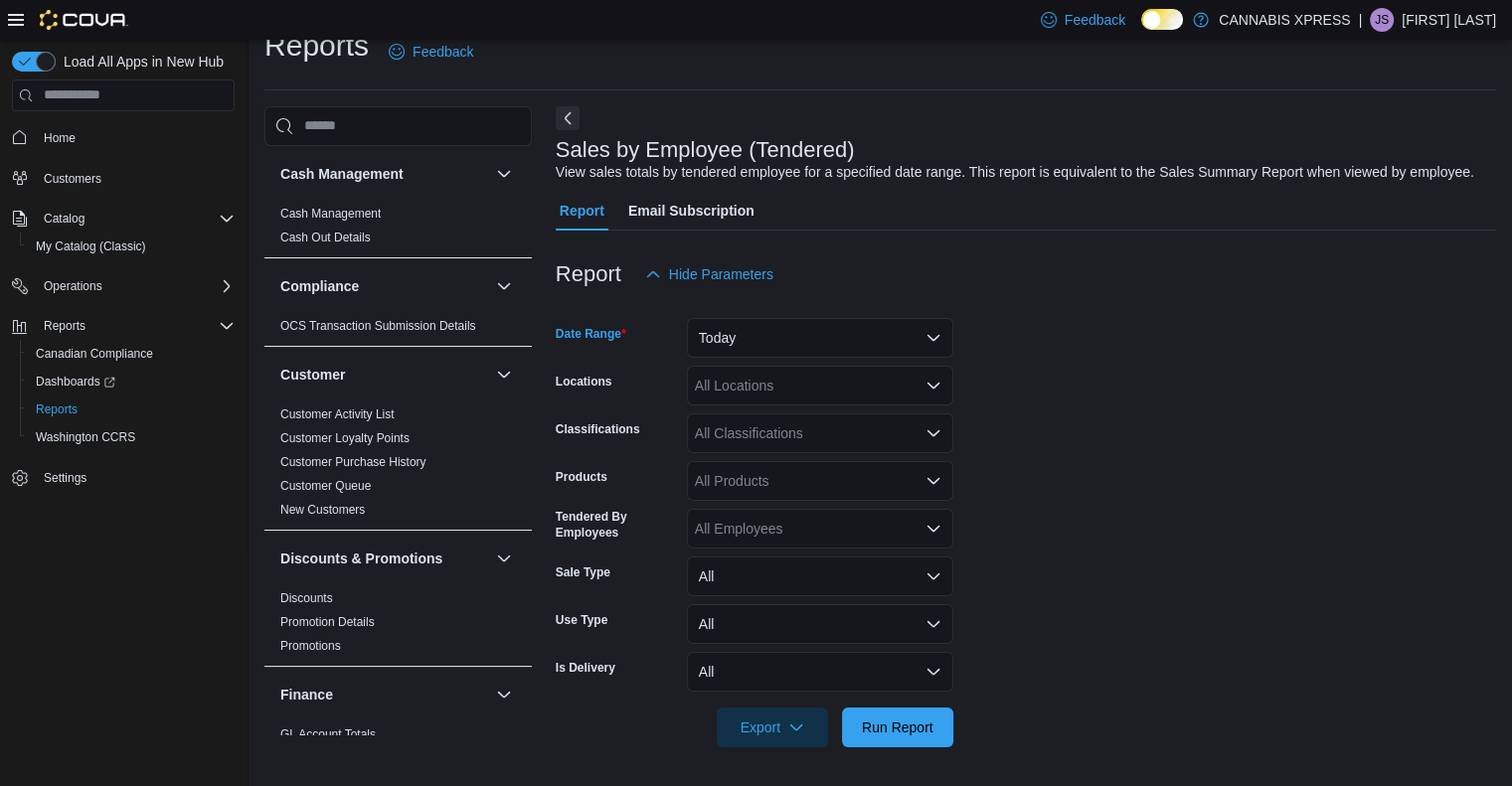 click on "All Locations" at bounding box center (820, 386) 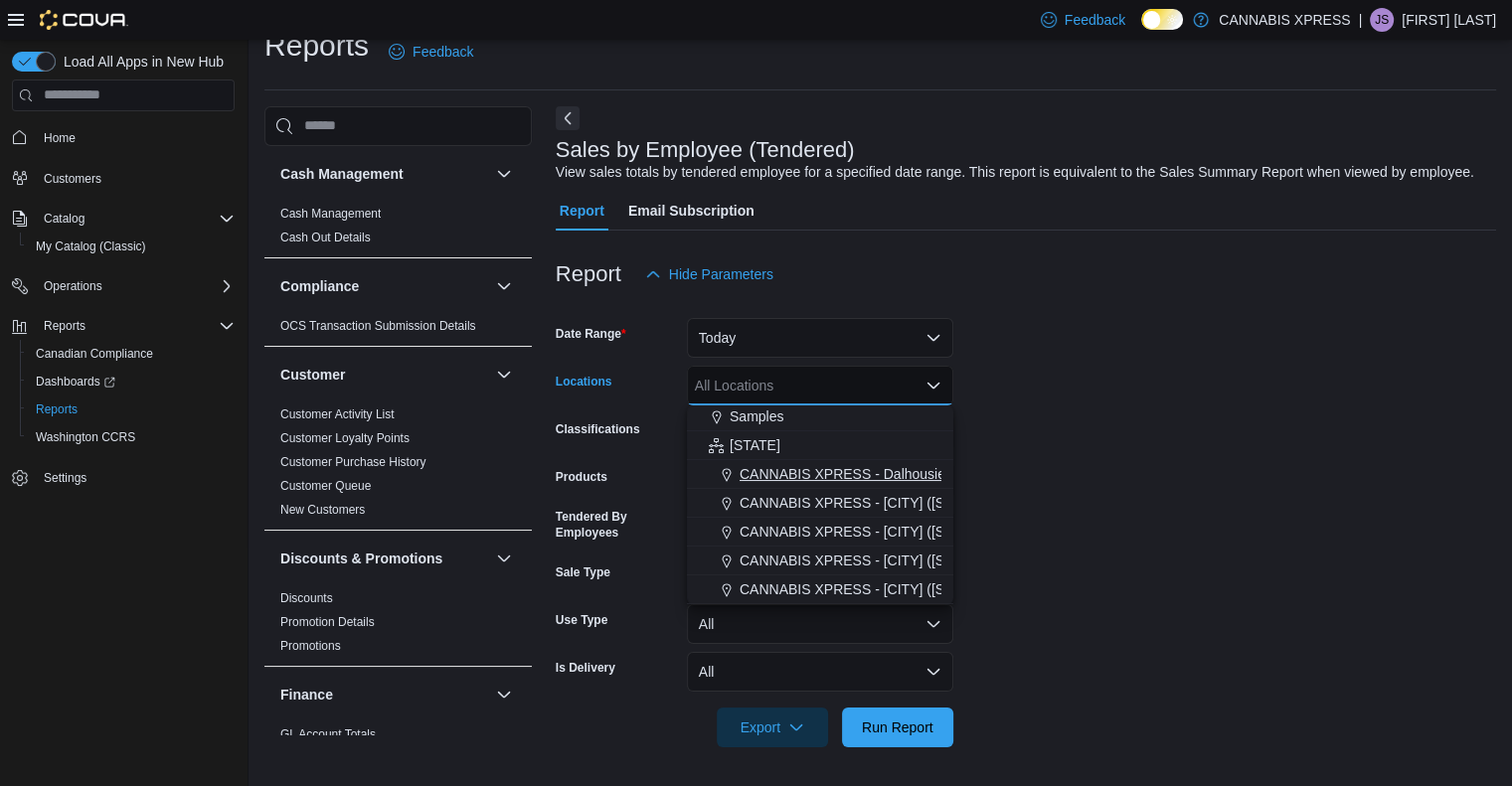 click on "CANNABIS XPRESS - Dalhousie (William Street)" at bounding box center [892, 474] 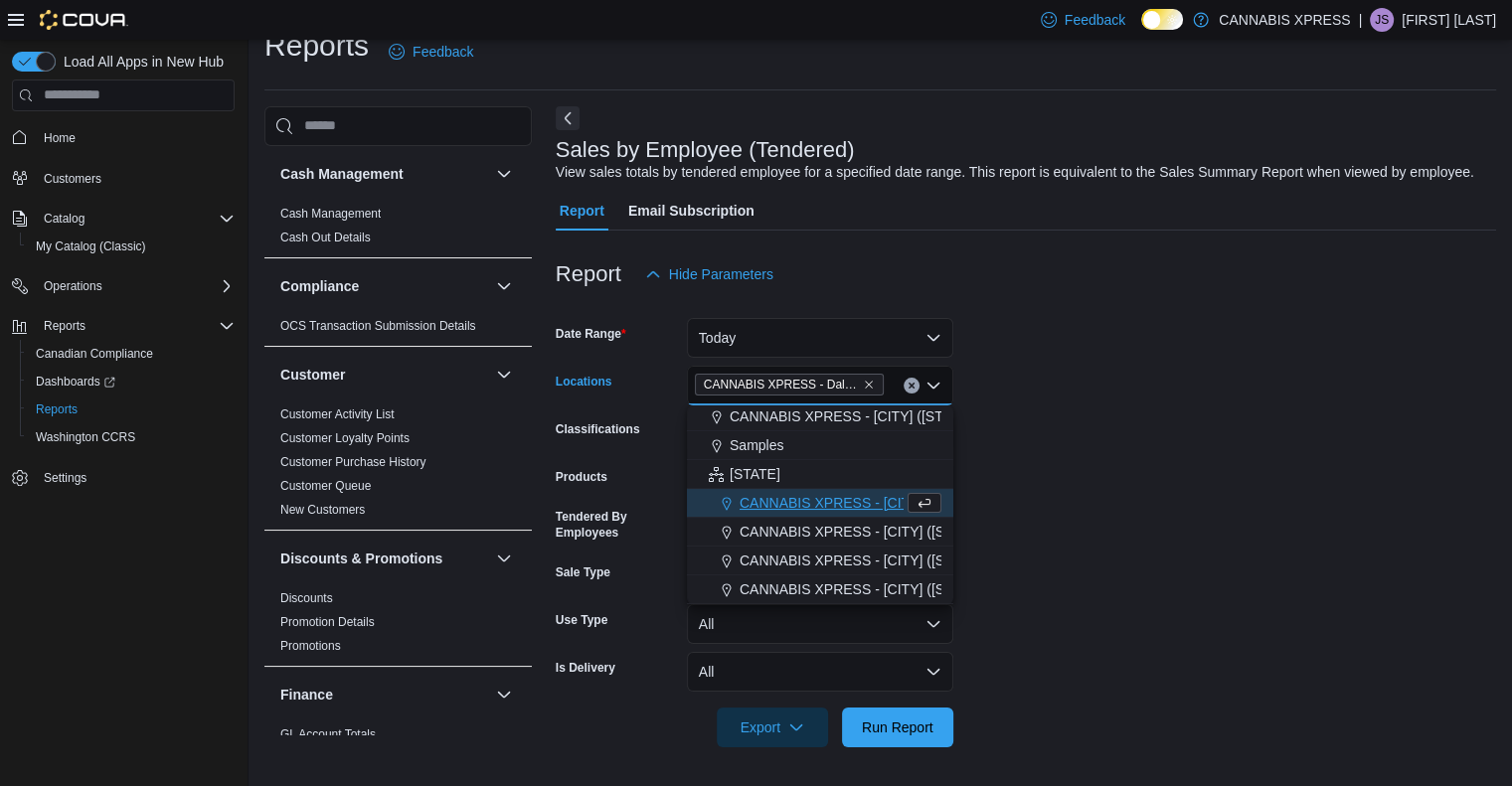 scroll, scrollTop: 405, scrollLeft: 0, axis: vertical 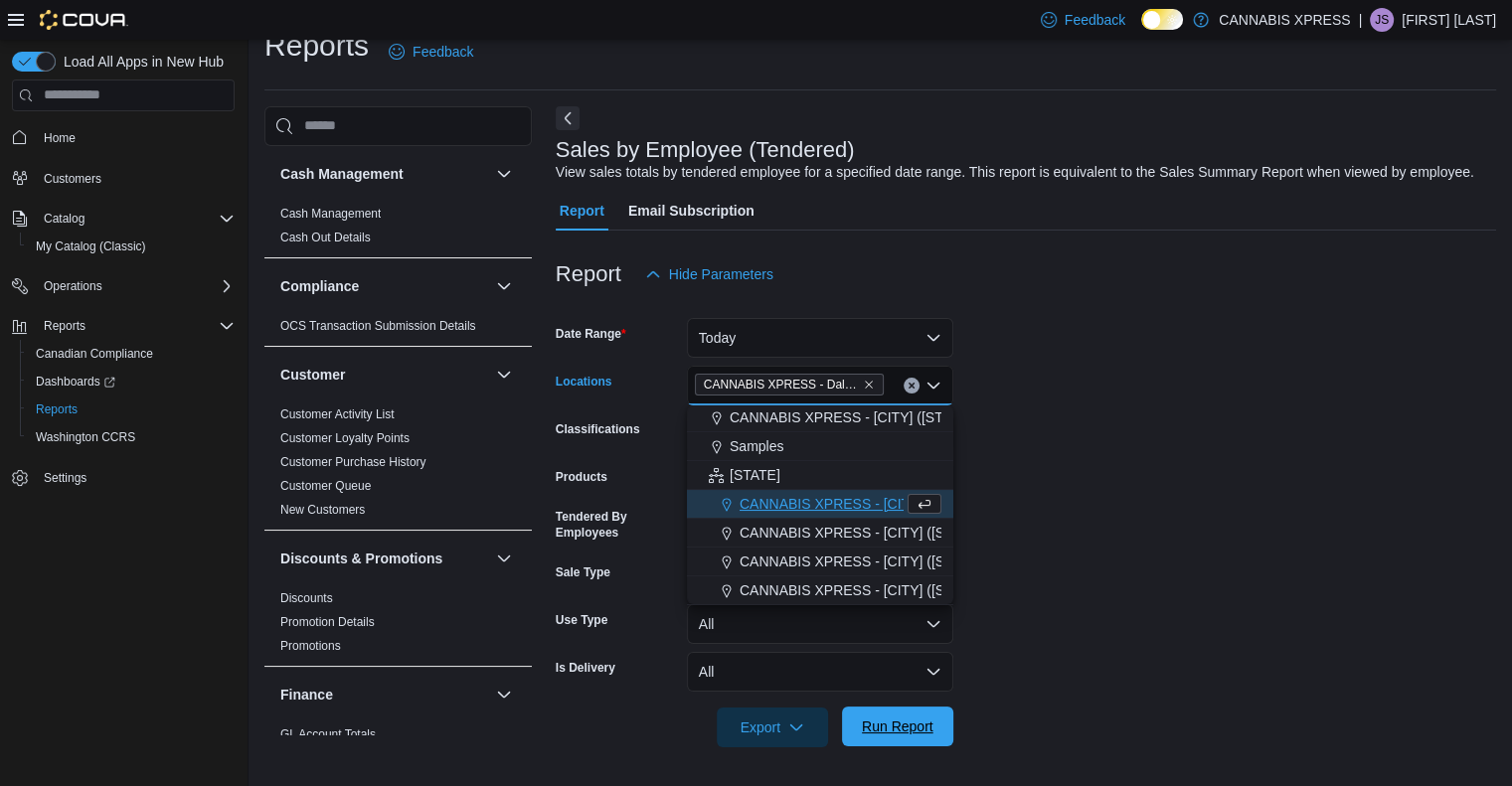 click on "Run Report" at bounding box center [898, 726] 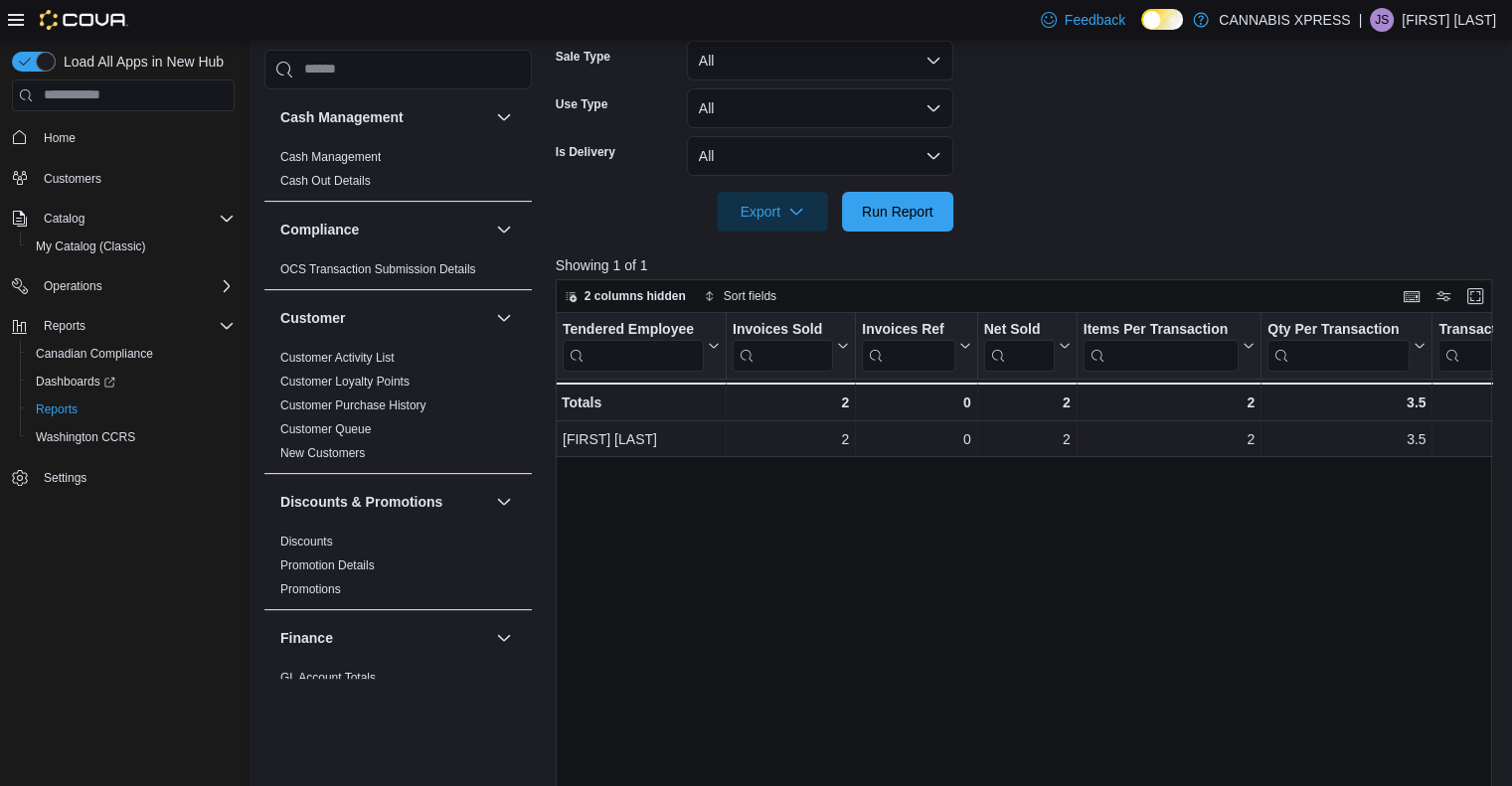 scroll, scrollTop: 548, scrollLeft: 0, axis: vertical 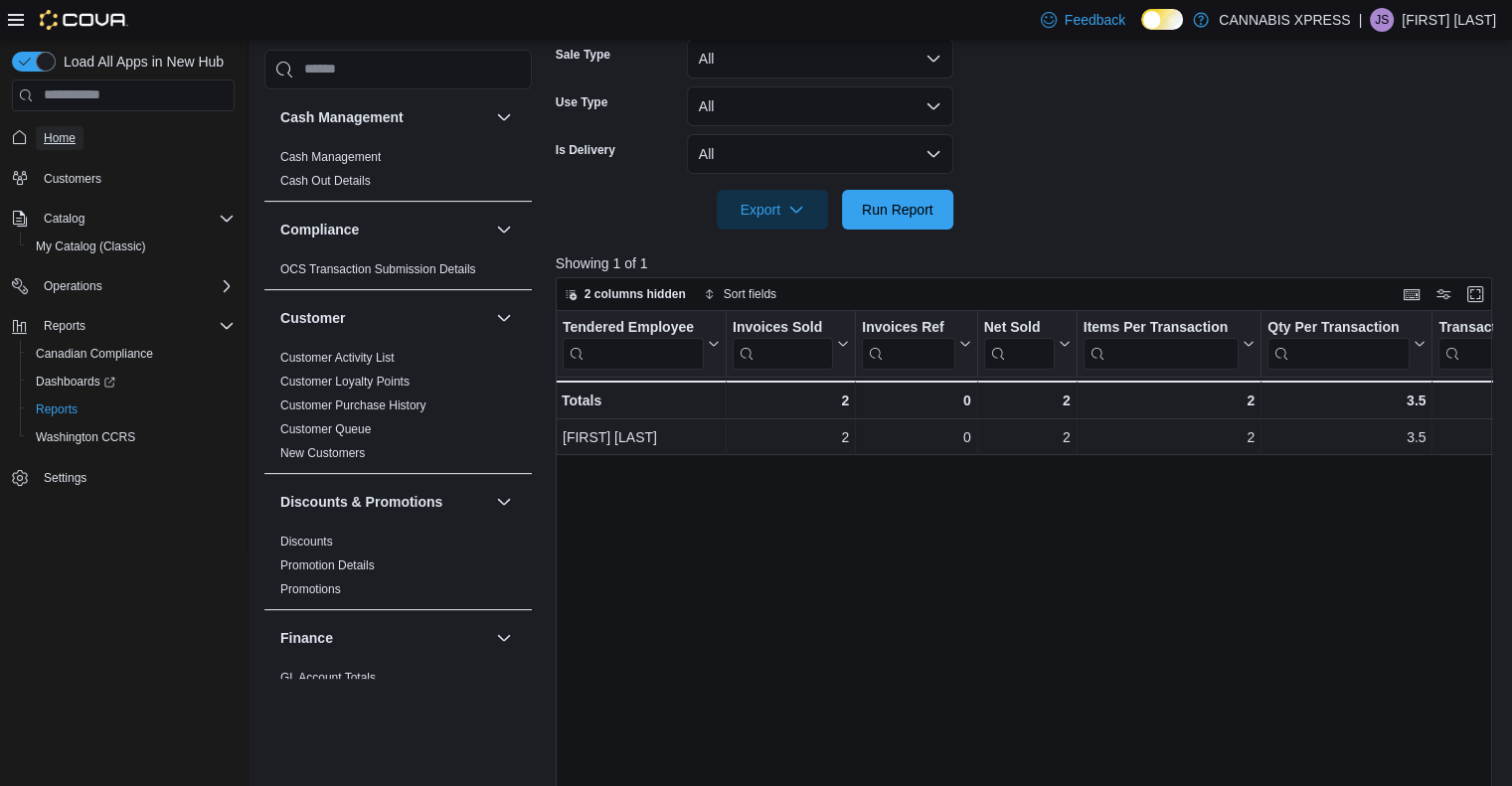 click on "Home" at bounding box center (60, 138) 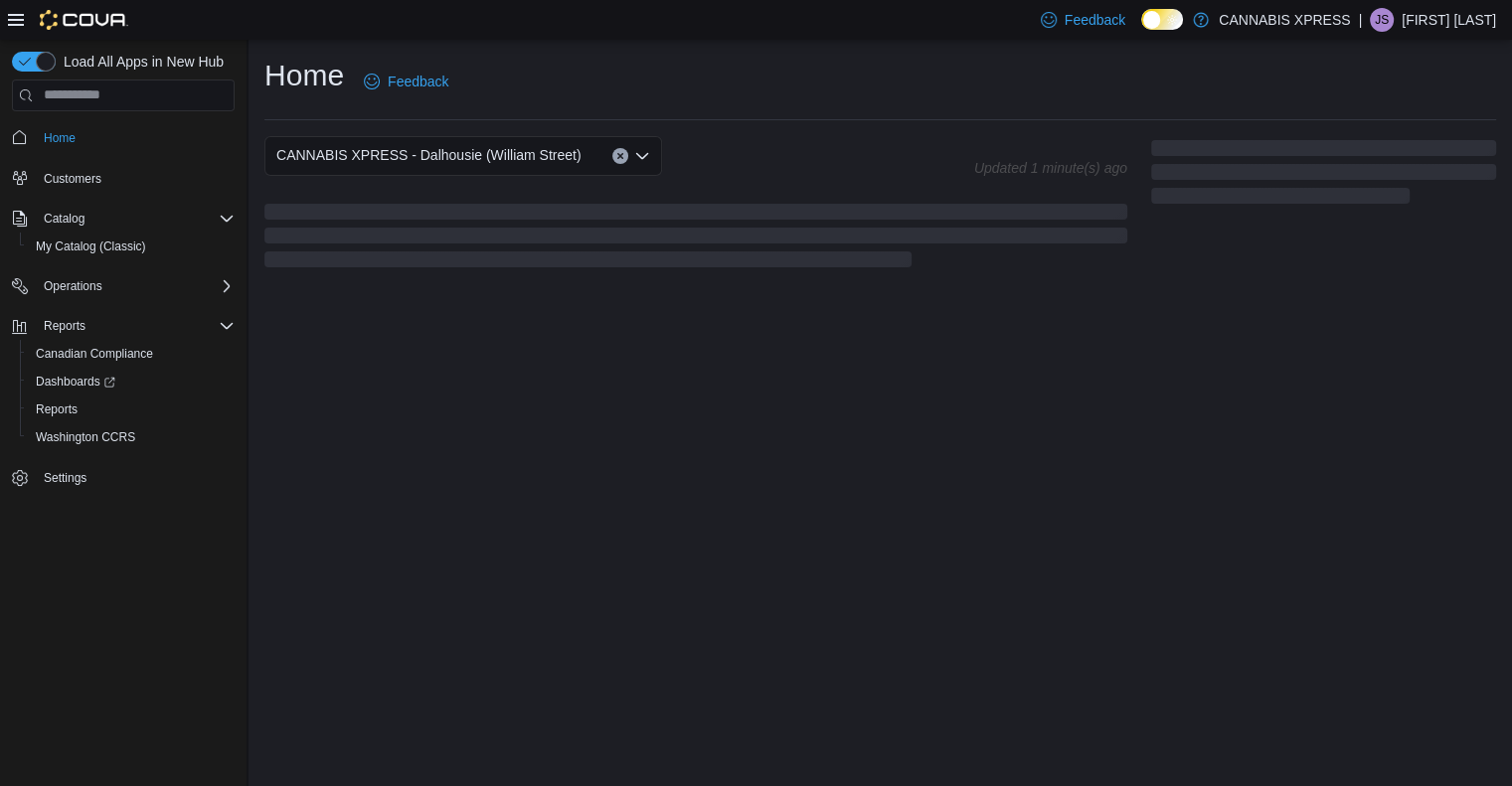 scroll, scrollTop: 0, scrollLeft: 0, axis: both 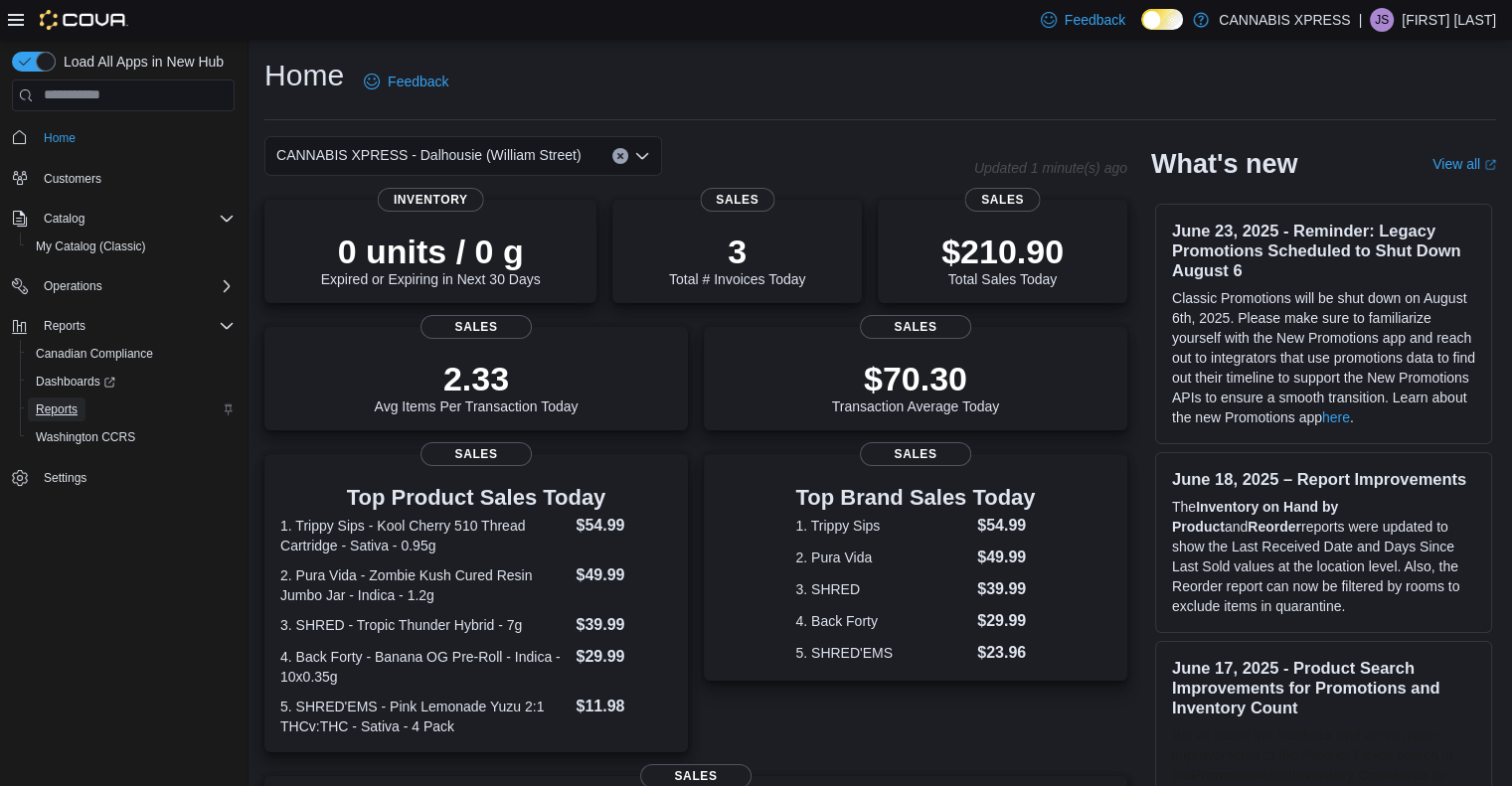 click on "Reports" at bounding box center (57, 409) 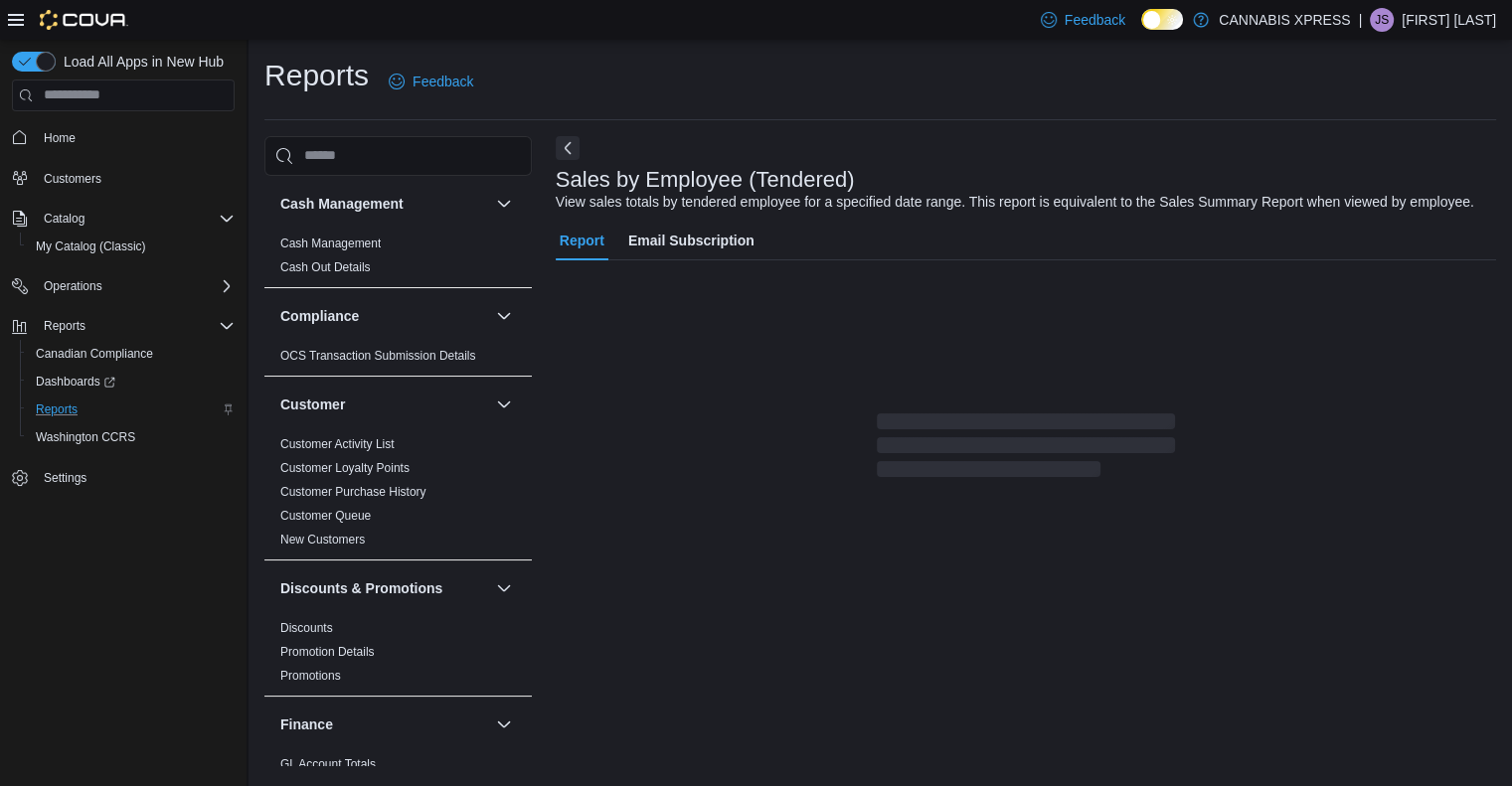 scroll, scrollTop: 30, scrollLeft: 0, axis: vertical 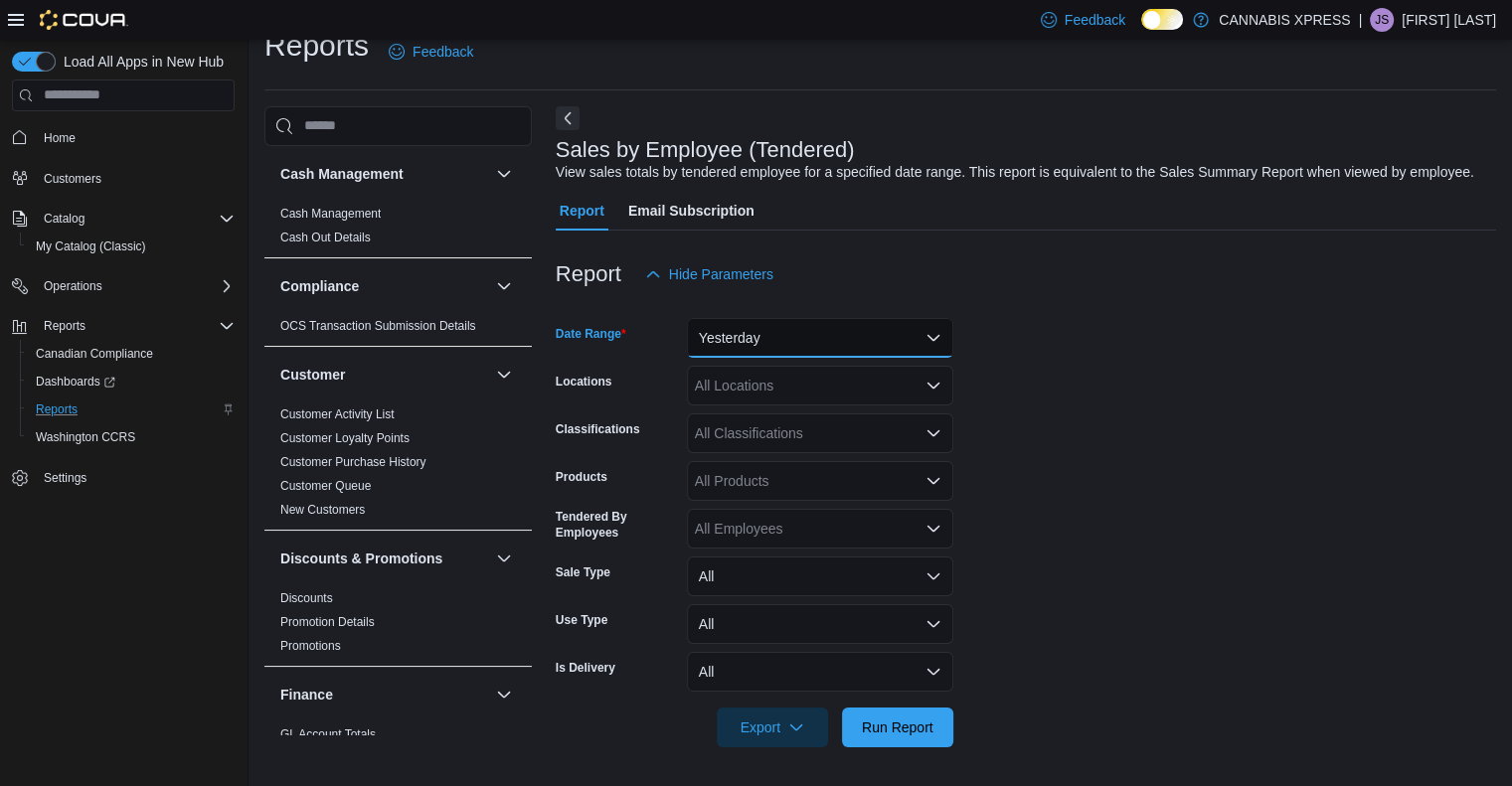 click on "Yesterday" at bounding box center [820, 338] 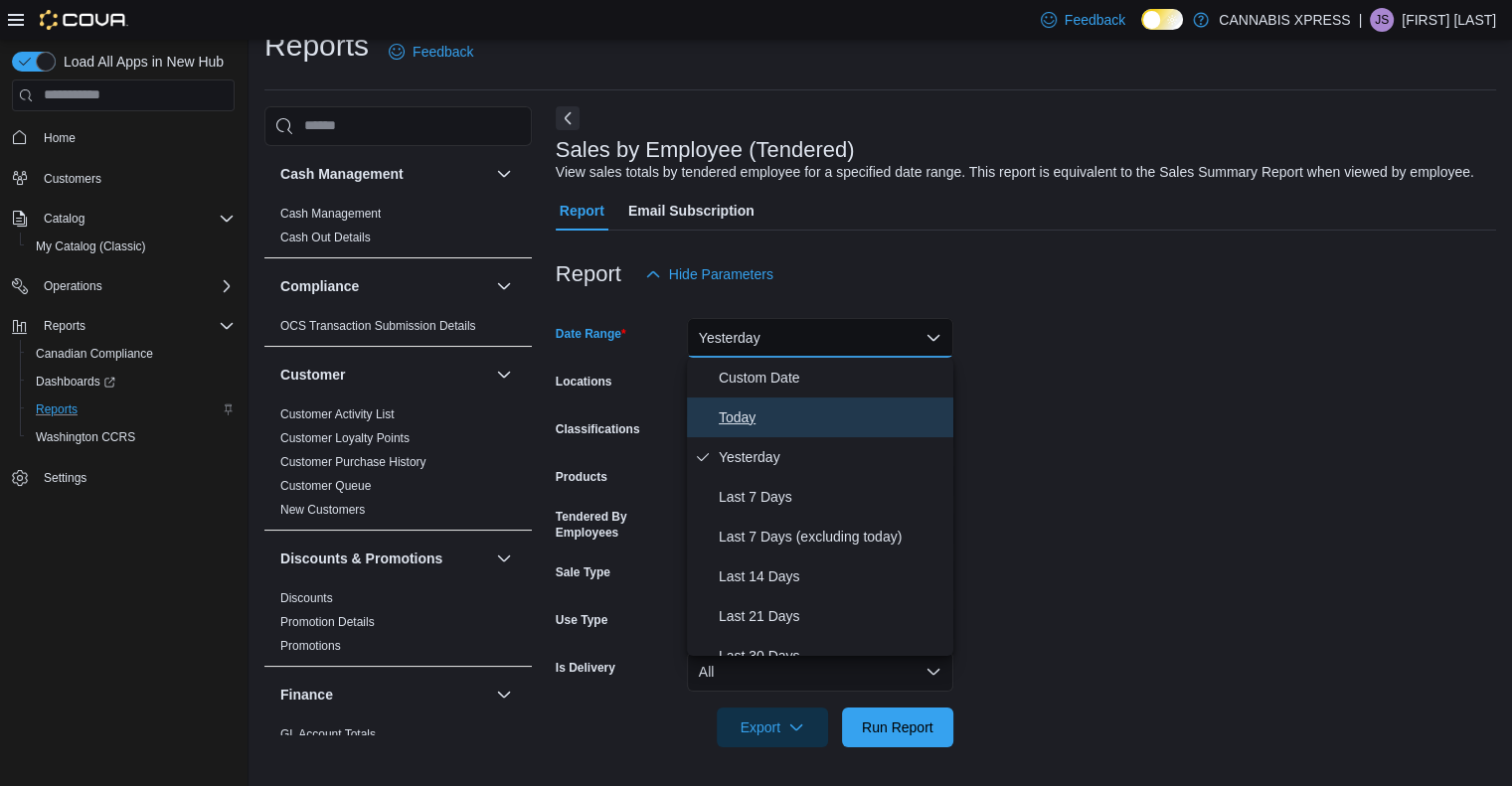 click on "Today" at bounding box center (832, 417) 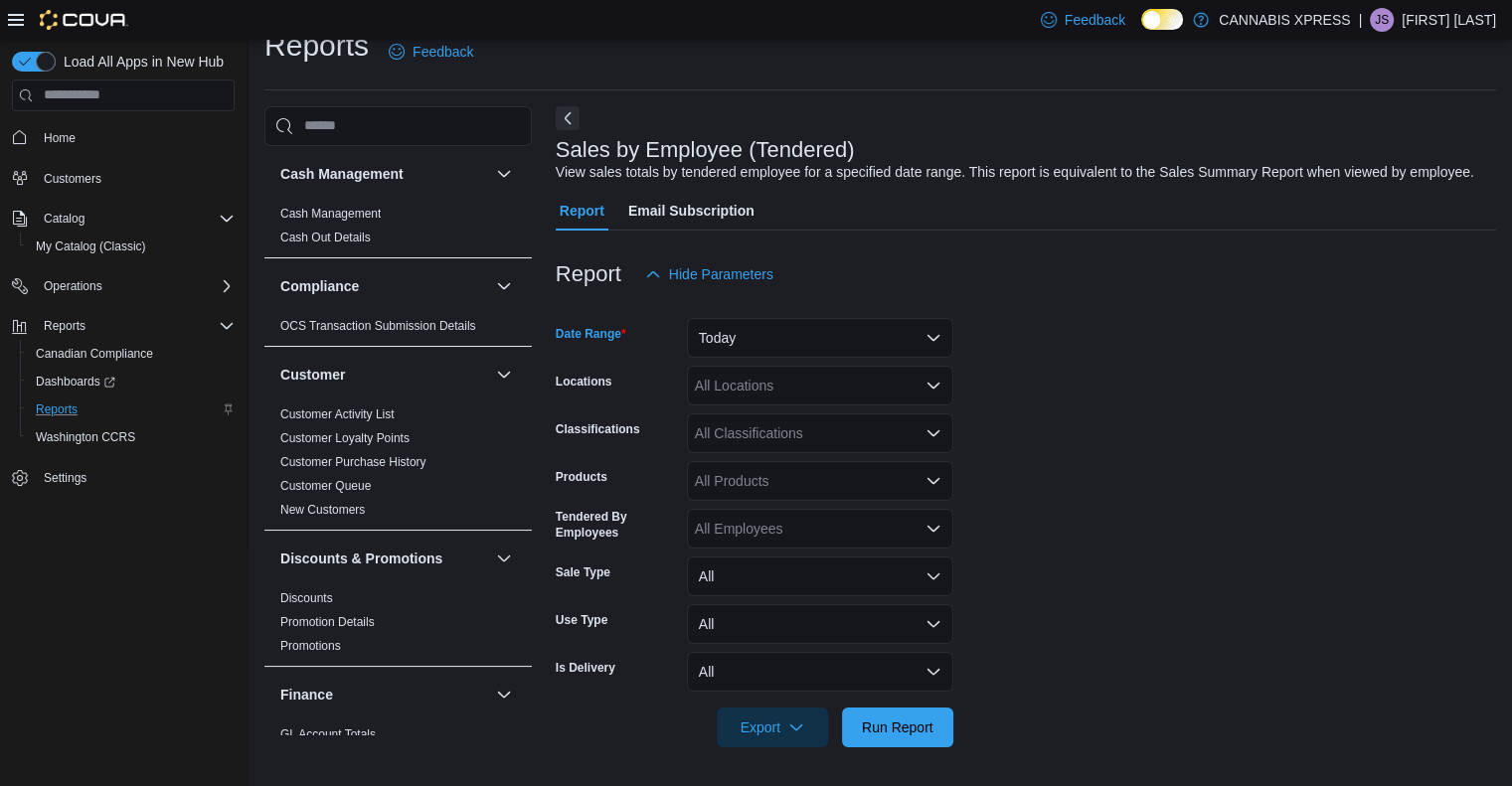 click on "All Locations" at bounding box center [820, 386] 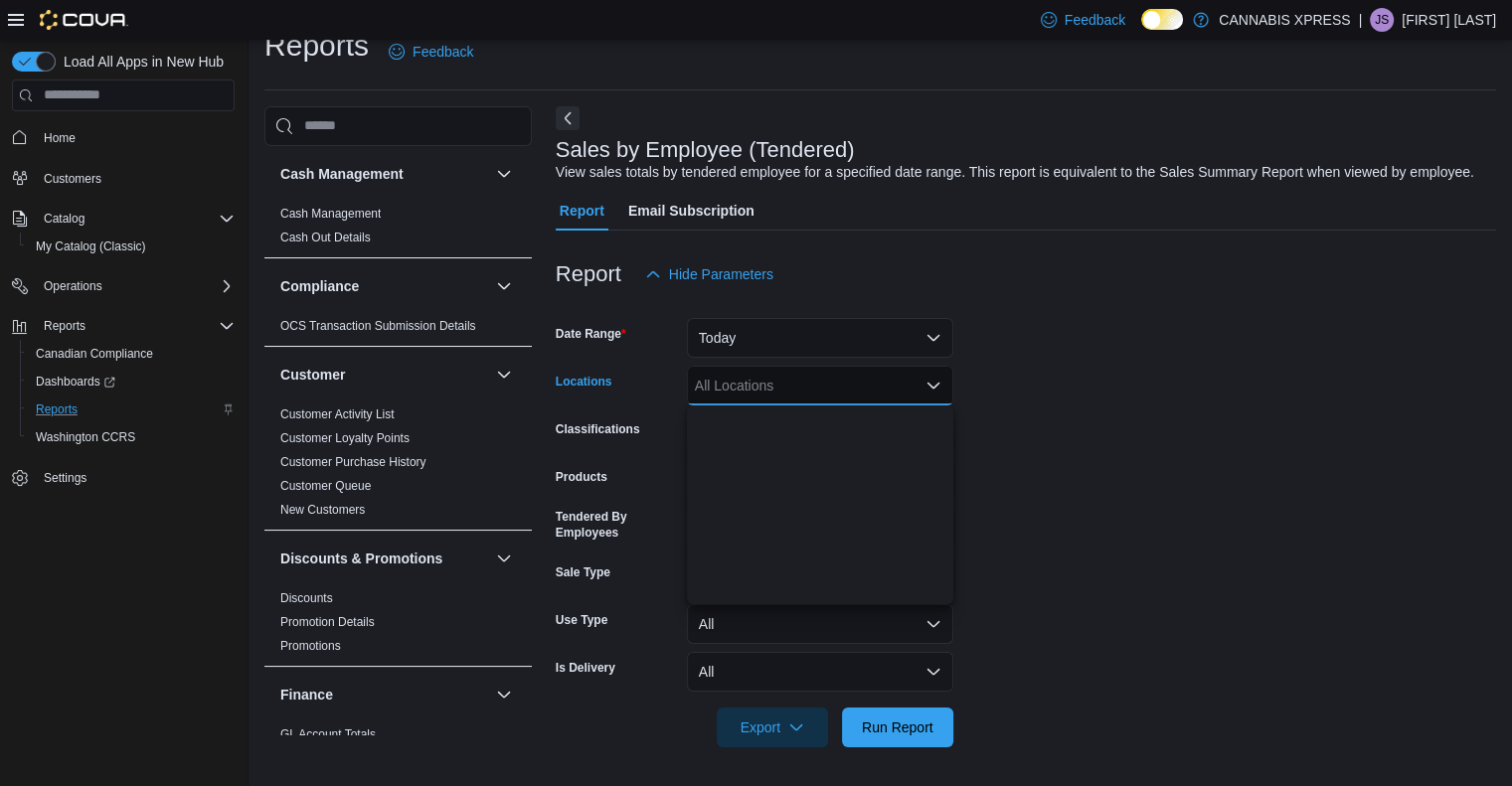 scroll, scrollTop: 435, scrollLeft: 0, axis: vertical 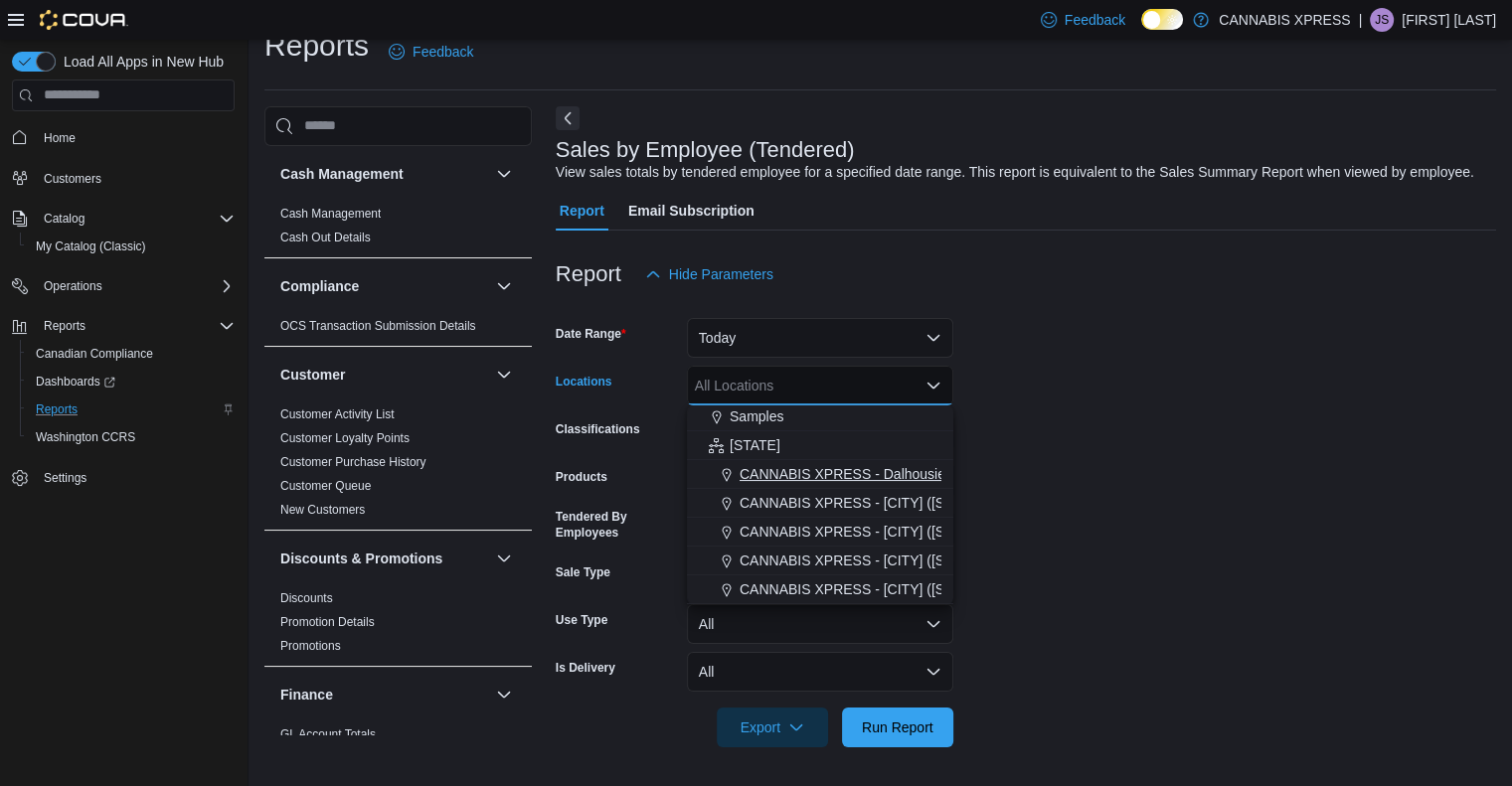 click on "CANNABIS XPRESS - Dalhousie (William Street)" at bounding box center [892, 474] 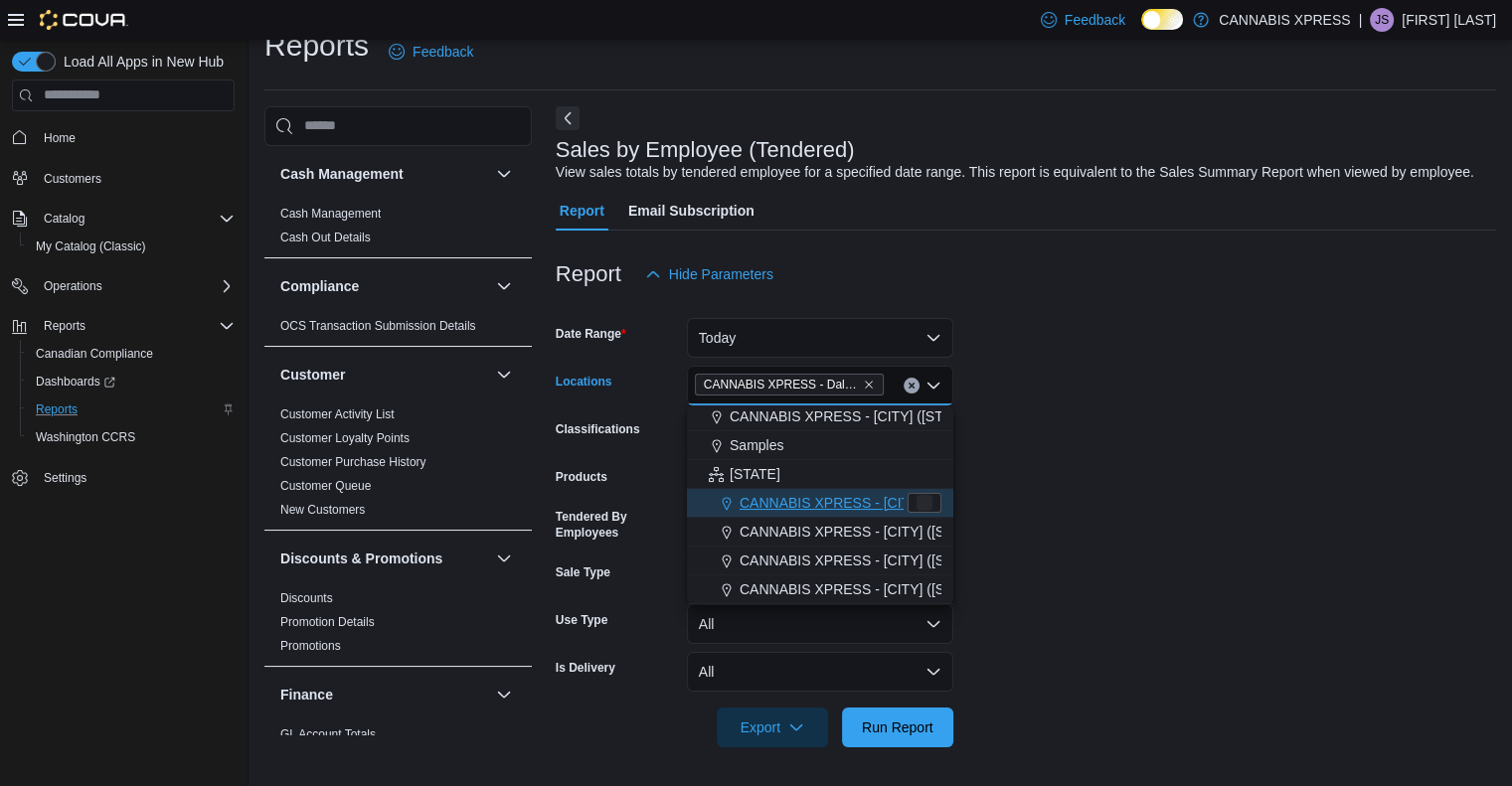 scroll, scrollTop: 405, scrollLeft: 0, axis: vertical 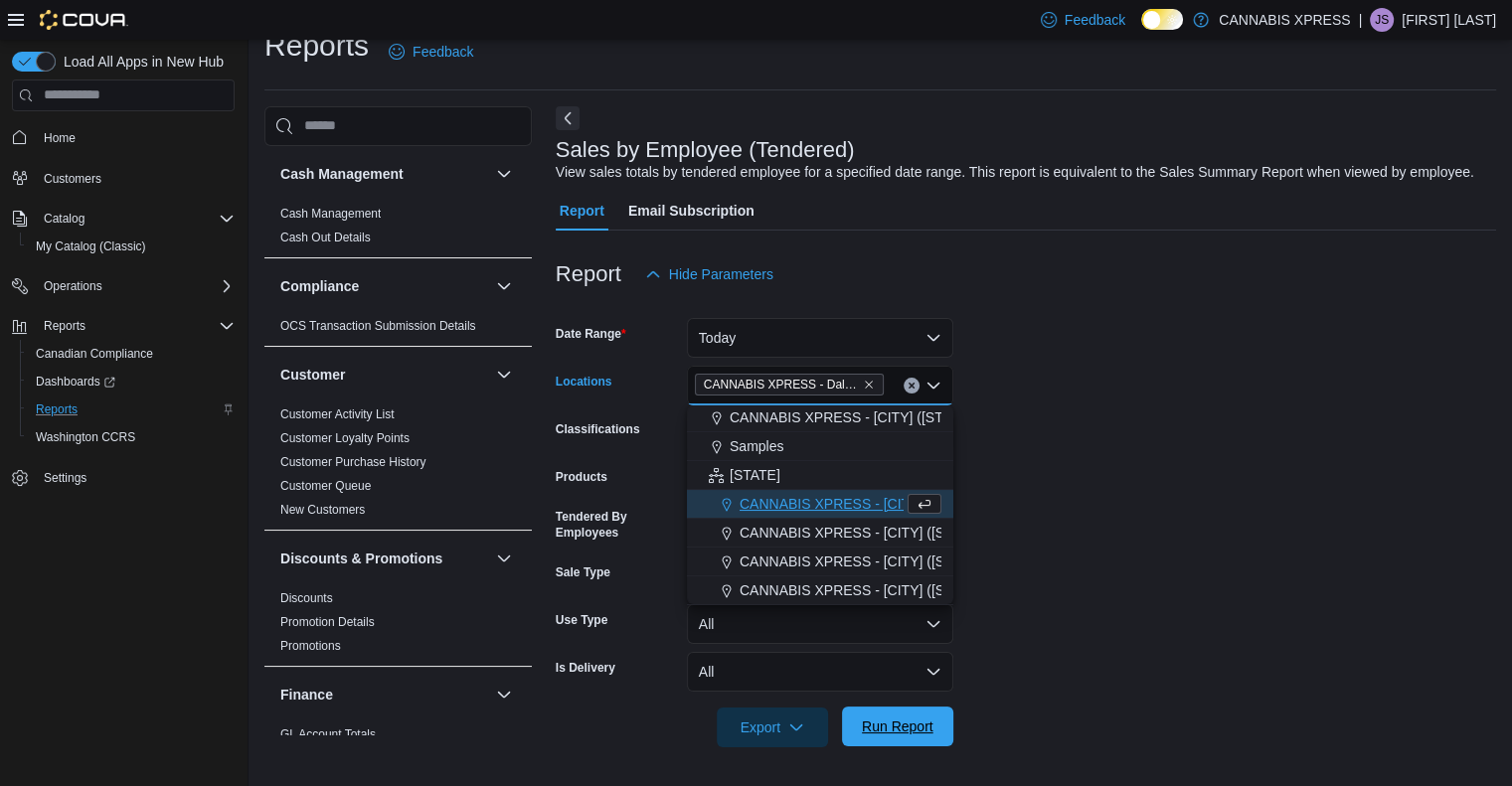 click on "Run Report" at bounding box center (898, 726) 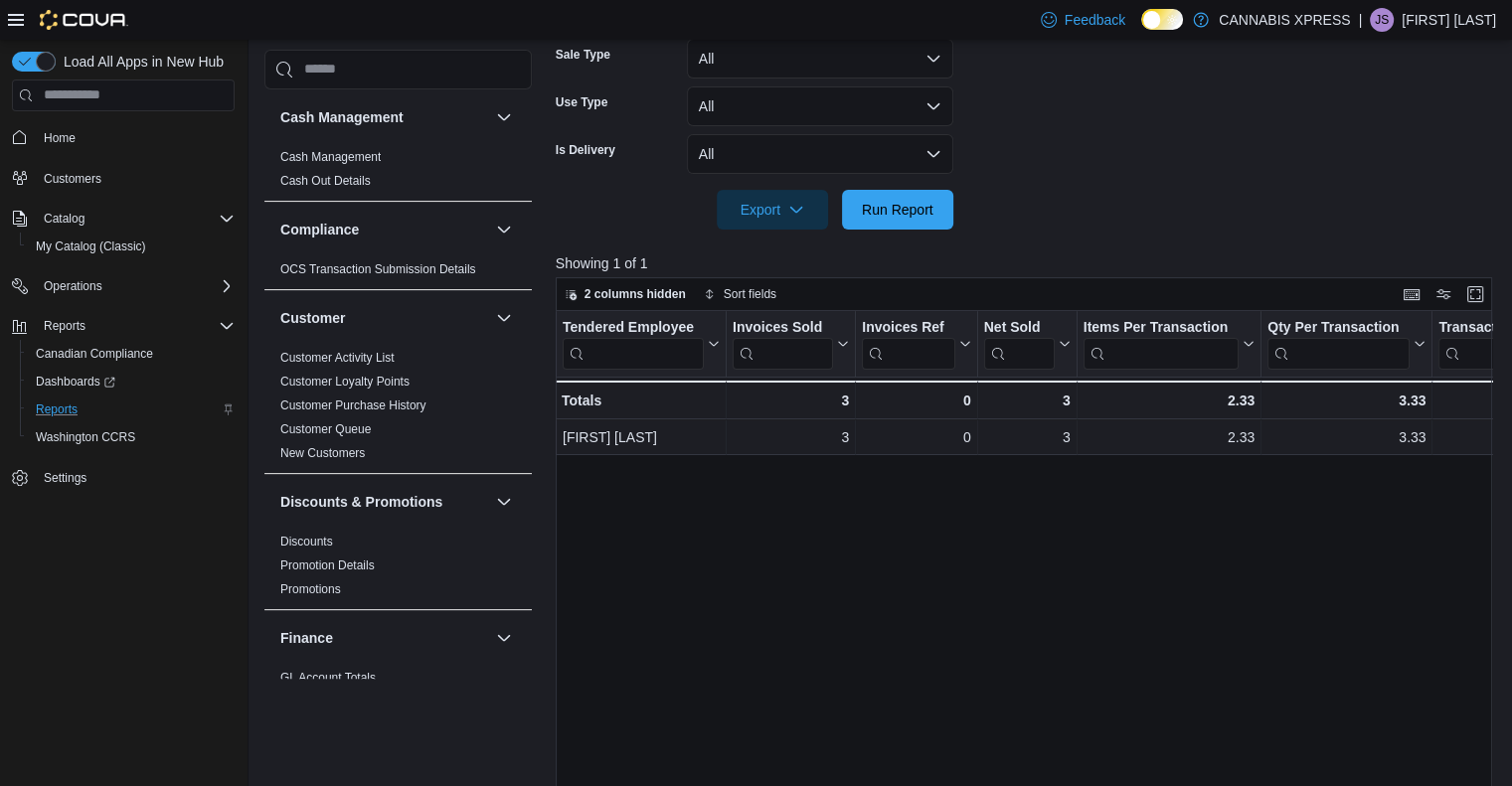 scroll, scrollTop: 547, scrollLeft: 0, axis: vertical 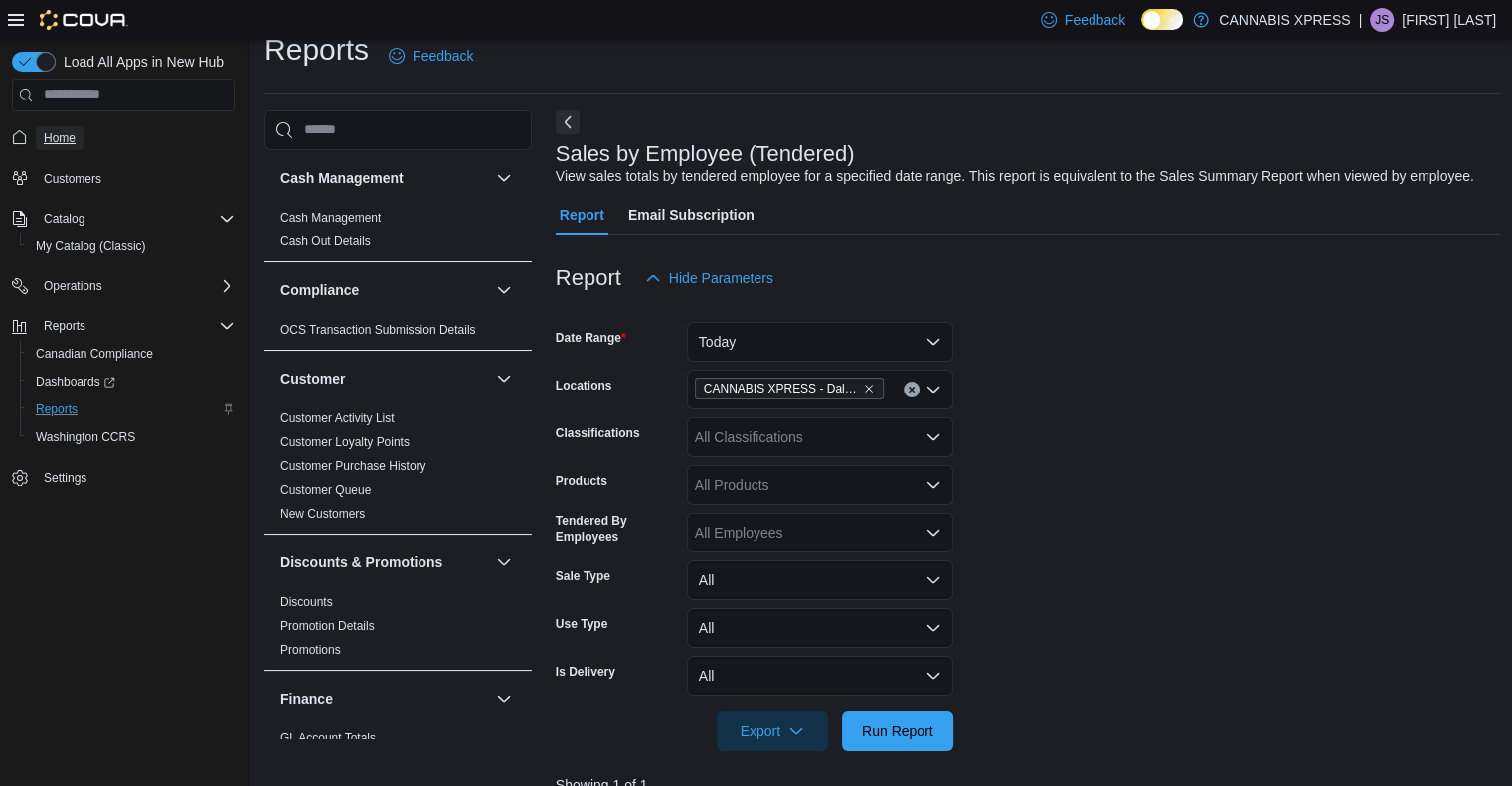 click on "Home" at bounding box center [60, 138] 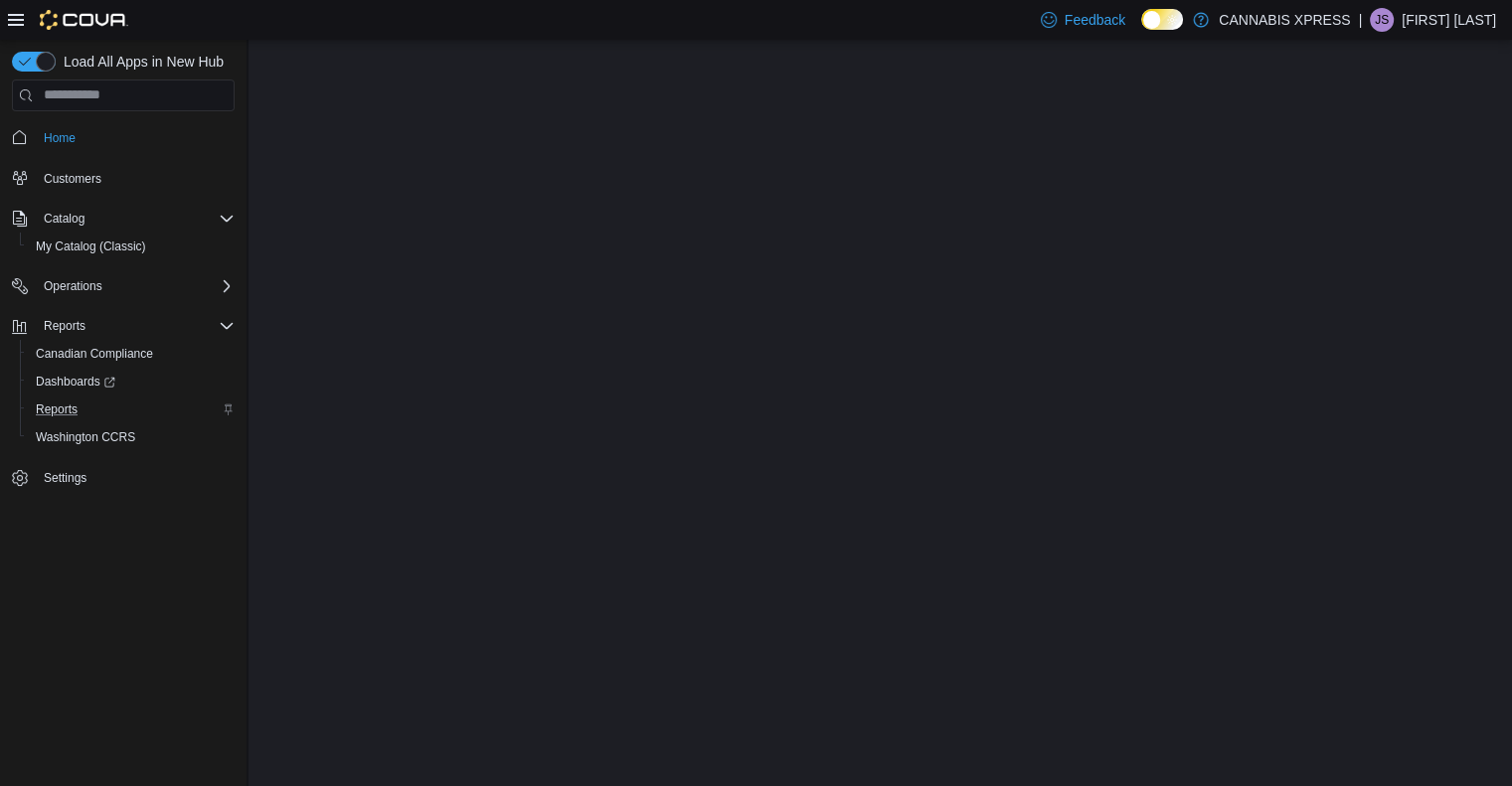 scroll, scrollTop: 0, scrollLeft: 0, axis: both 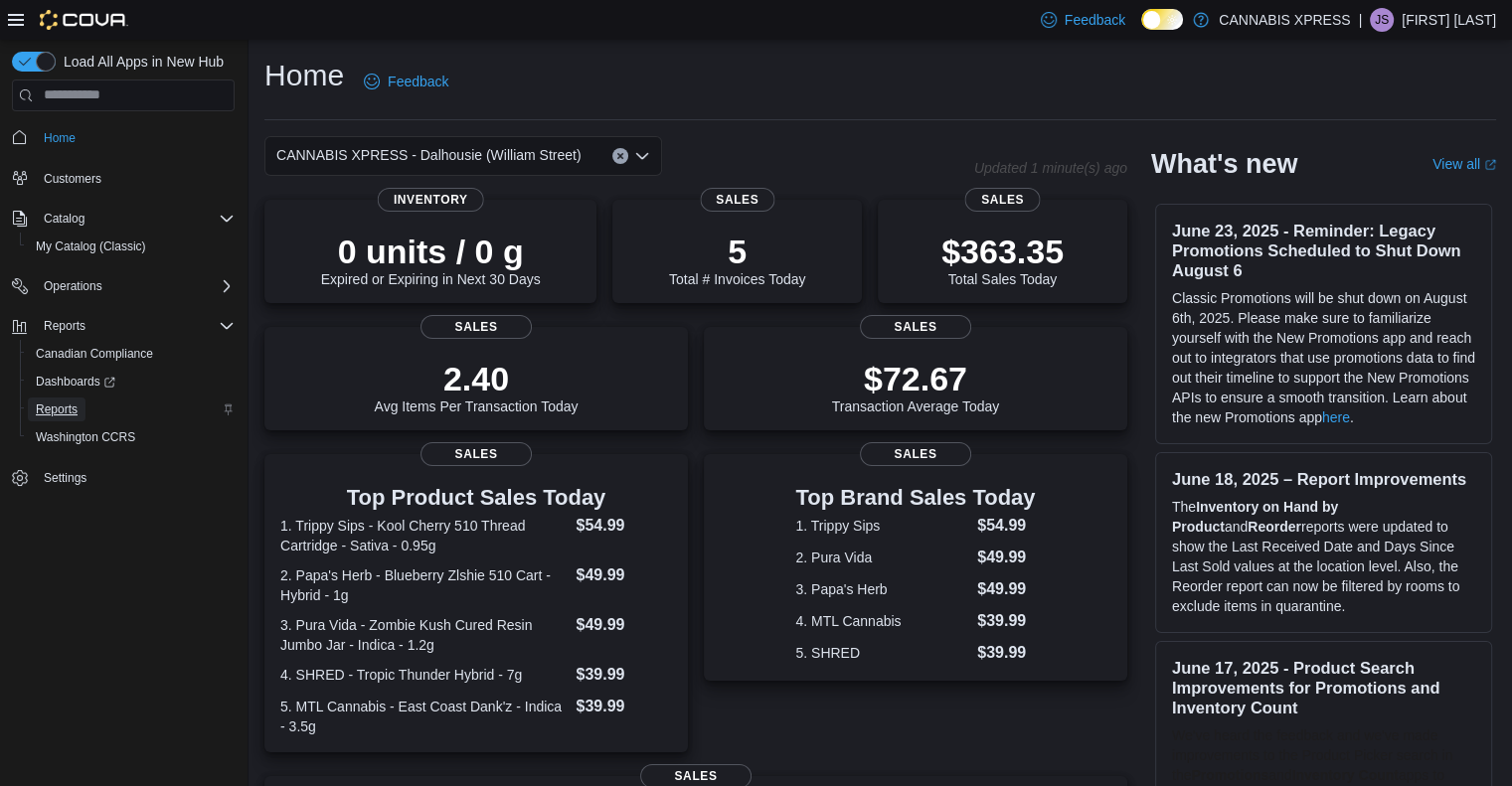 click on "Reports" at bounding box center (57, 409) 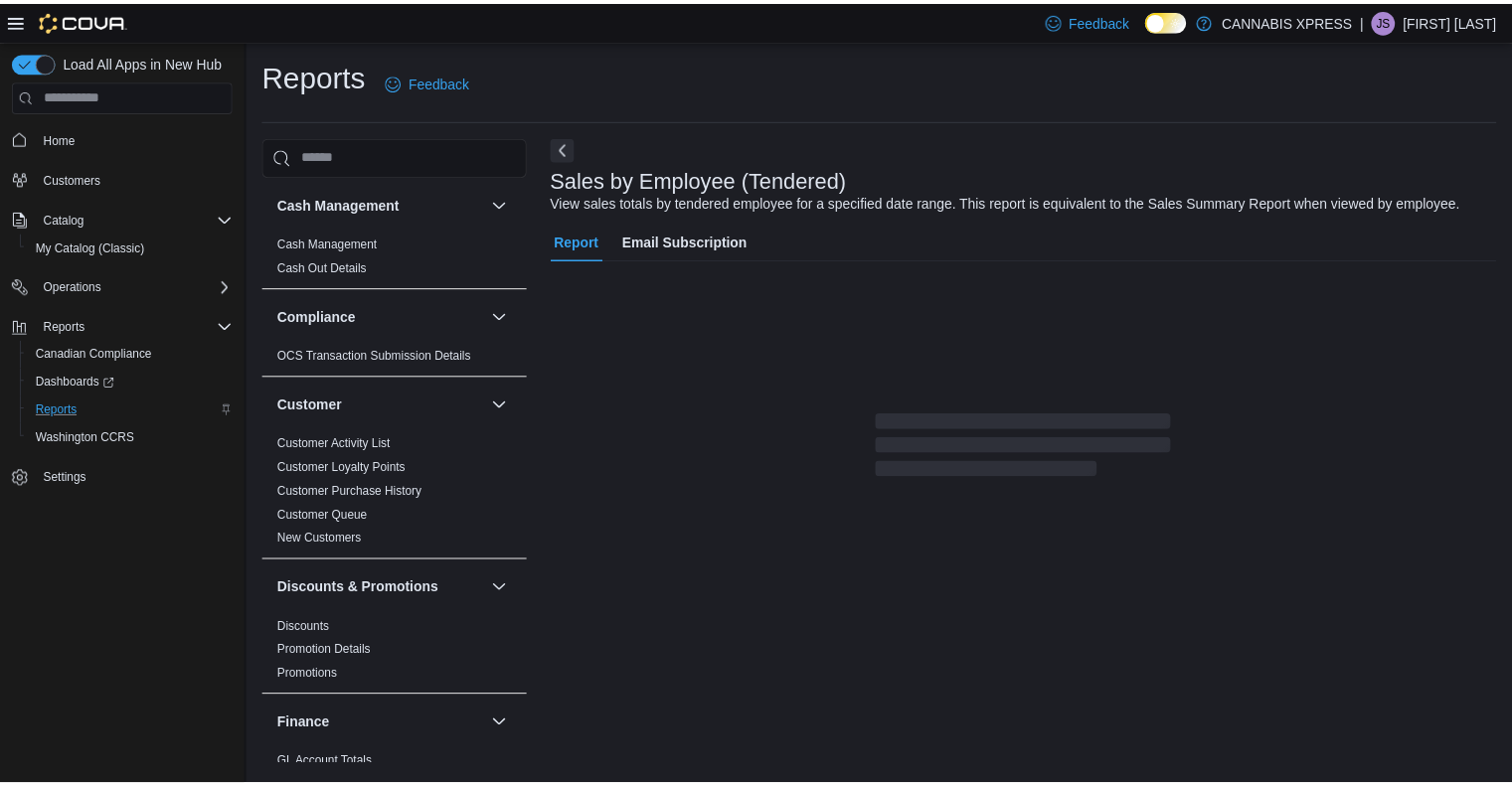 scroll, scrollTop: 30, scrollLeft: 0, axis: vertical 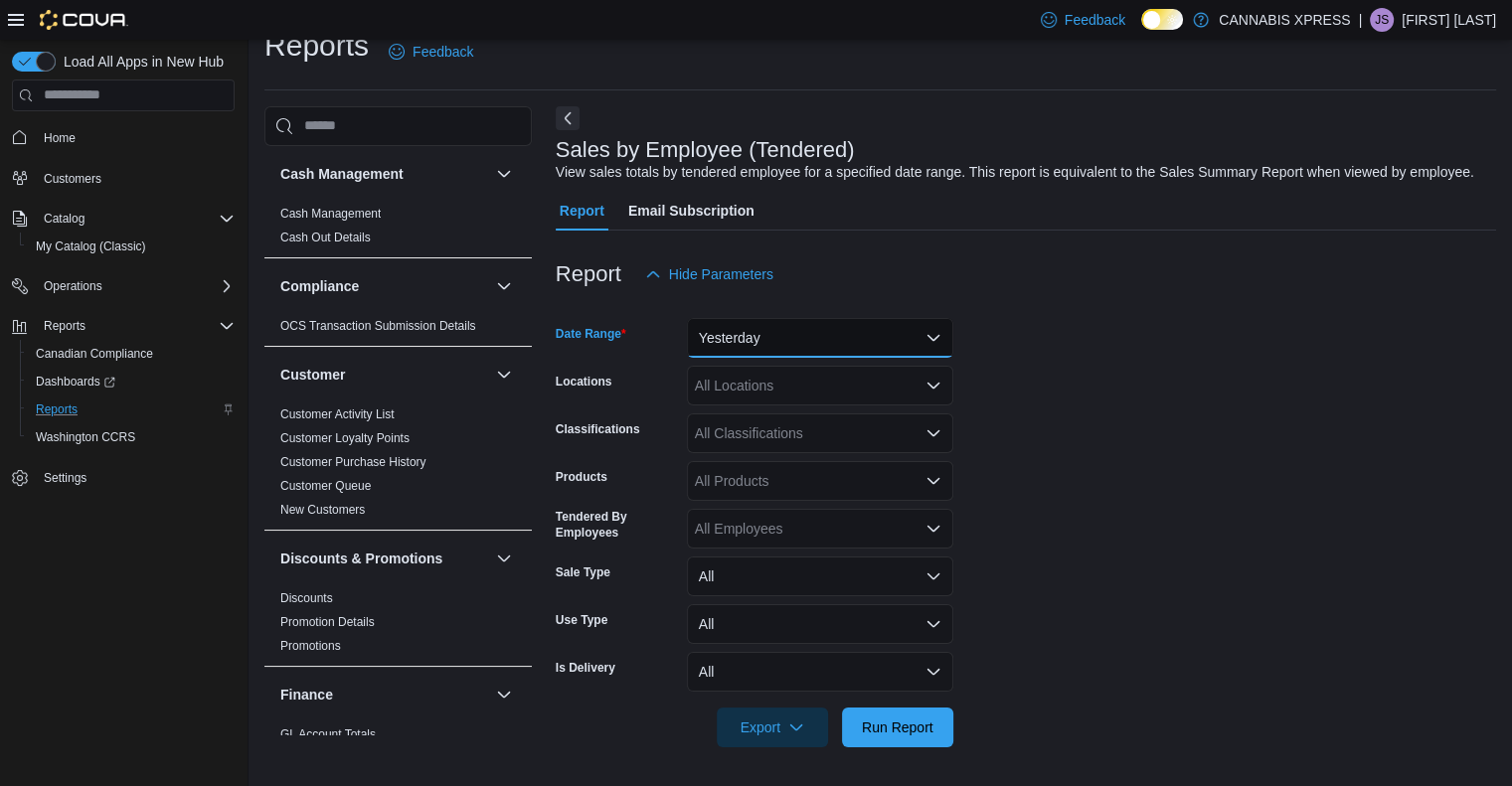 click on "Yesterday" at bounding box center [820, 338] 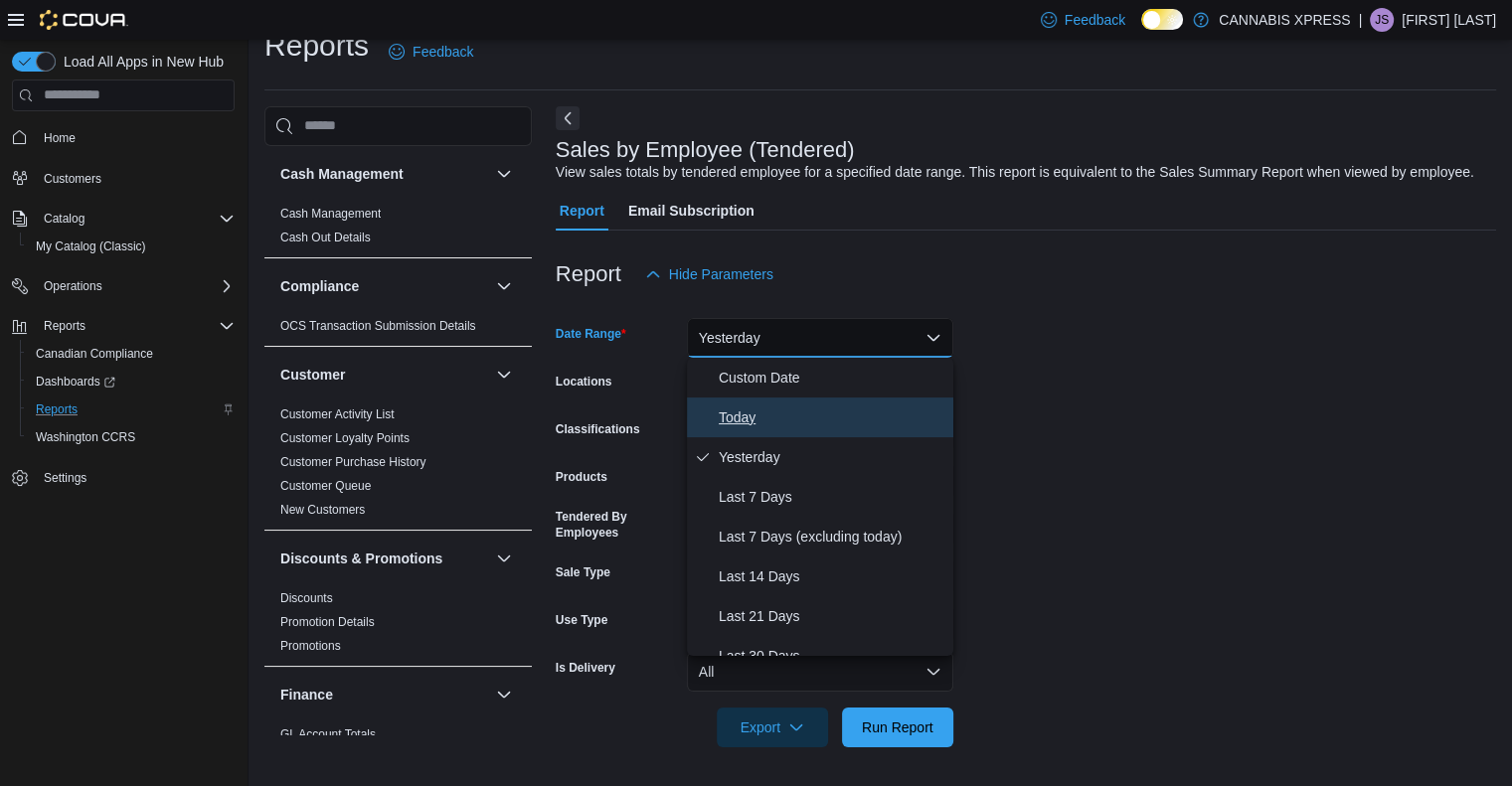 click on "Today" at bounding box center (832, 417) 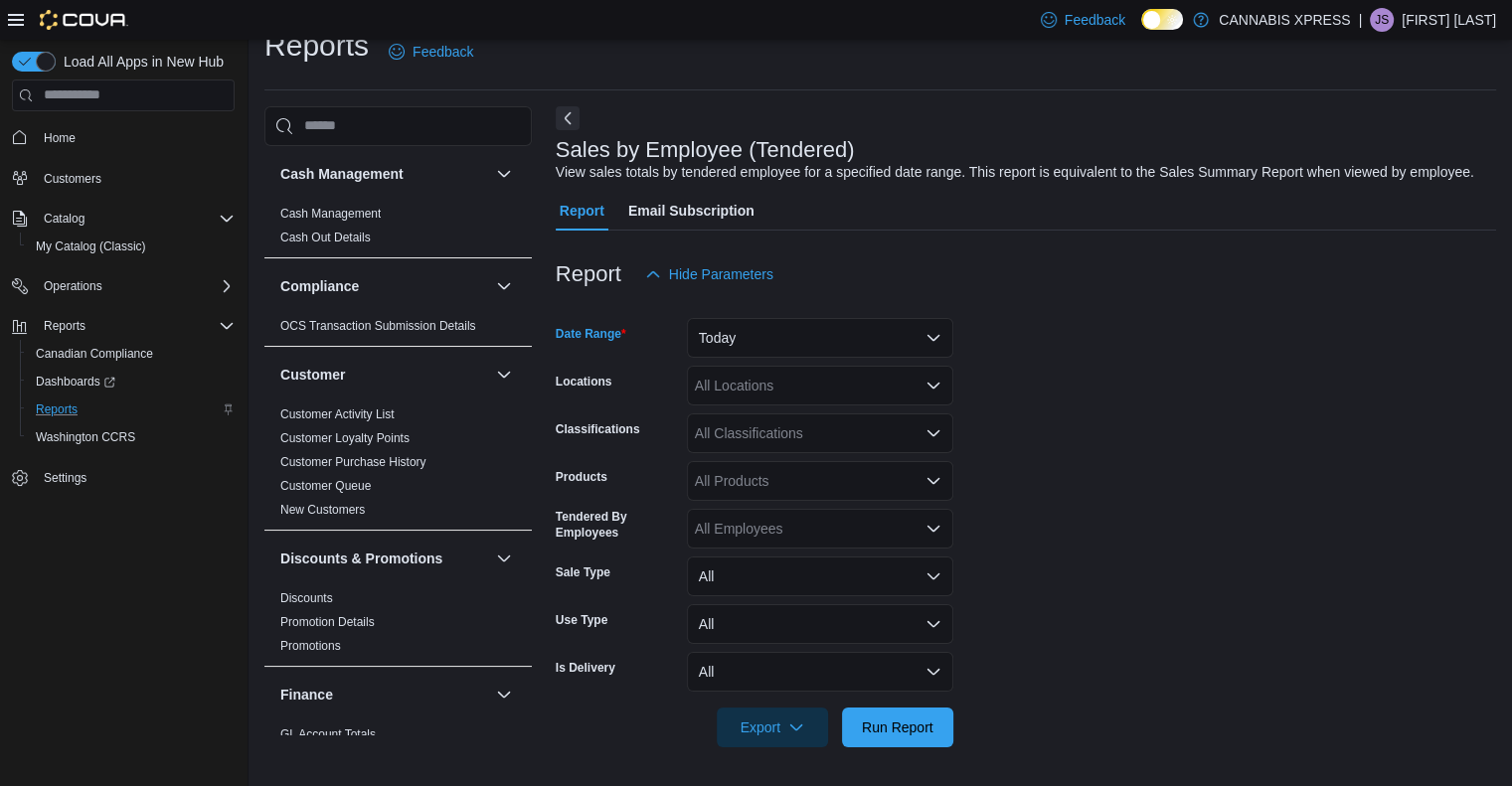 click on "All Locations" at bounding box center (820, 386) 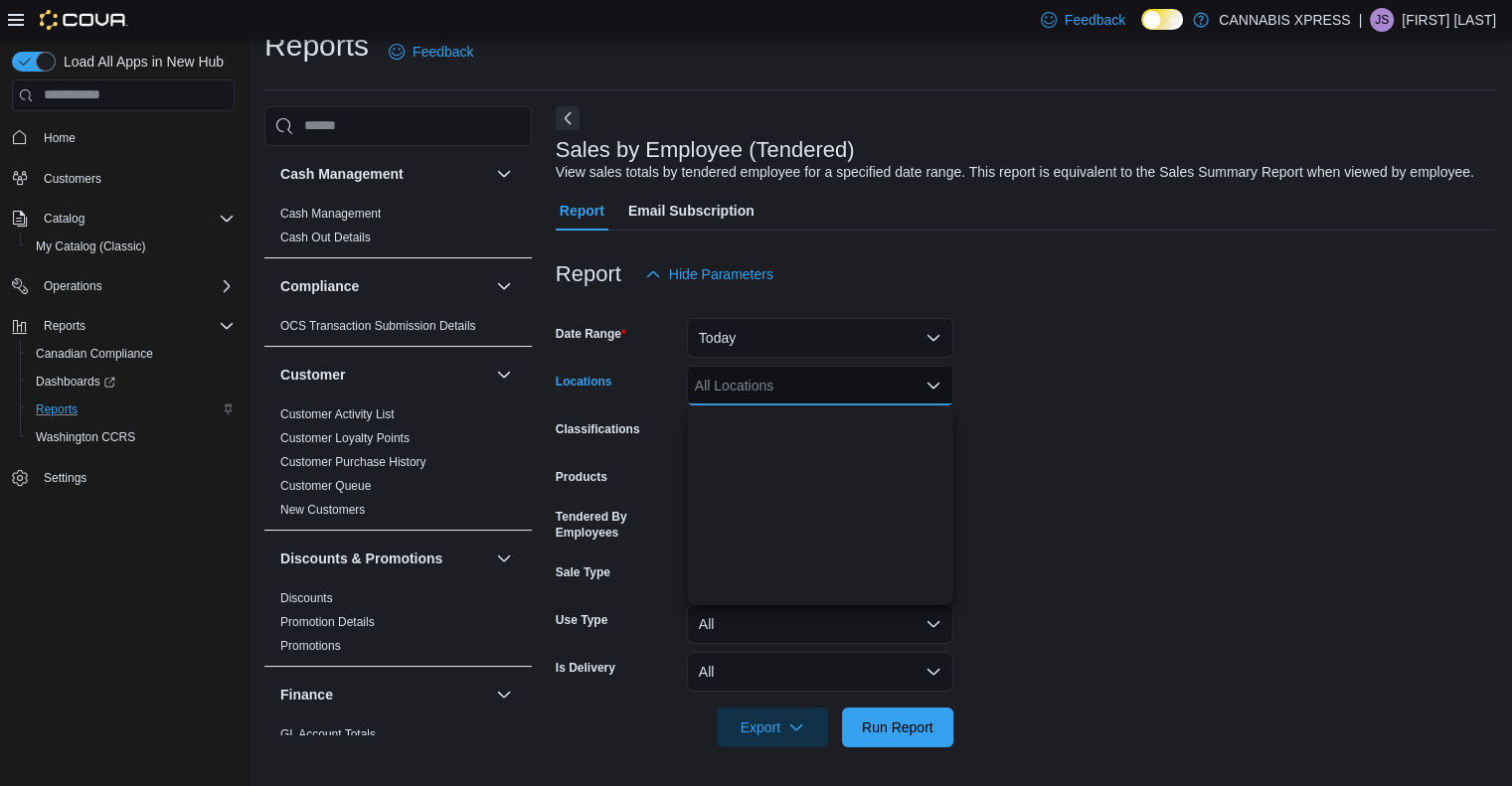 scroll, scrollTop: 360, scrollLeft: 0, axis: vertical 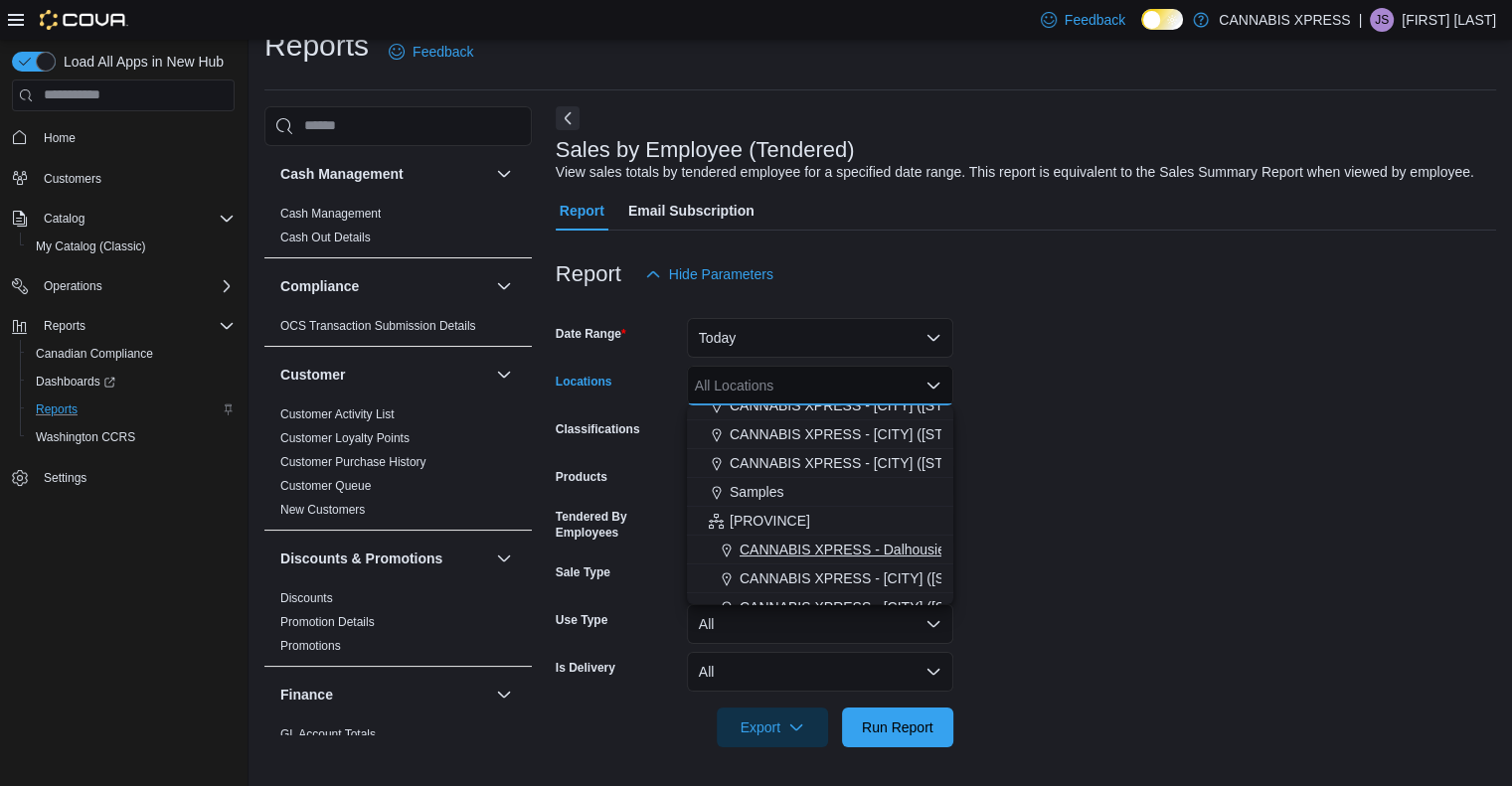 click on "CANNABIS XPRESS - Dalhousie (William Street)" at bounding box center [892, 550] 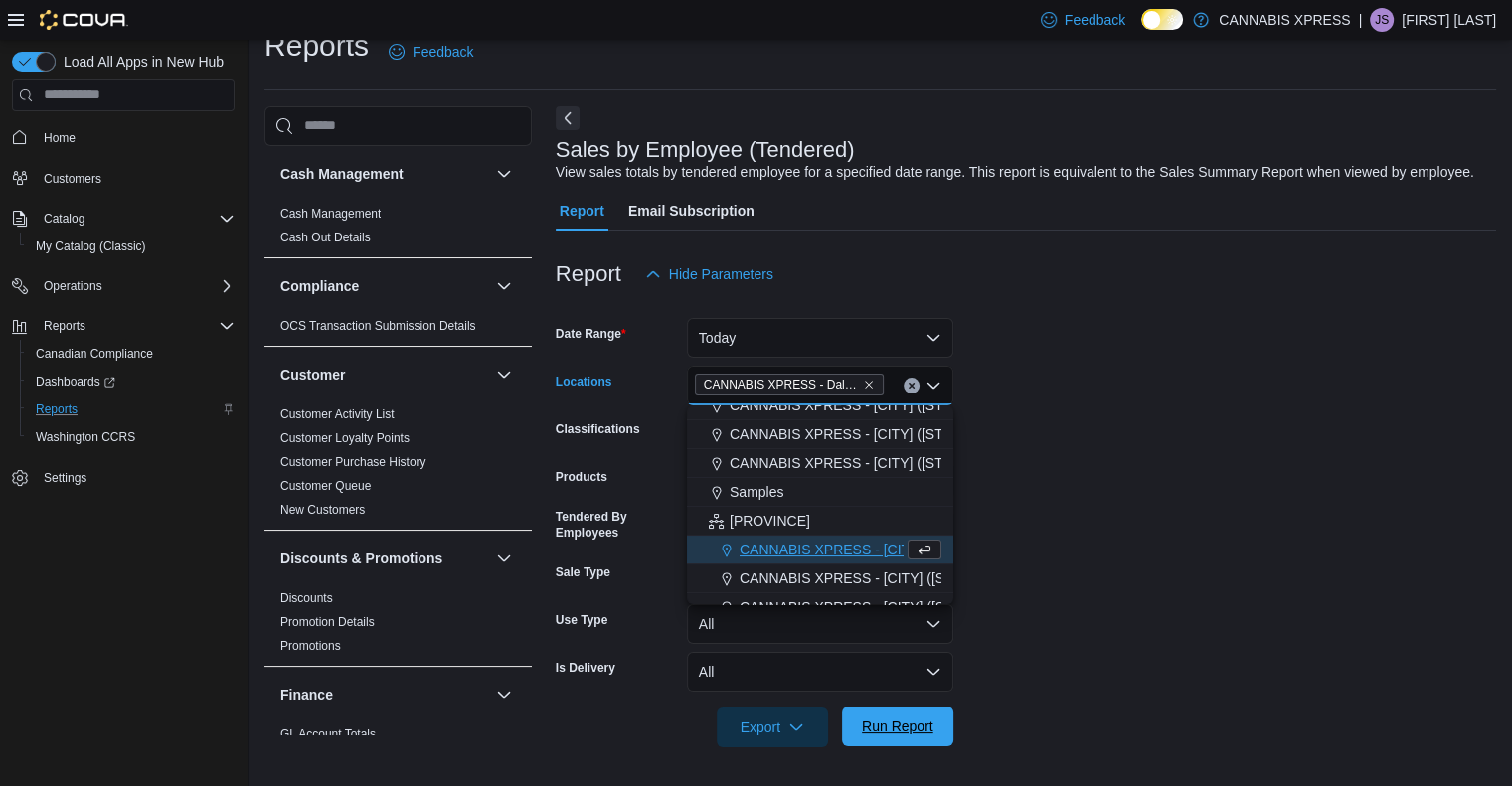 click on "Run Report" at bounding box center [898, 726] 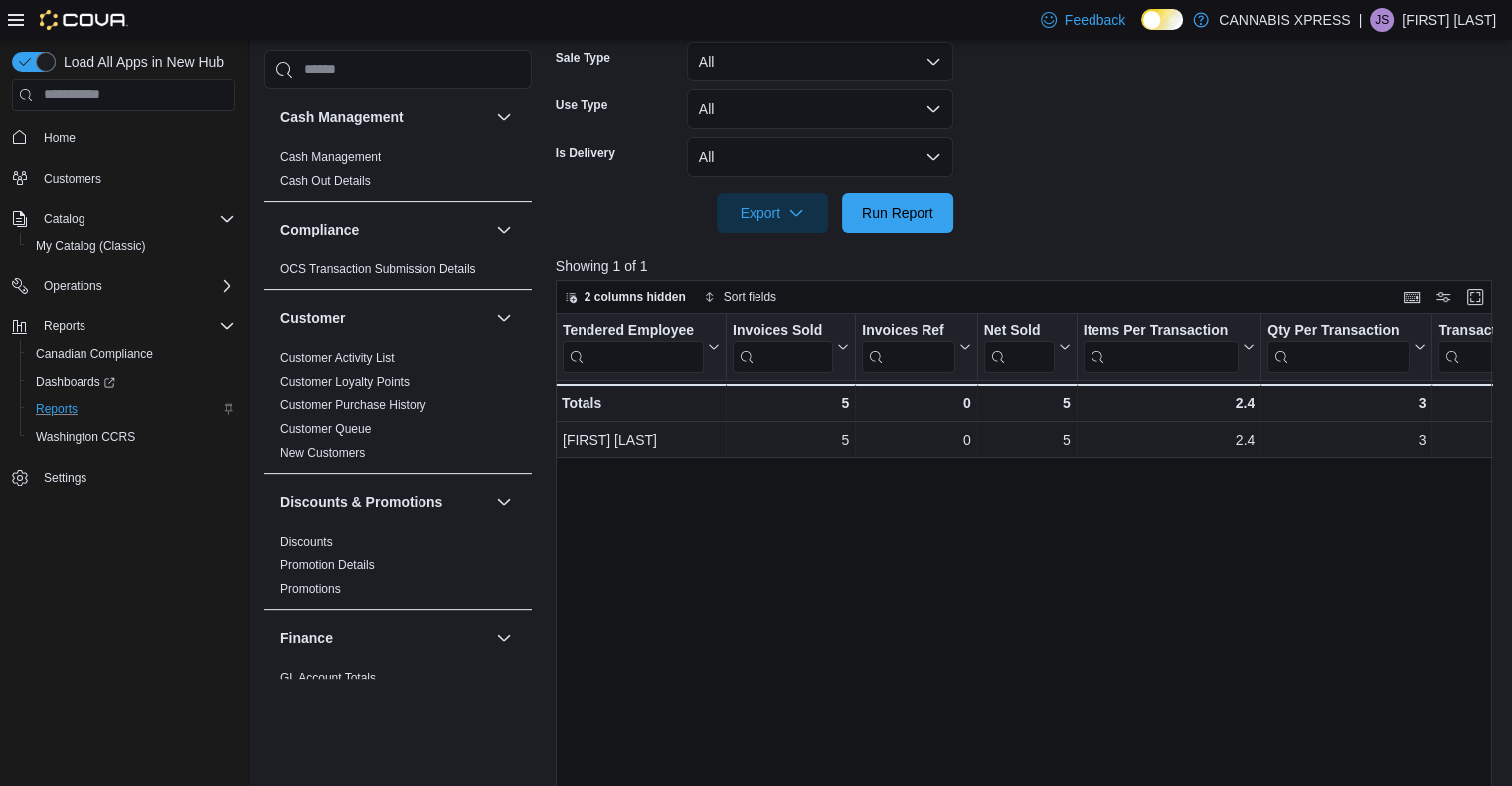 scroll, scrollTop: 543, scrollLeft: 0, axis: vertical 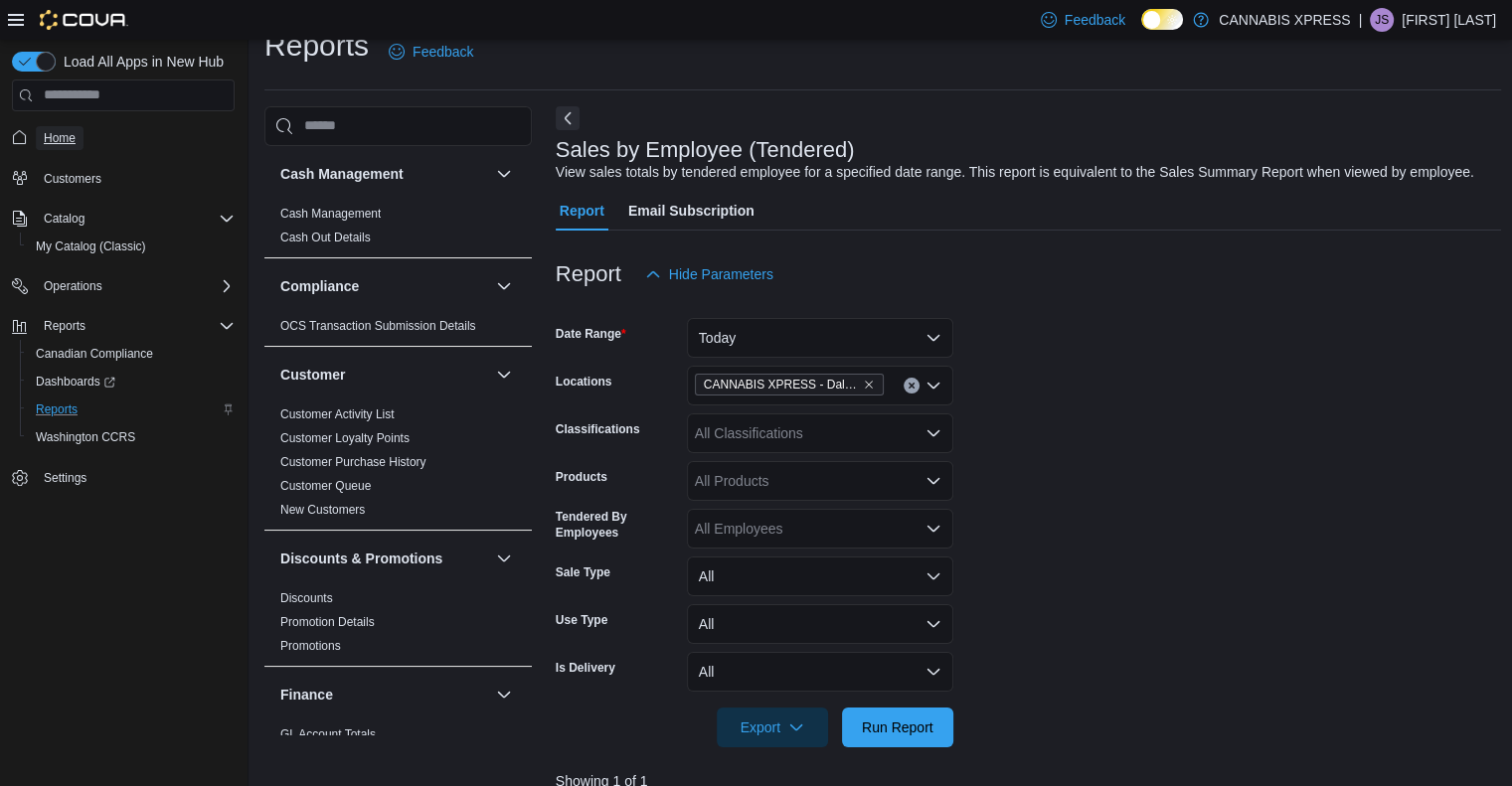 click on "Home" at bounding box center [60, 138] 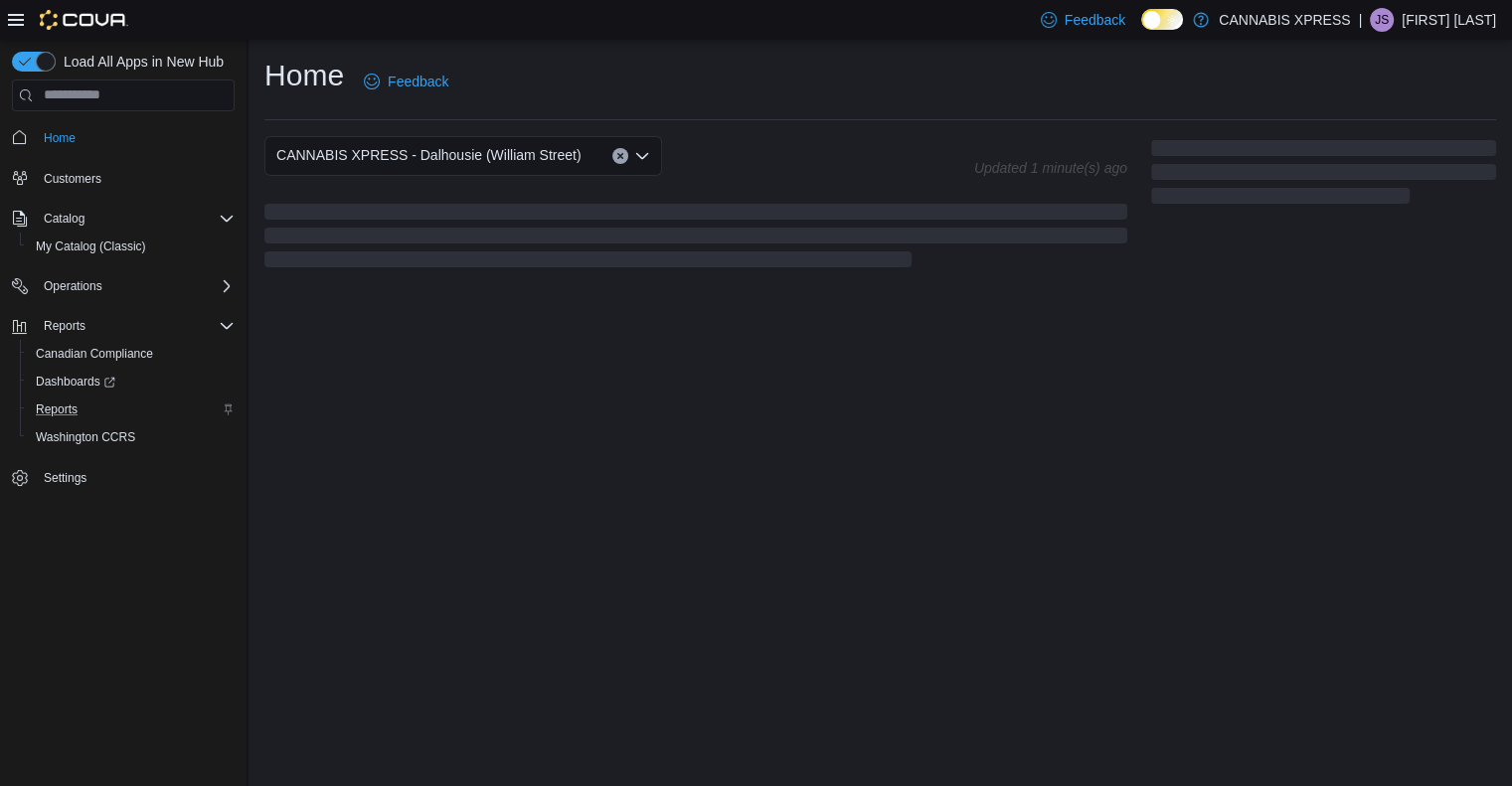 scroll, scrollTop: 0, scrollLeft: 0, axis: both 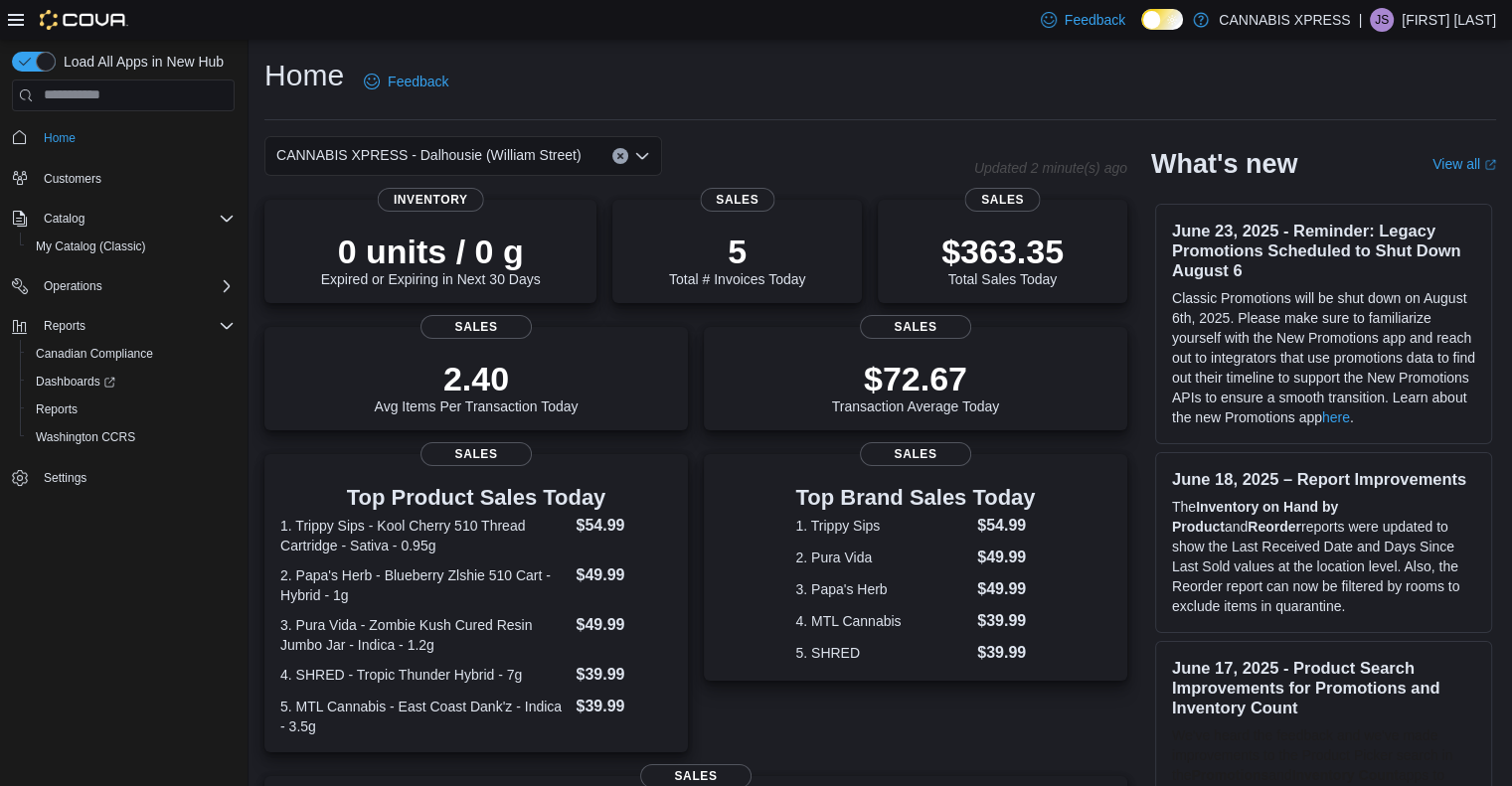 click on "CANNABIS XPRESS - Dalhousie (William Street)" at bounding box center (619, 156) 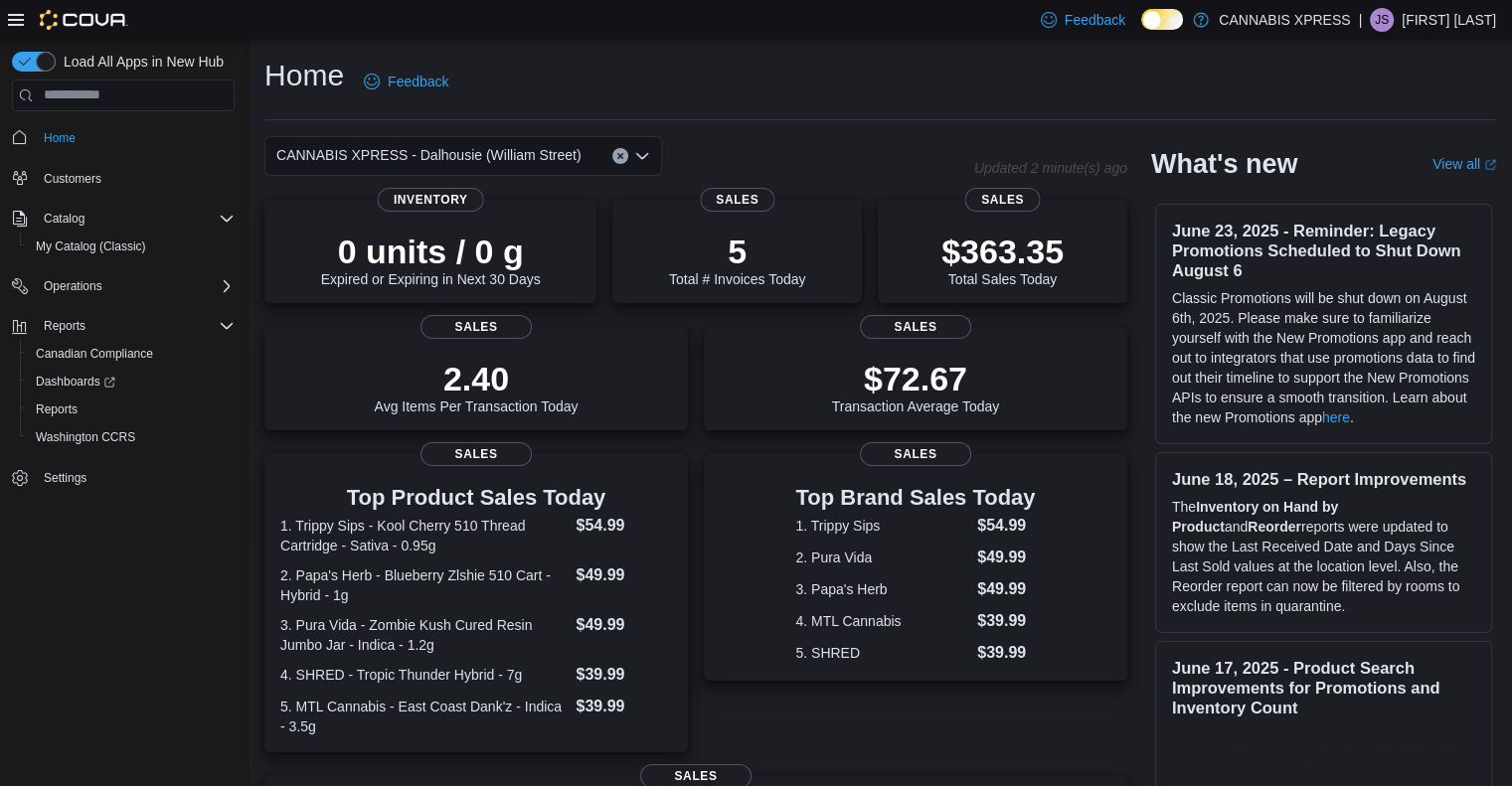 click 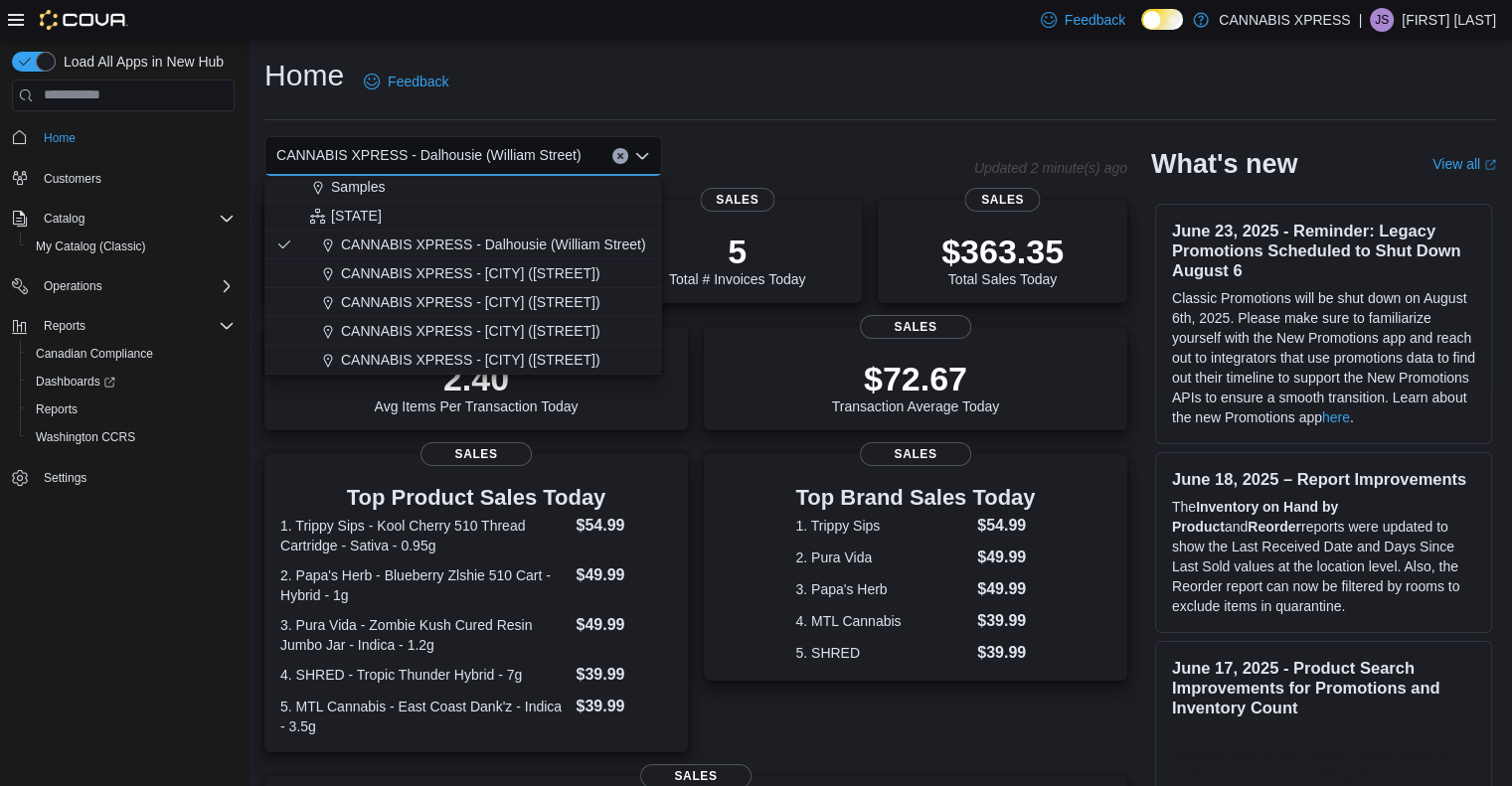 scroll, scrollTop: 434, scrollLeft: 0, axis: vertical 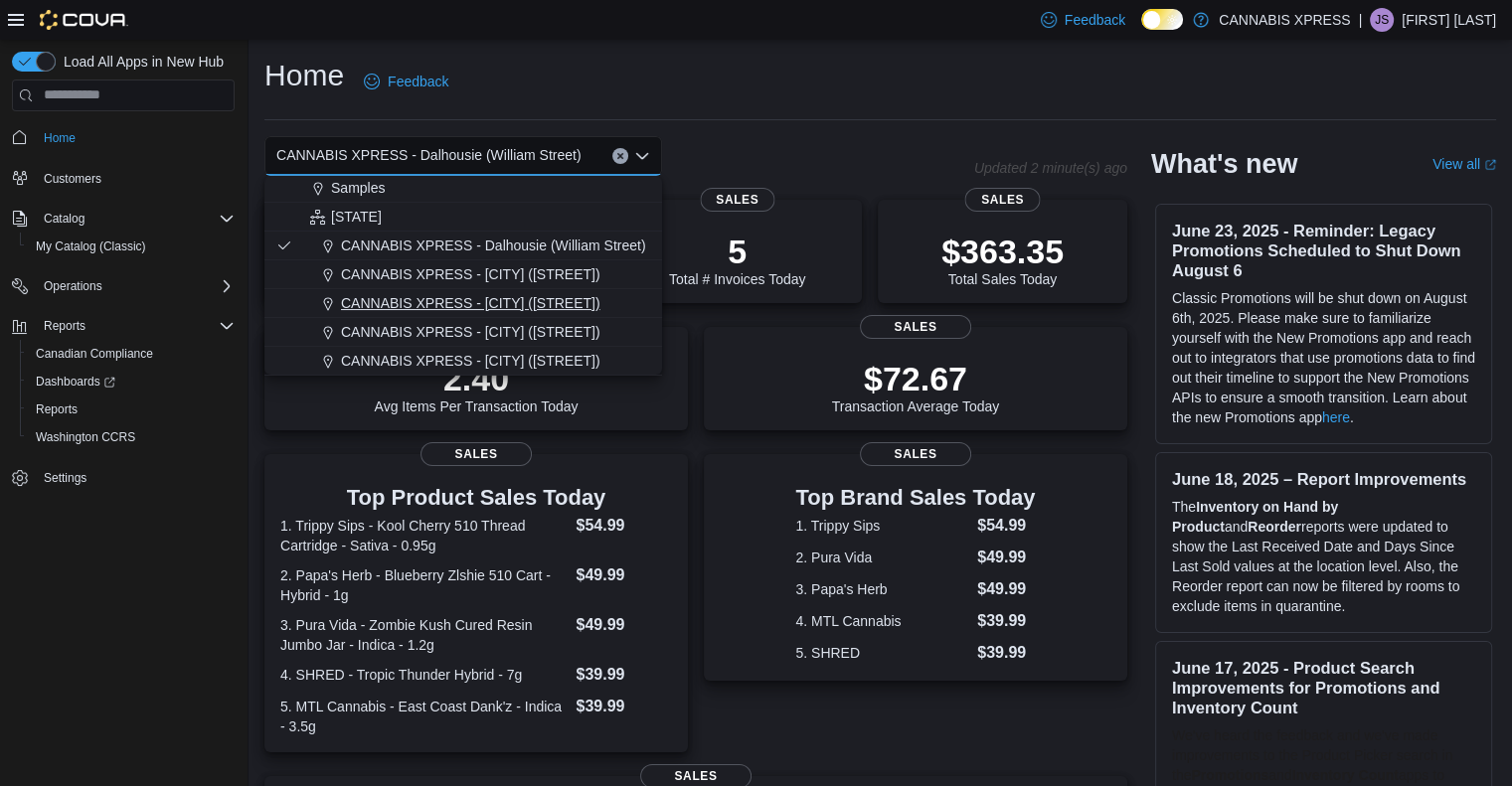 click on "CANNABIS XPRESS - [CITY] ([STREET])" at bounding box center [470, 303] 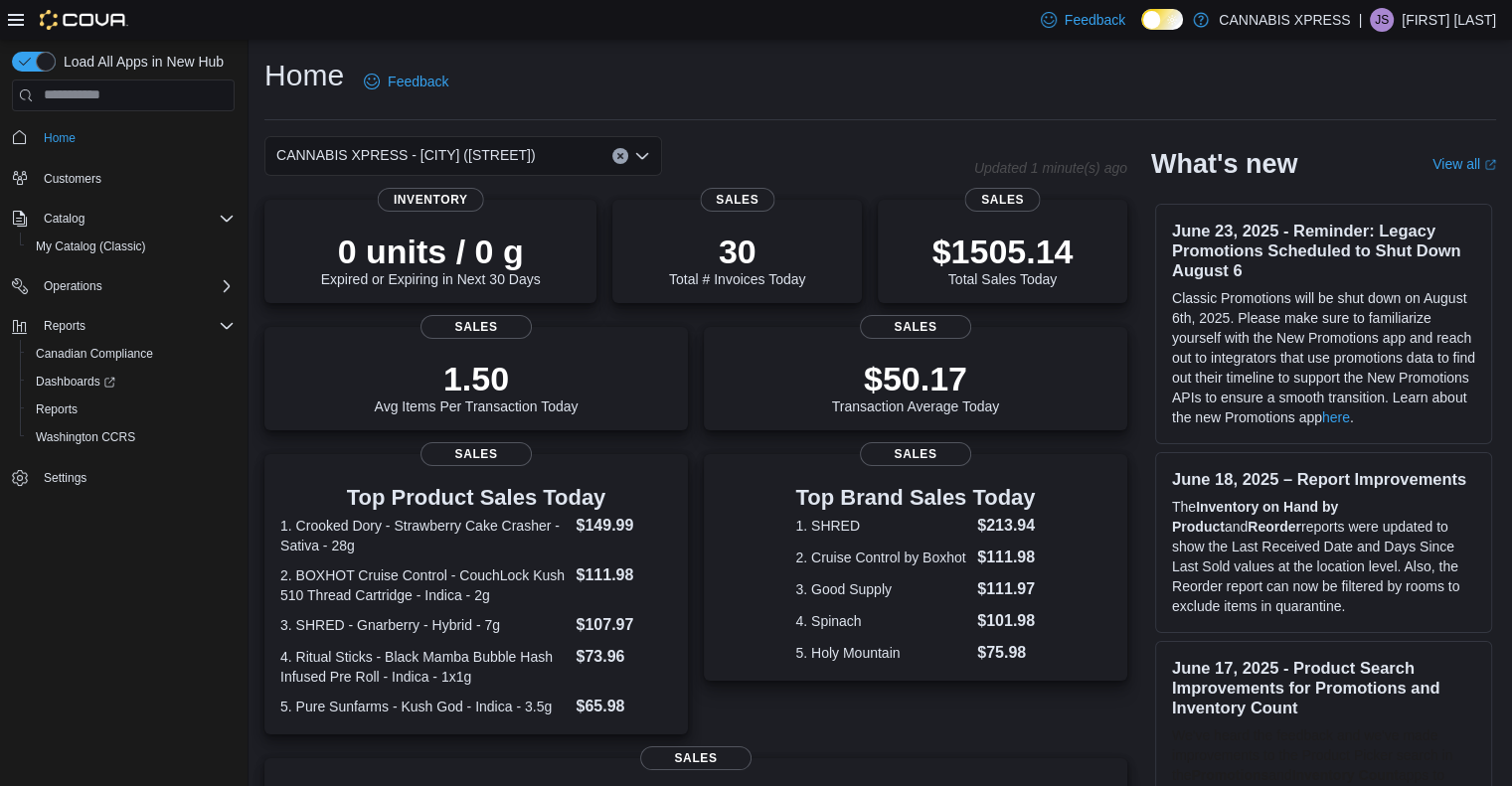 click 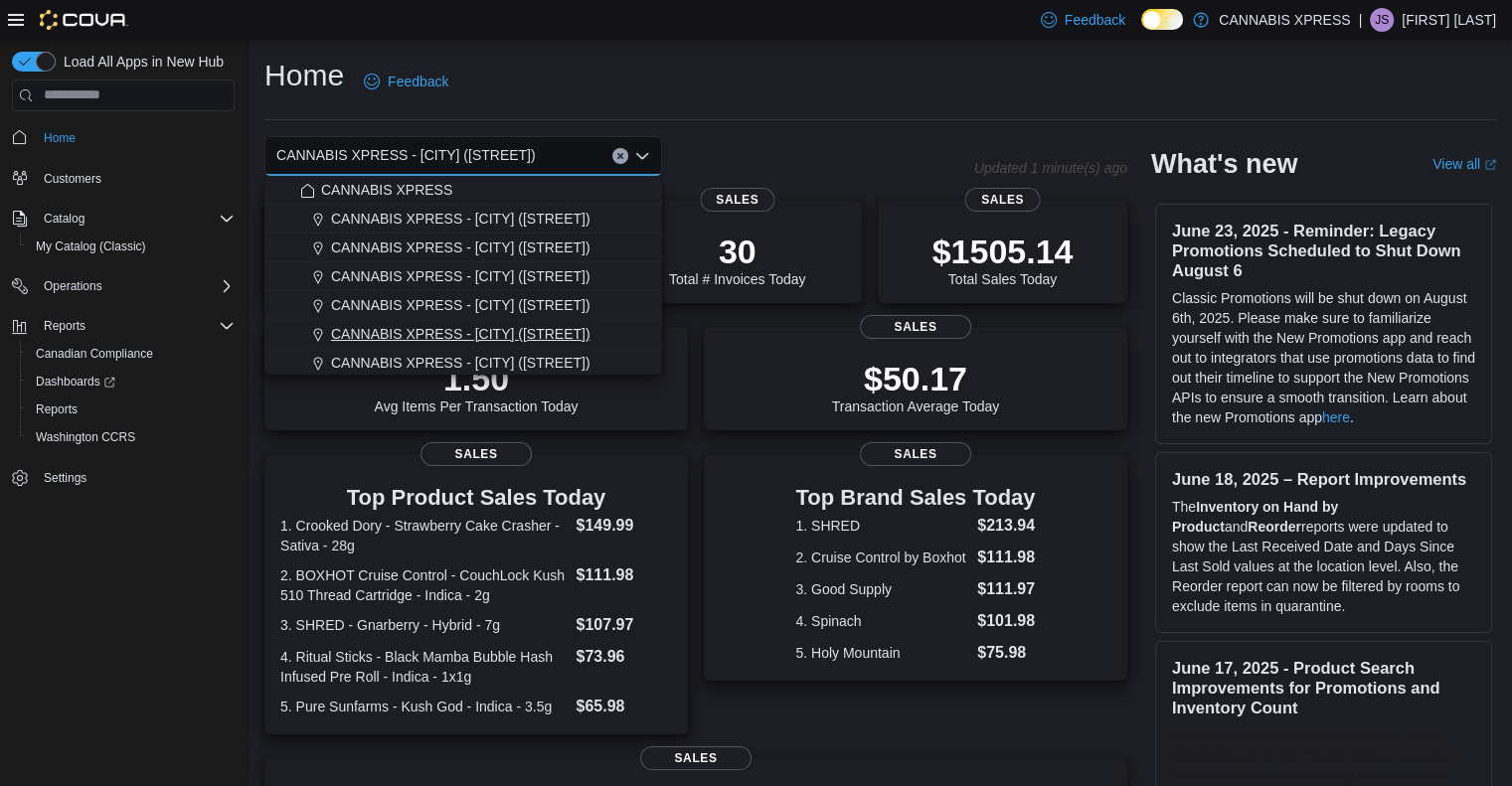 scroll, scrollTop: 435, scrollLeft: 0, axis: vertical 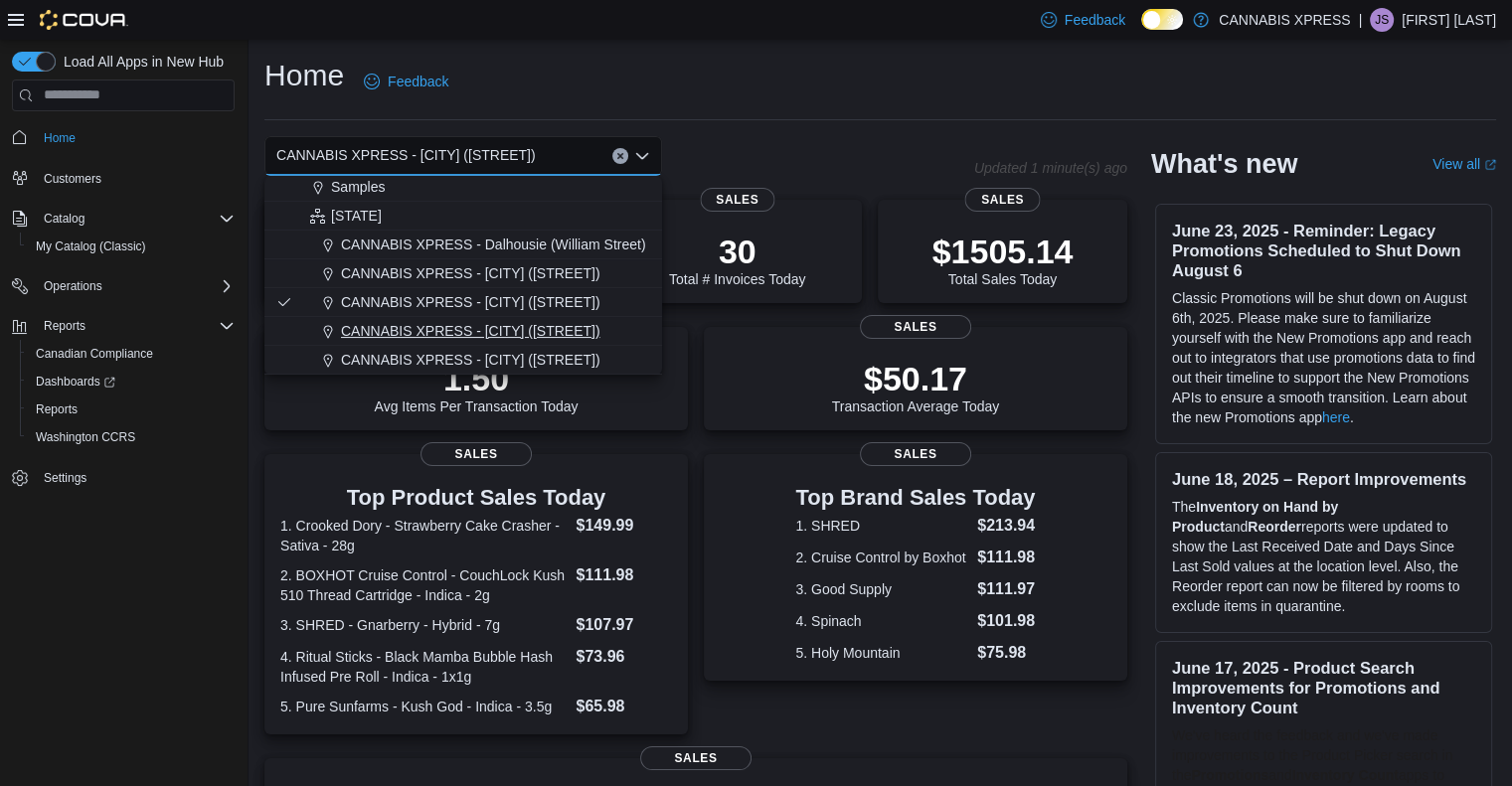 click on "CANNABIS XPRESS - St. Andrews ([STREET])" at bounding box center [470, 331] 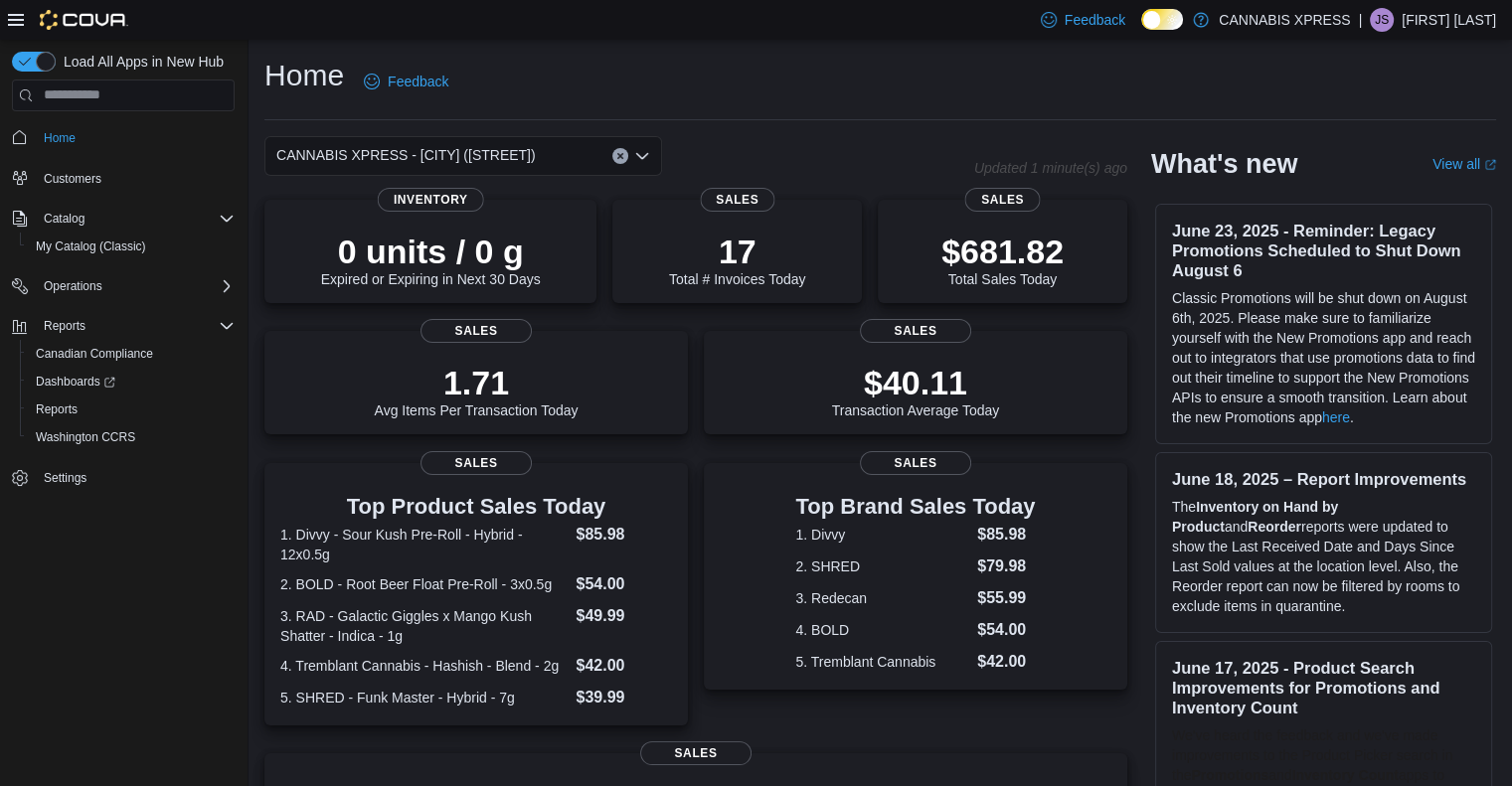 click on "CANNABIS XPRESS - St. Andrews ([STREET])" at bounding box center (463, 156) 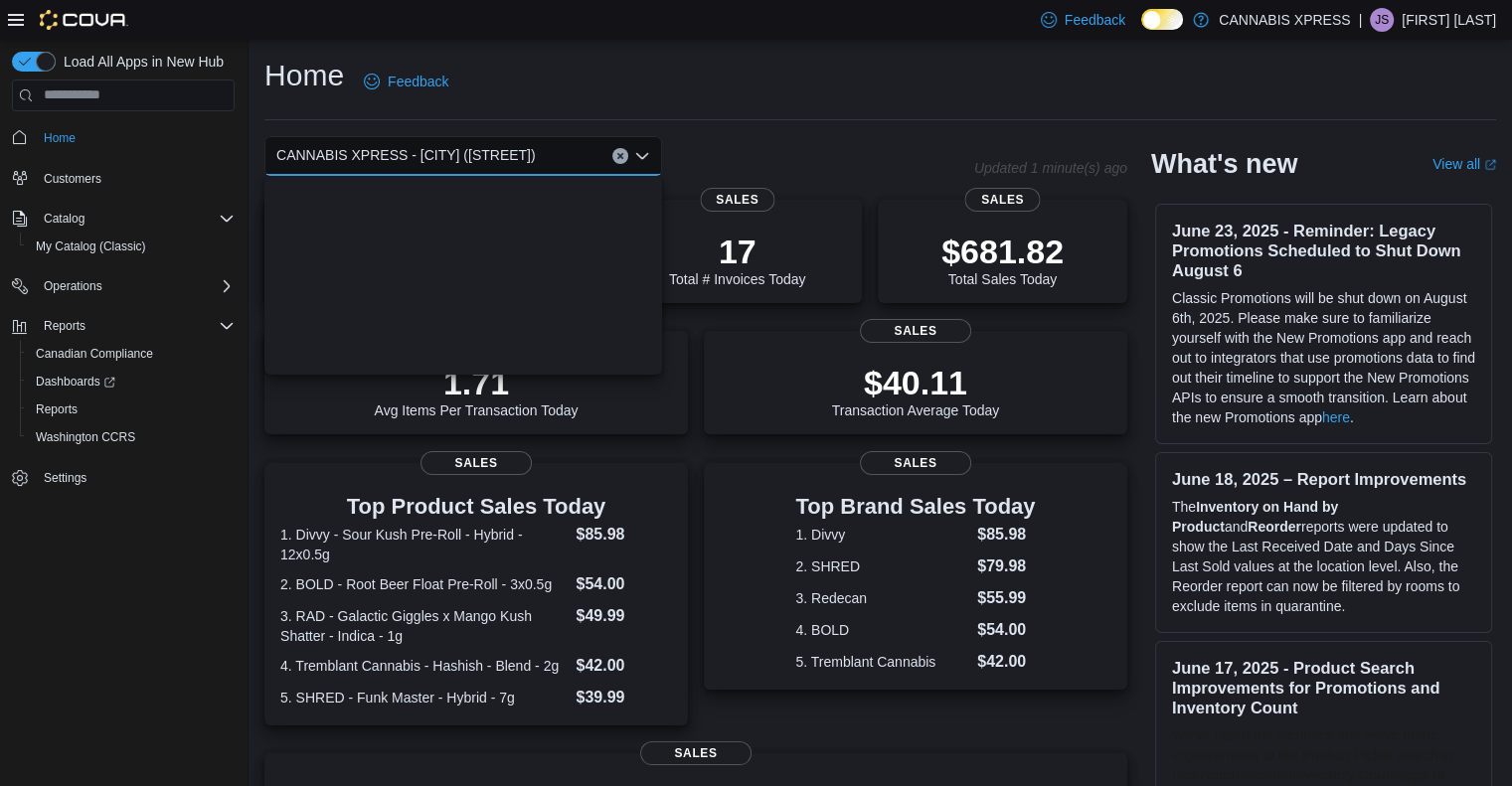 scroll, scrollTop: 435, scrollLeft: 0, axis: vertical 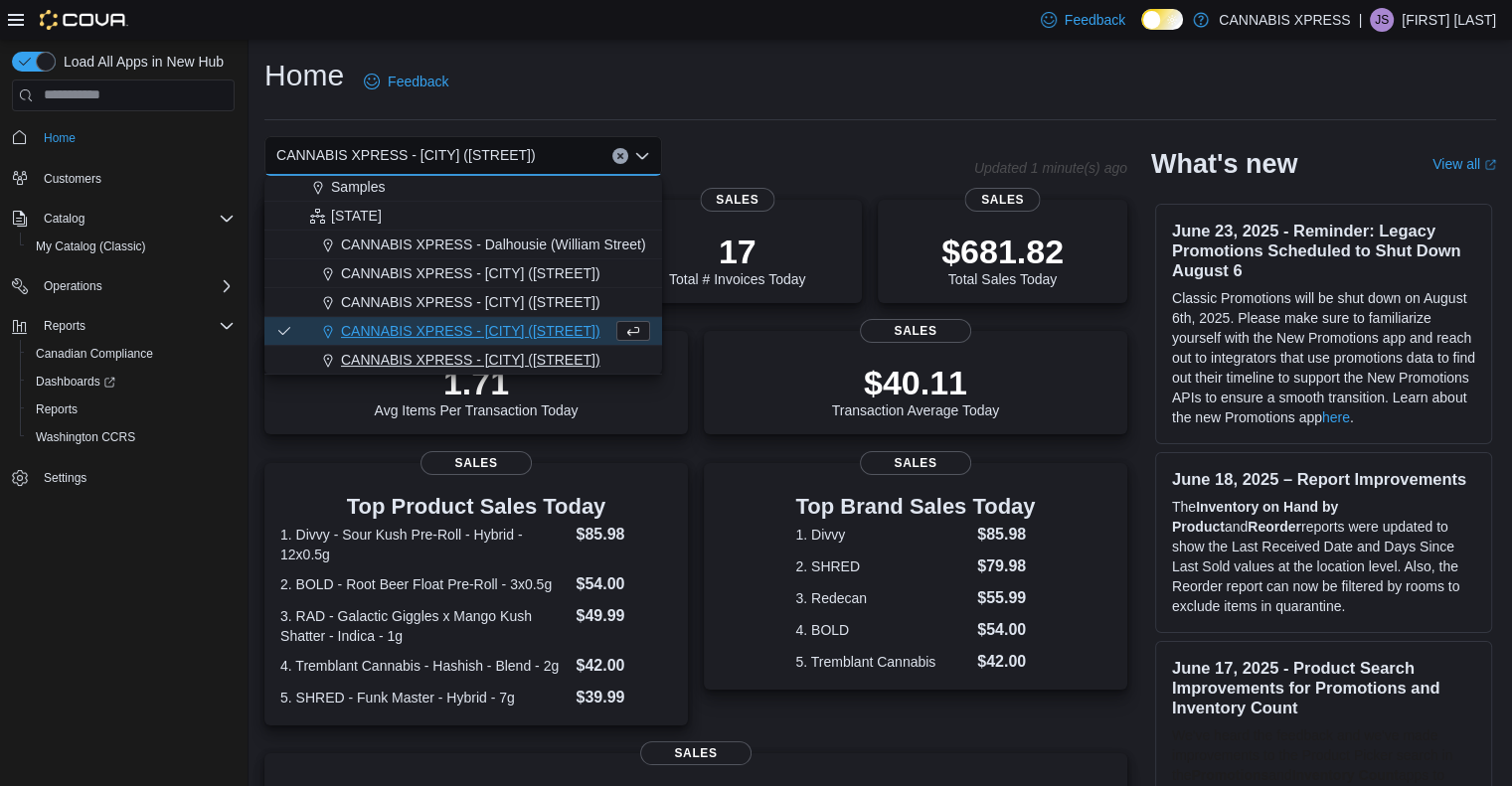 click on "CANNABIS XPRESS - St. George ([STREET])" at bounding box center [470, 360] 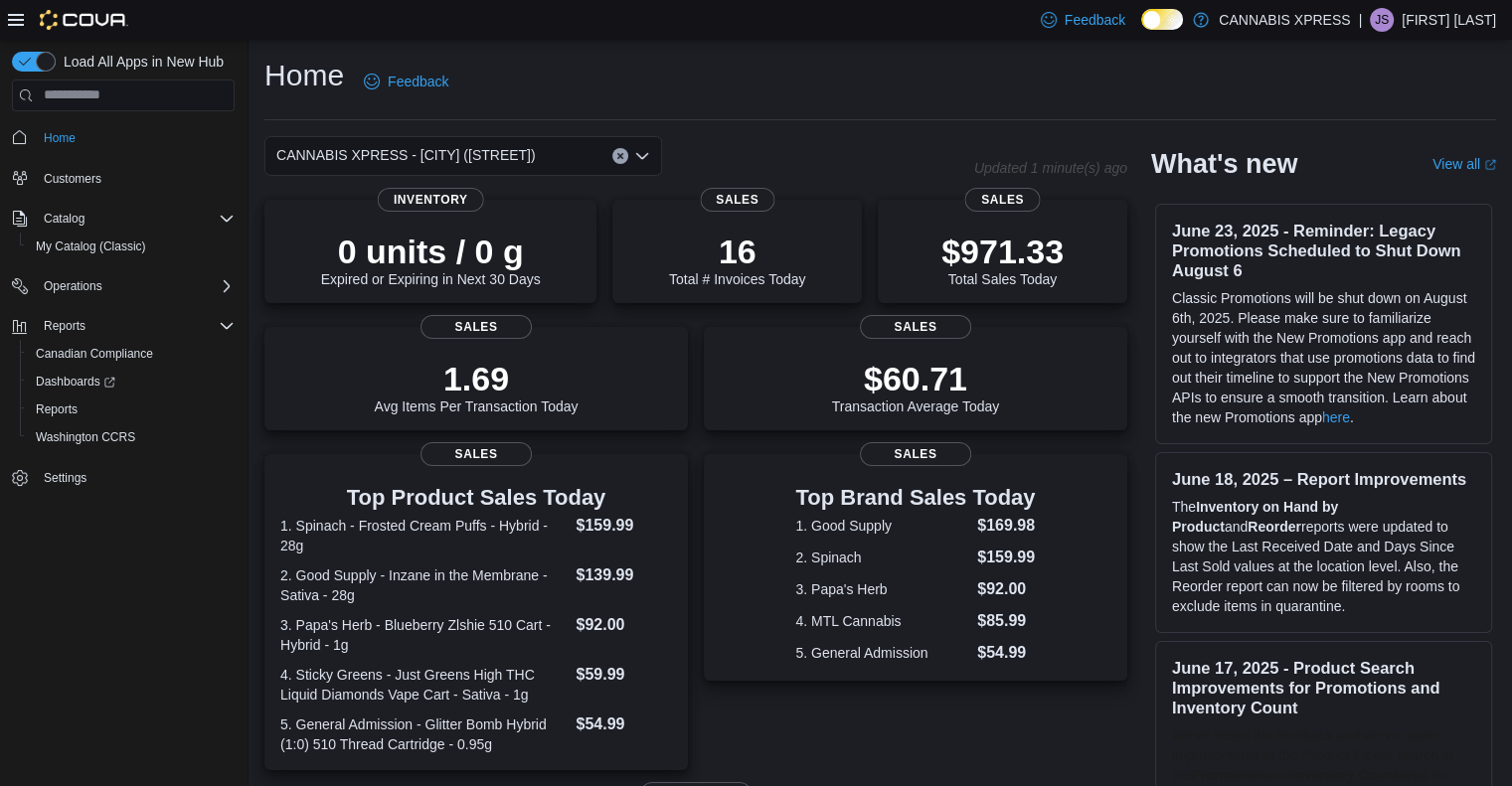 click 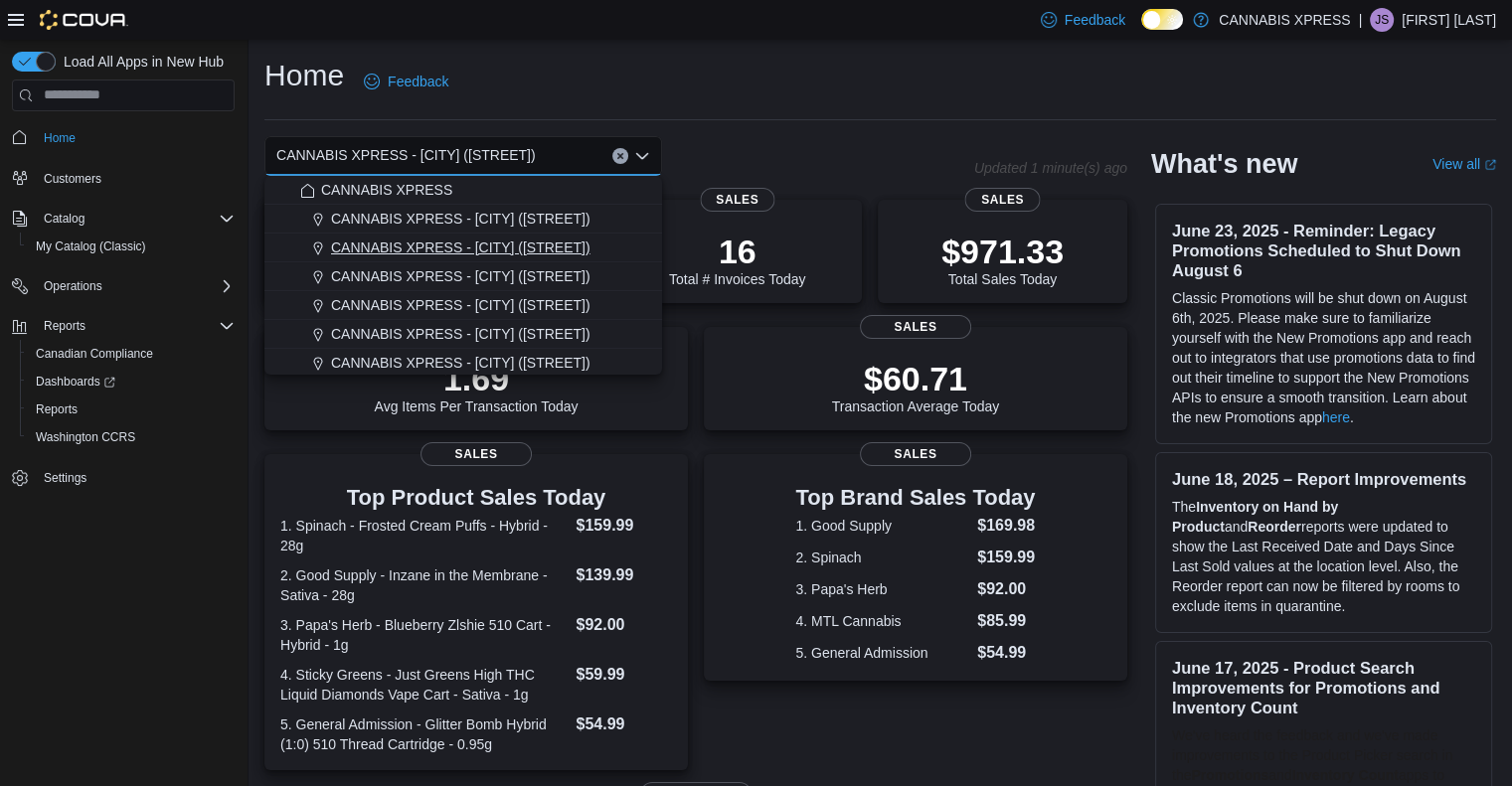 click on "CANNABIS XPRESS - Brampton ([STREET])" at bounding box center (460, 247) 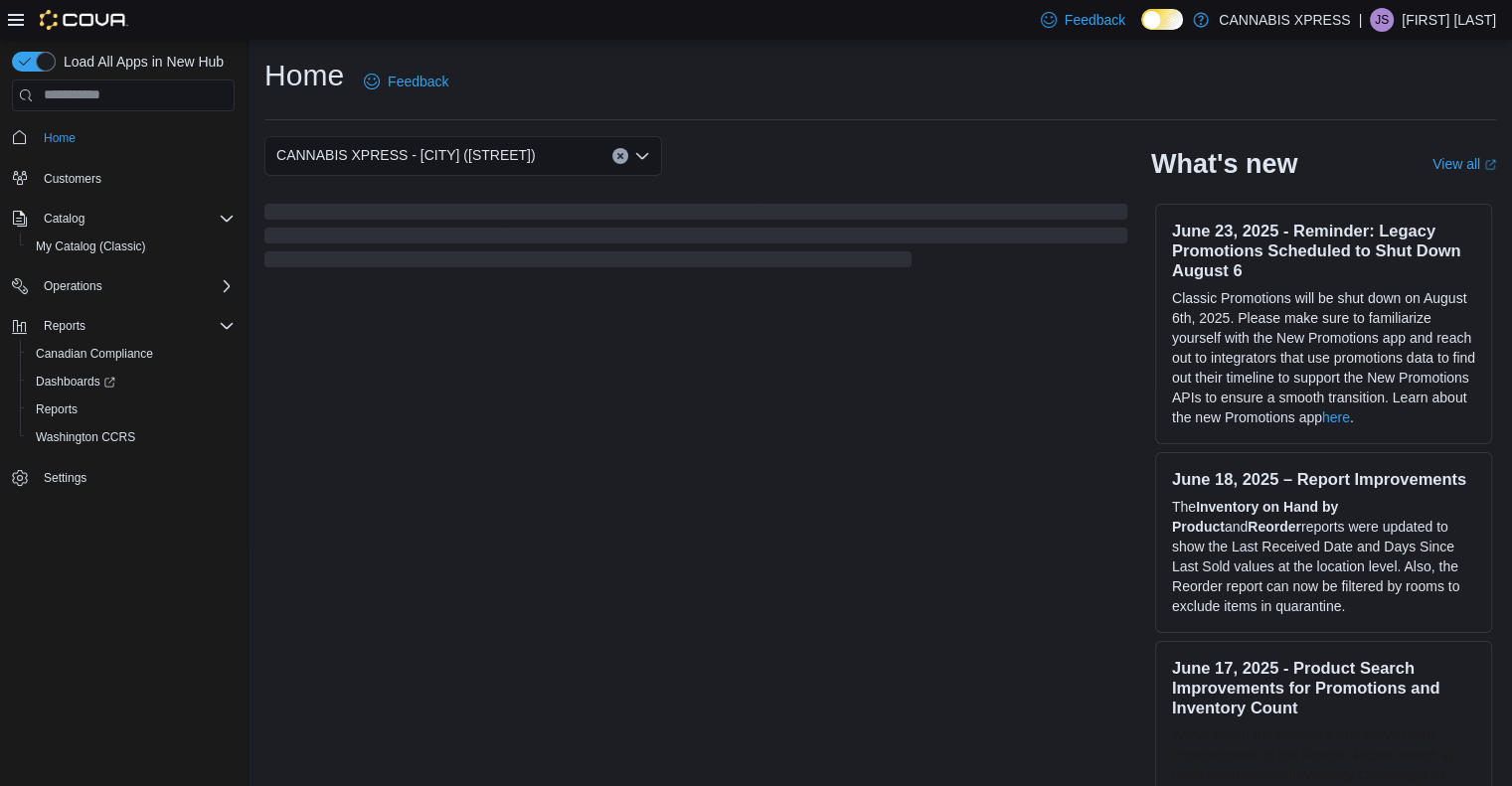 scroll, scrollTop: 18, scrollLeft: 0, axis: vertical 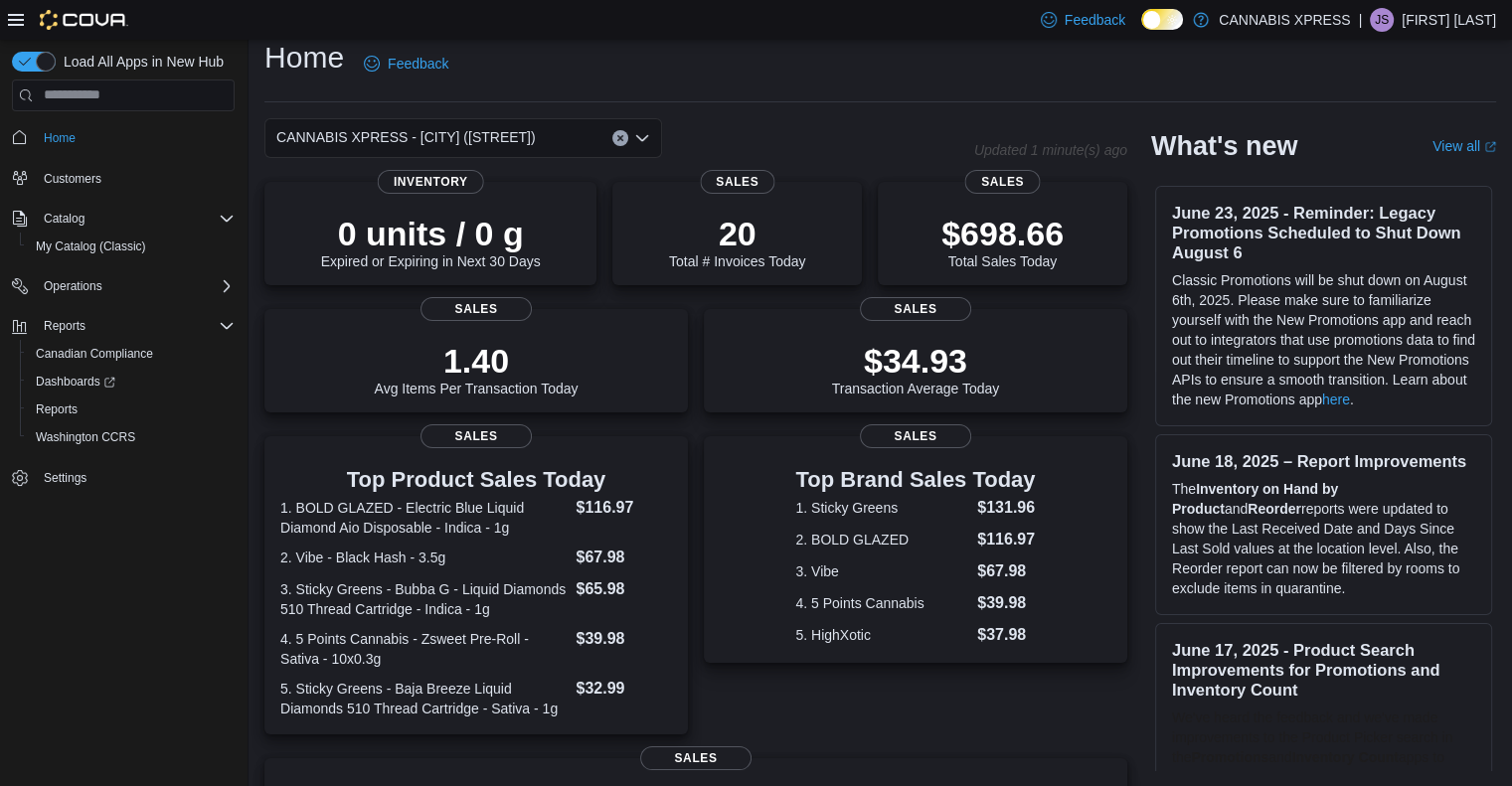 click 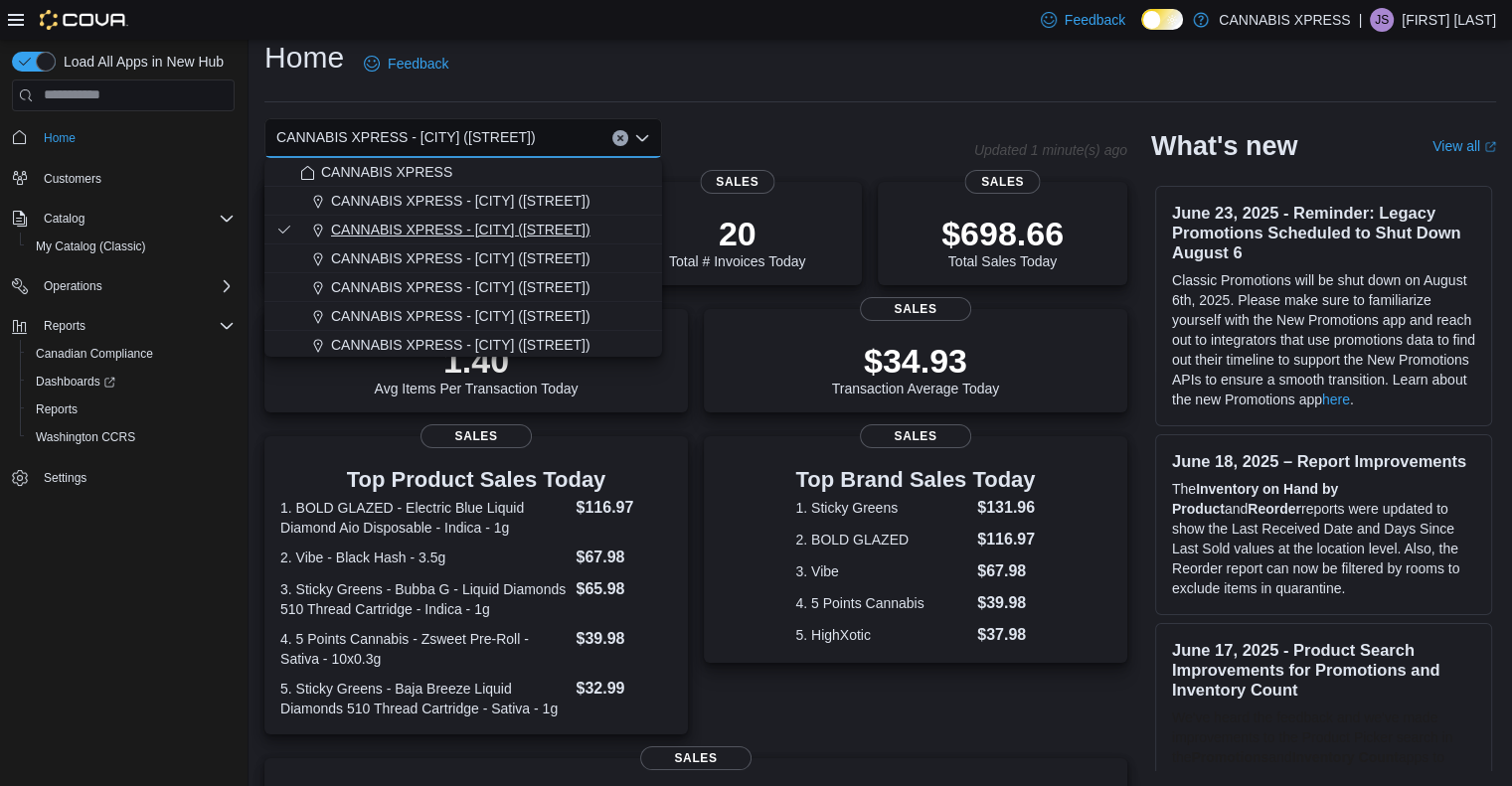 scroll, scrollTop: 435, scrollLeft: 0, axis: vertical 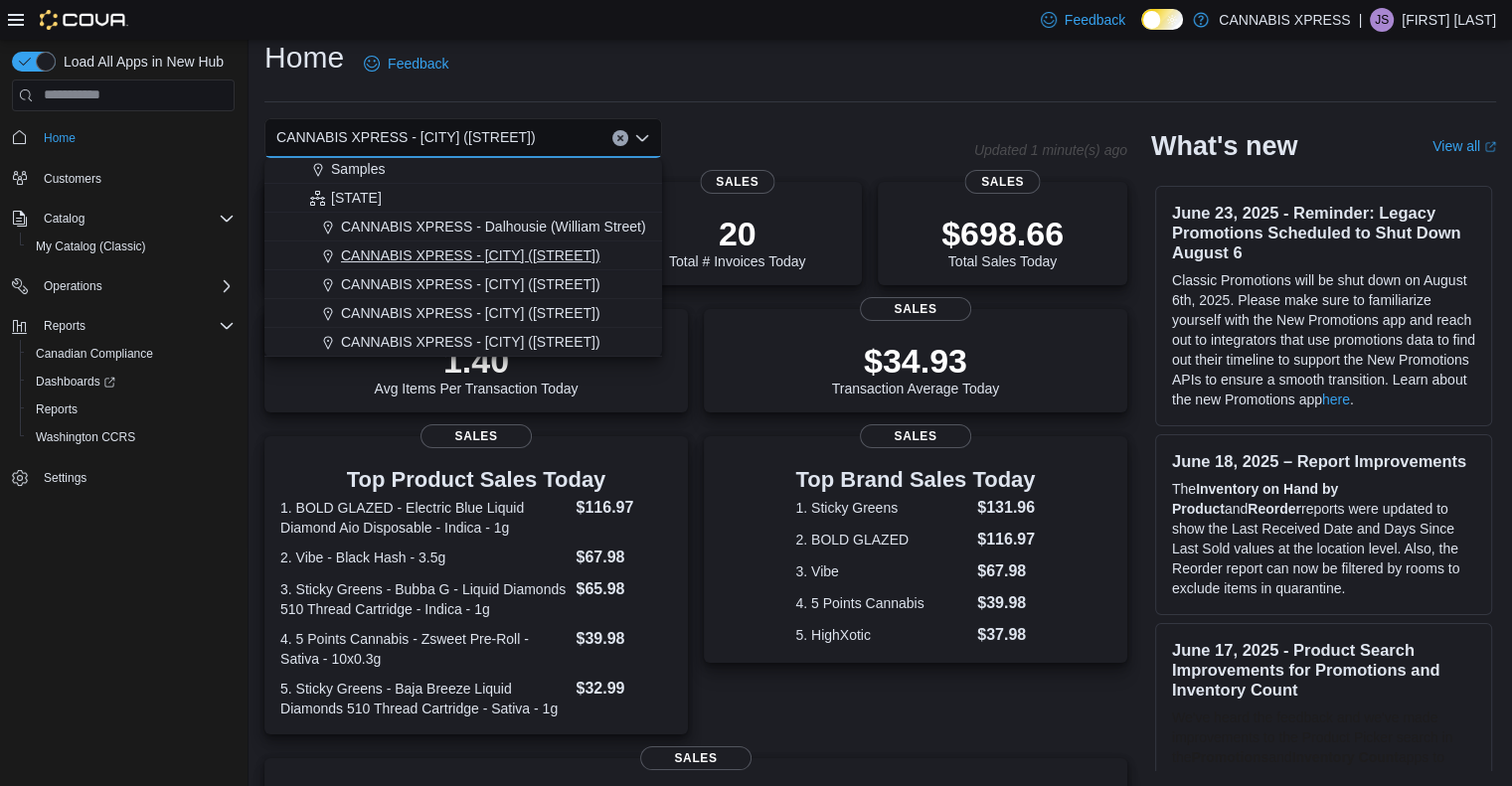 click on "CANNABIS XPRESS - Grand Bay-Westfield ([STREET])" at bounding box center (470, 255) 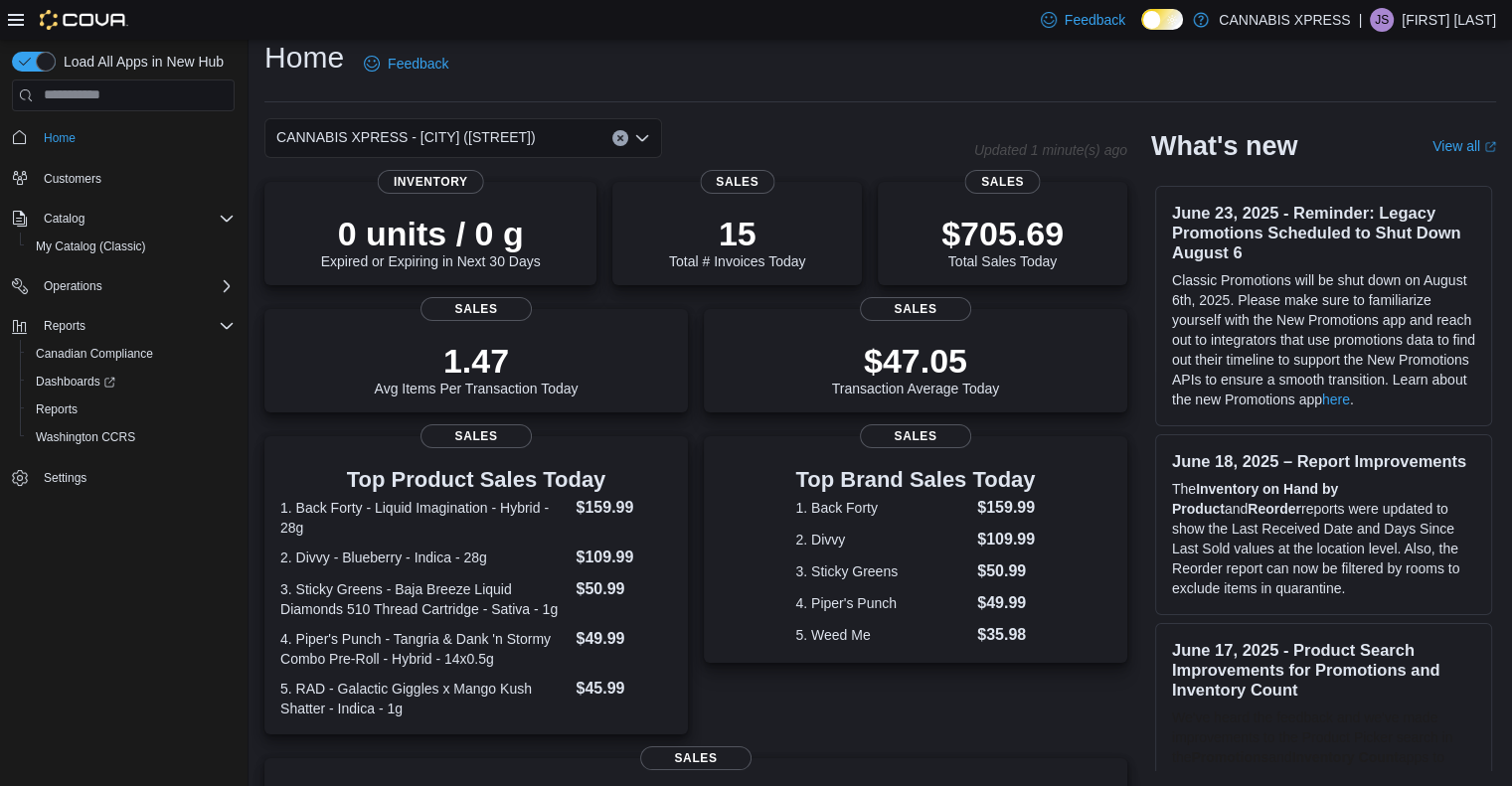 click 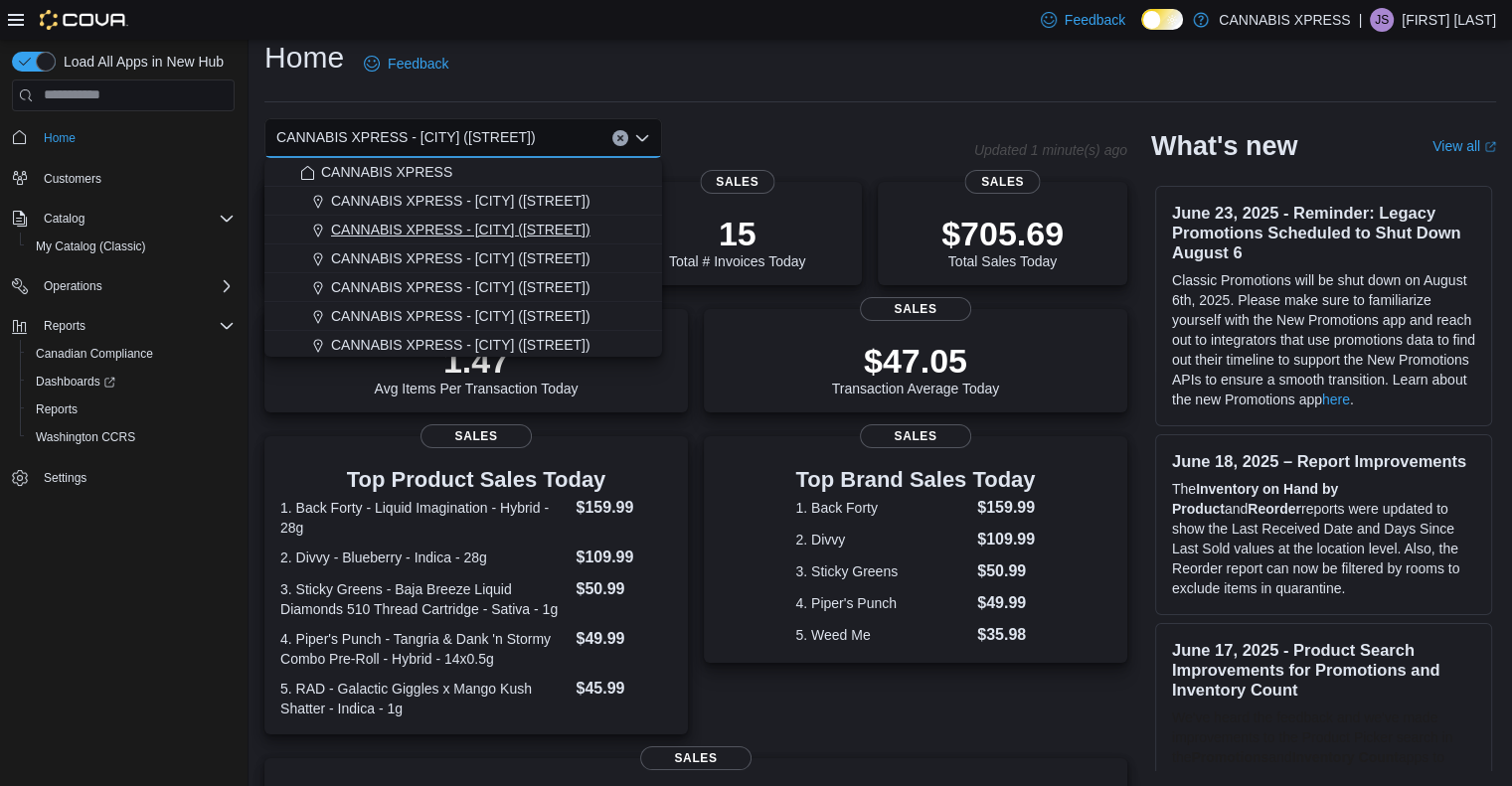 scroll, scrollTop: 0, scrollLeft: 0, axis: both 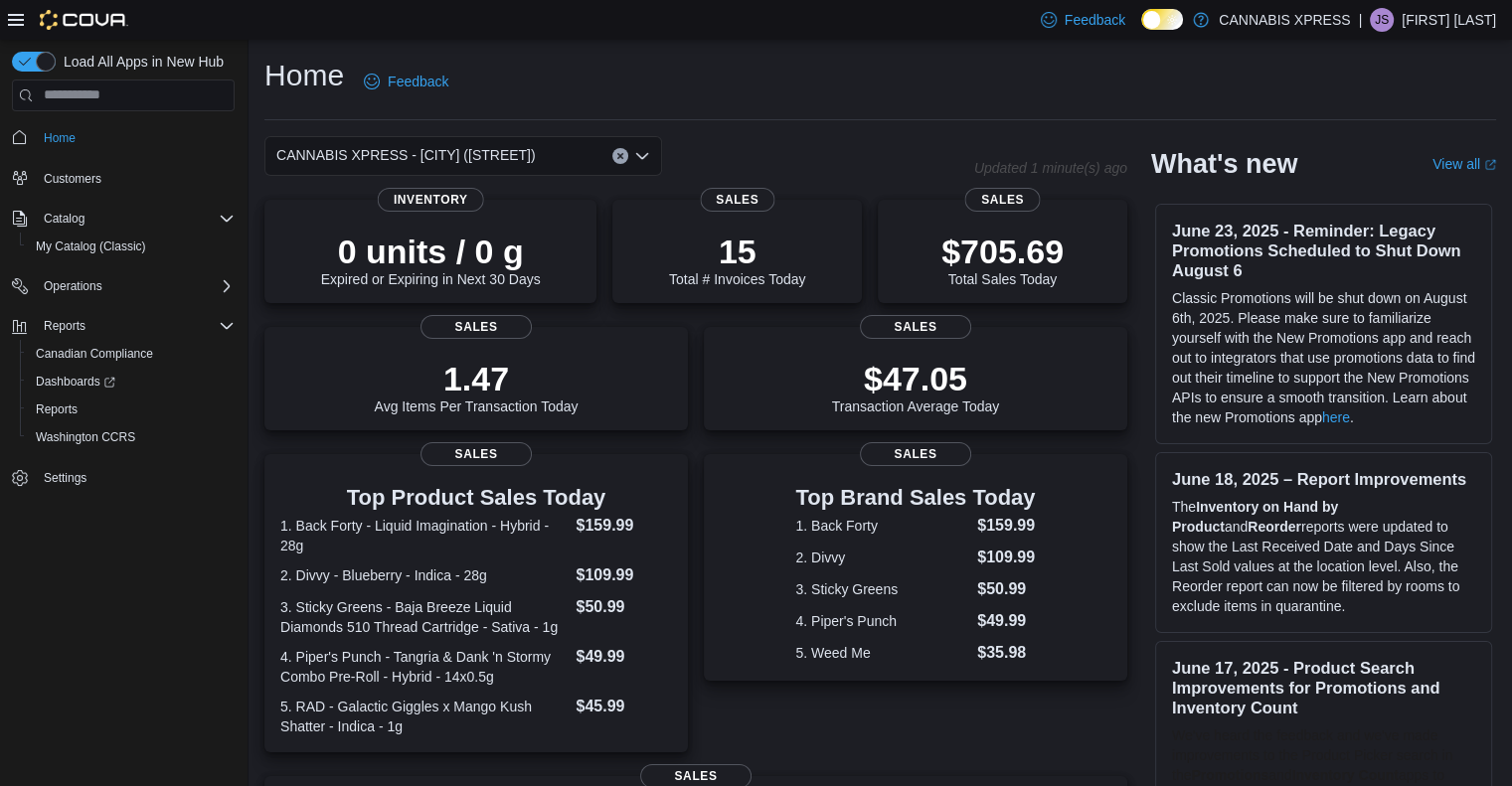 click on "CANNABIS XPRESS - Grand Bay-Westfield (Woolastook Drive) Combo box. Selected. CANNABIS XPRESS - Grand Bay-Westfield (Woolastook Drive). Press Backspace to delete CANNABIS XPRESS - Grand Bay-Westfield (Woolastook Drive). Combo box input. Select a Location. Type some text or, to display a list of choices, press Down Arrow. To exit the list of choices, press Escape." at bounding box center [463, 156] 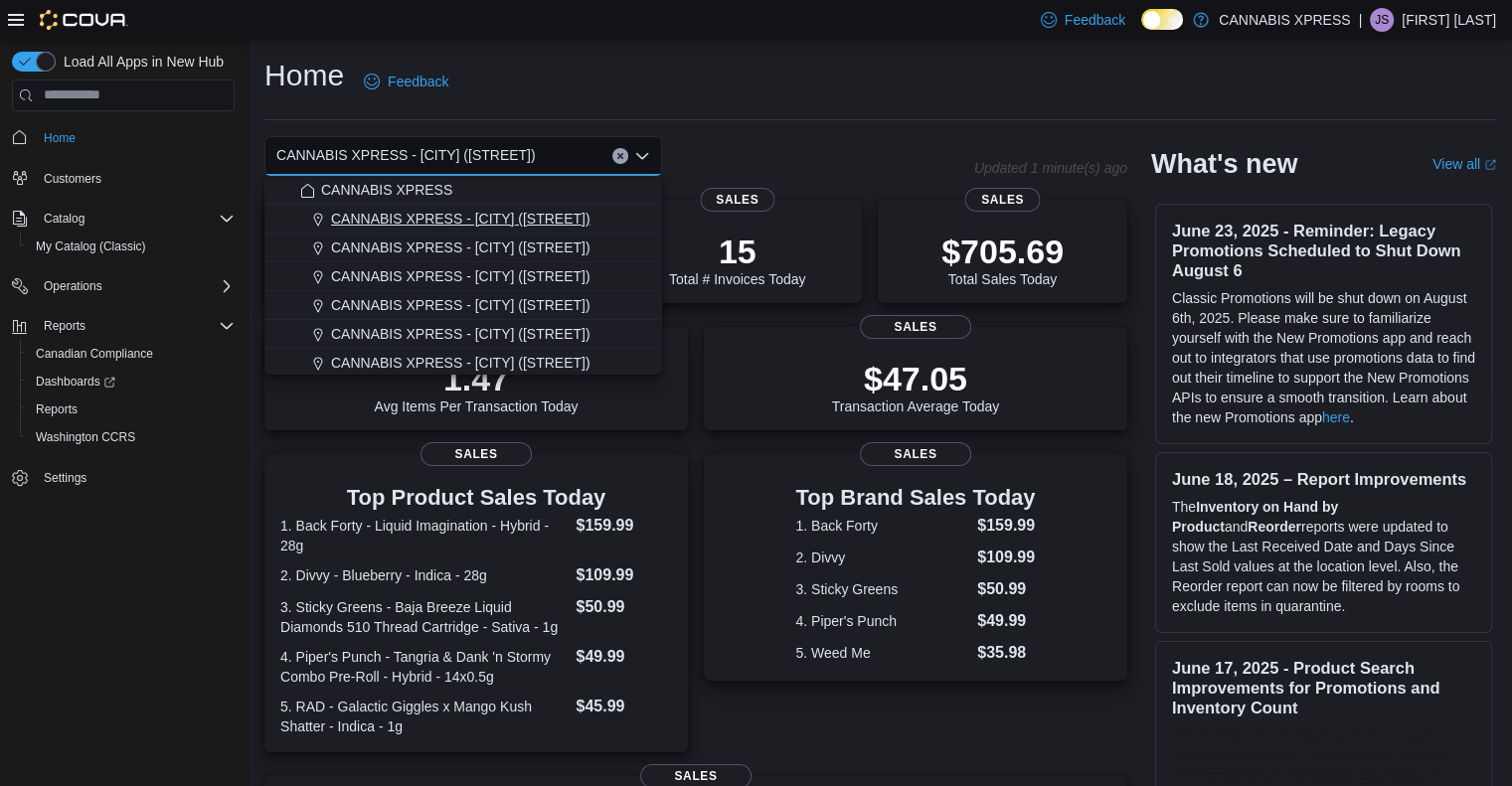 click on "CANNABIS XPRESS - Beeton ([STREET])" at bounding box center (460, 219) 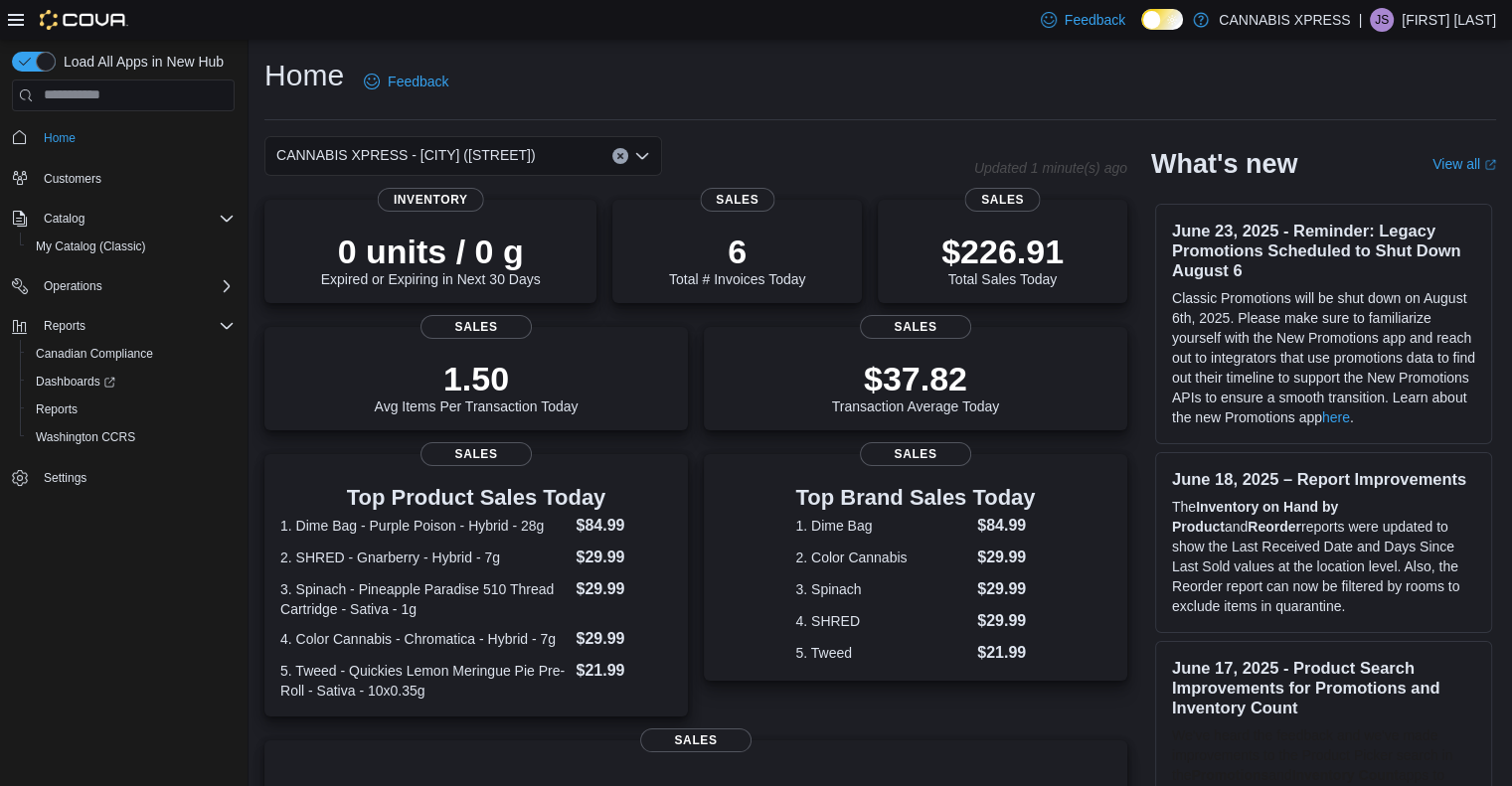 click 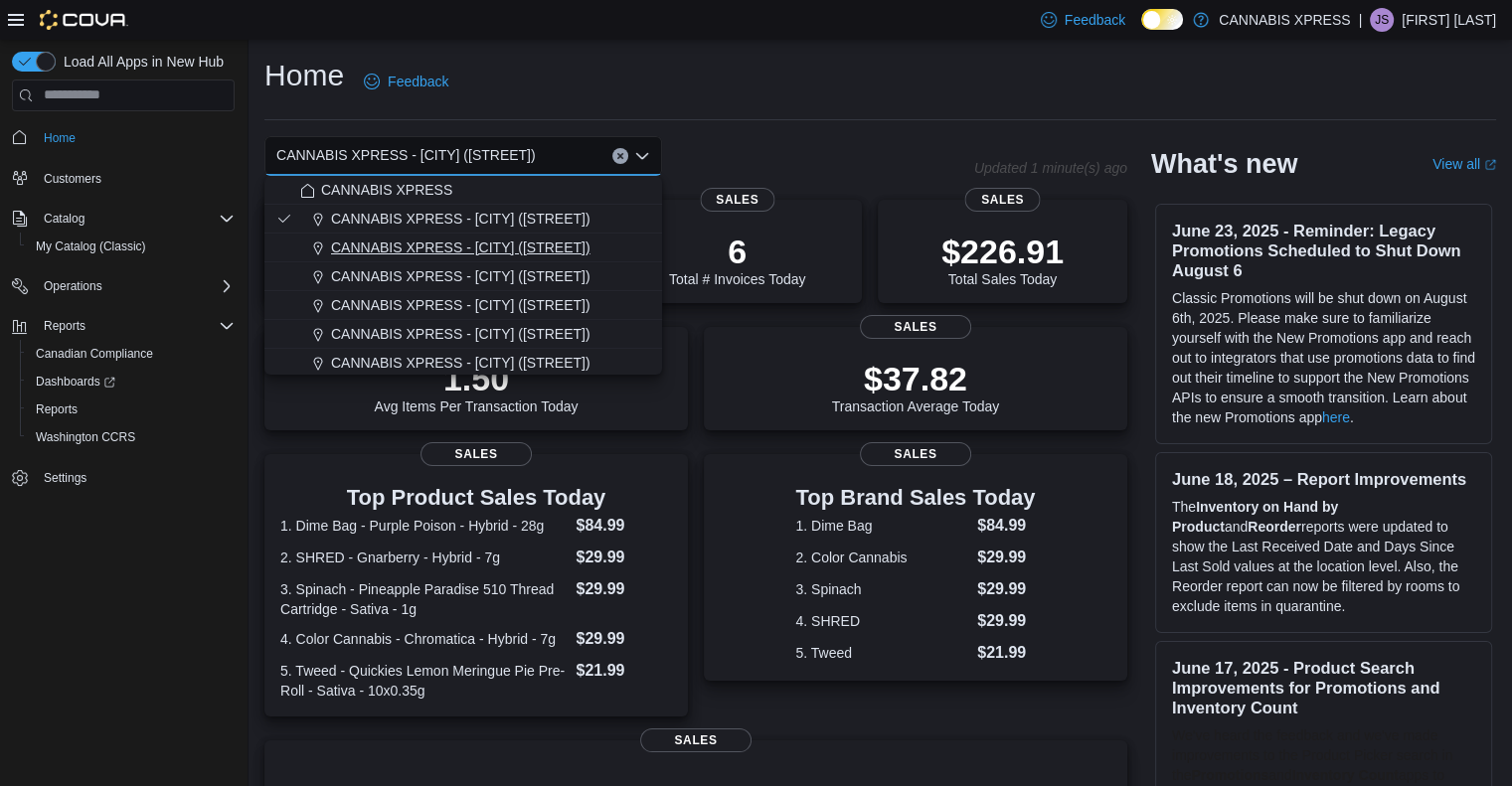 click on "CANNABIS XPRESS - Brampton ([STREET])" at bounding box center [460, 247] 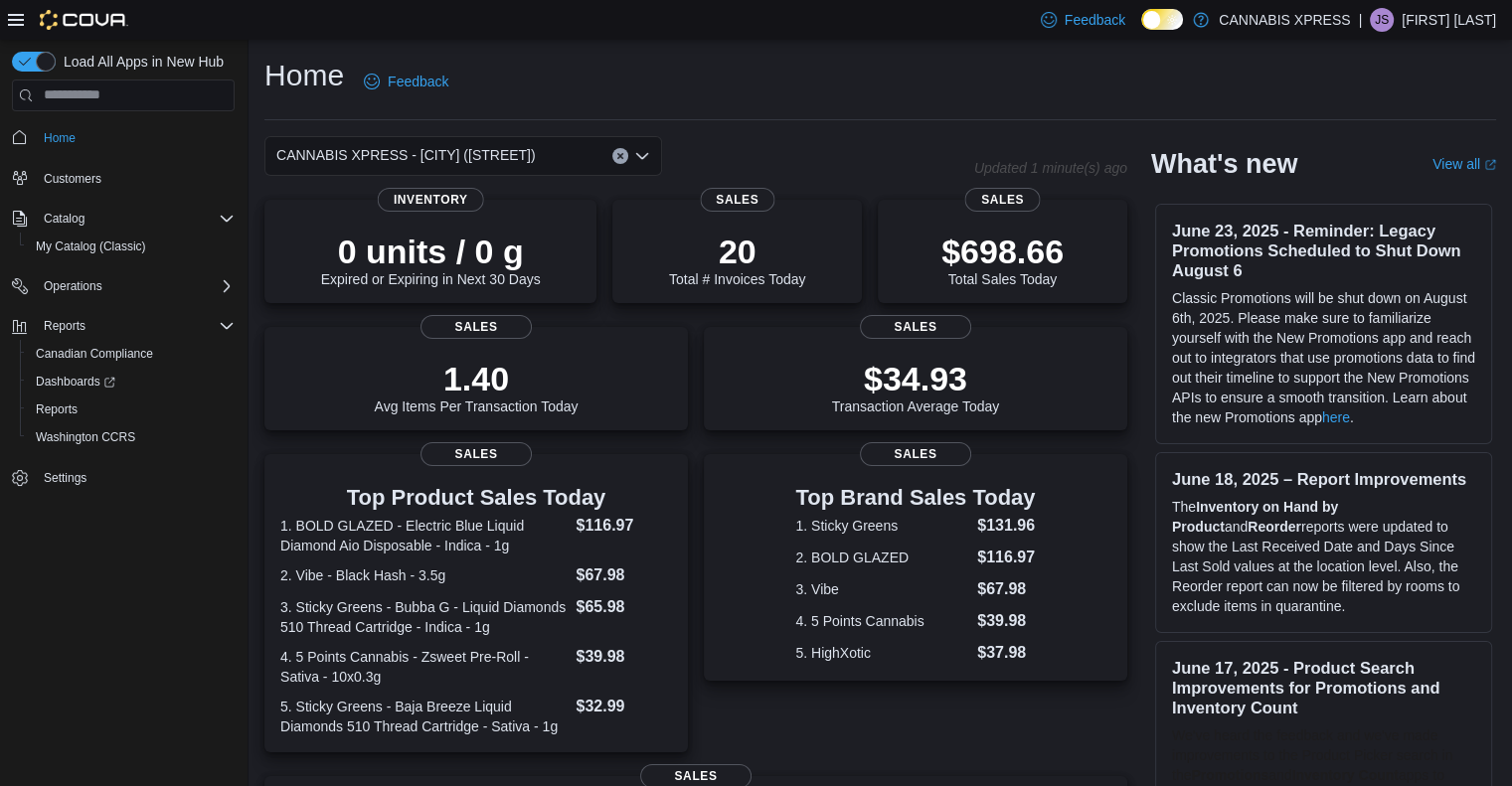 click 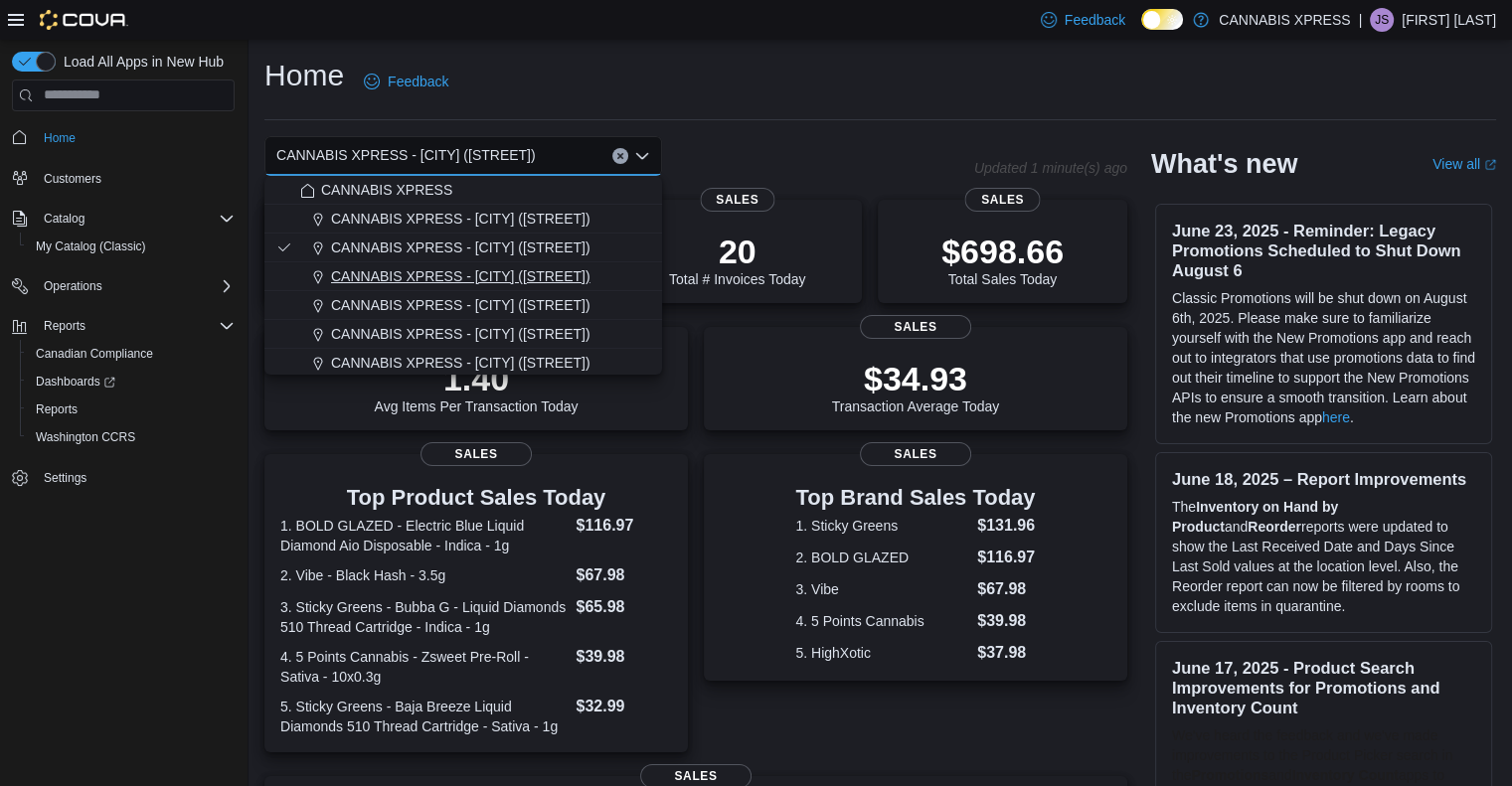 click on "CANNABIS XPRESS - Brampton ([STREET])" at bounding box center (460, 276) 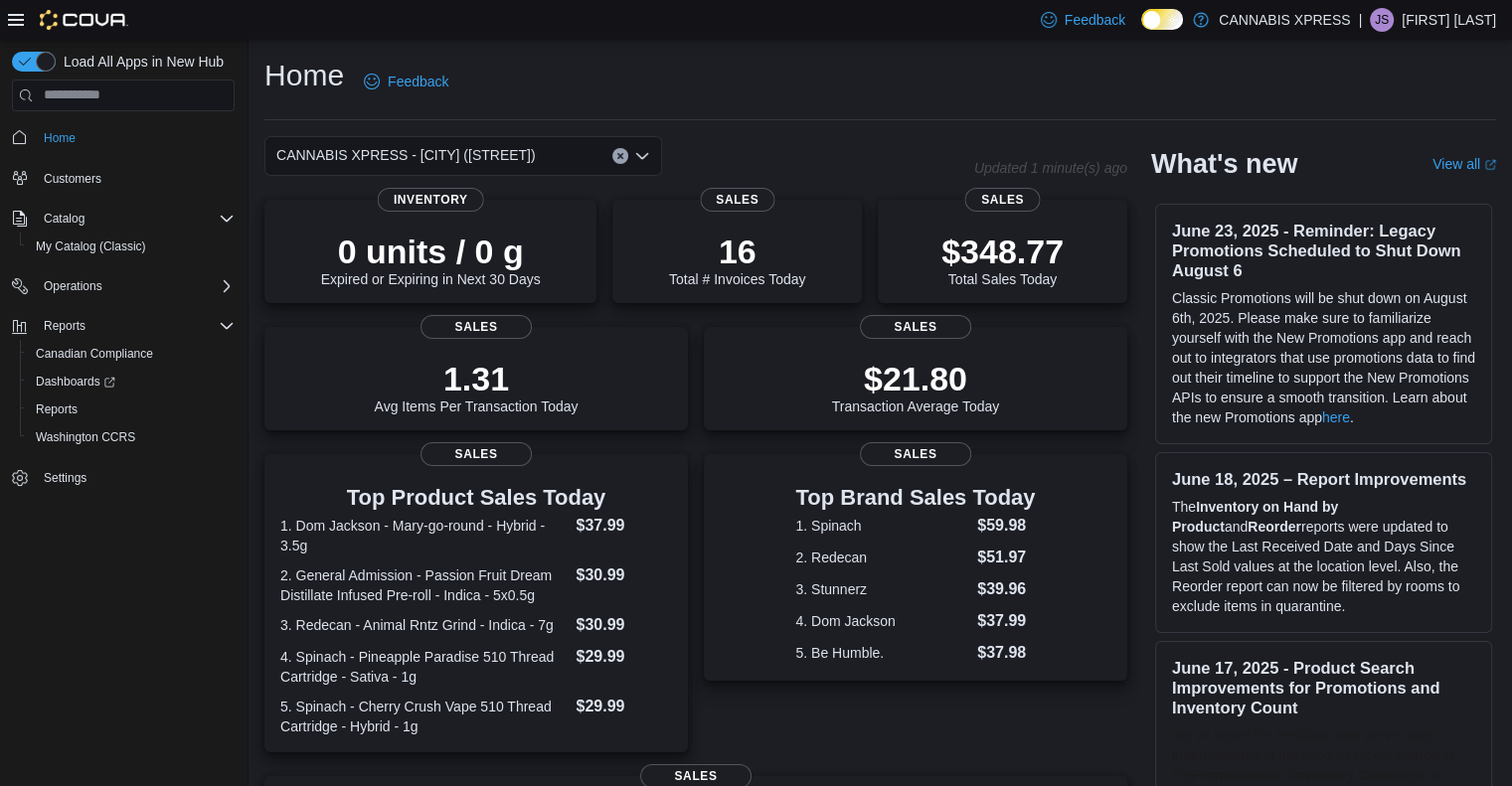 click 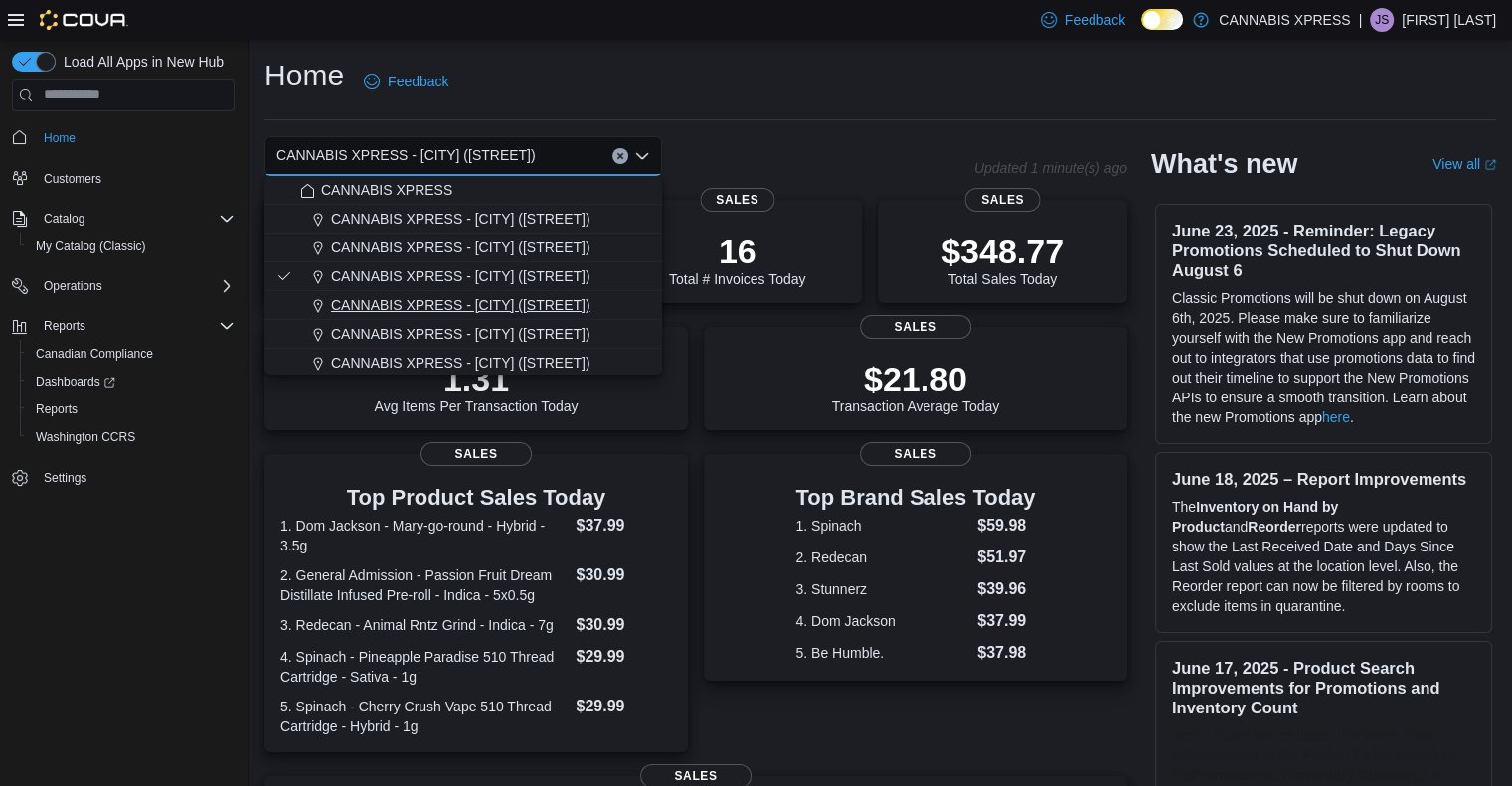 click on "CANNABIS XPRESS - Delhi ([STREET])" at bounding box center [460, 305] 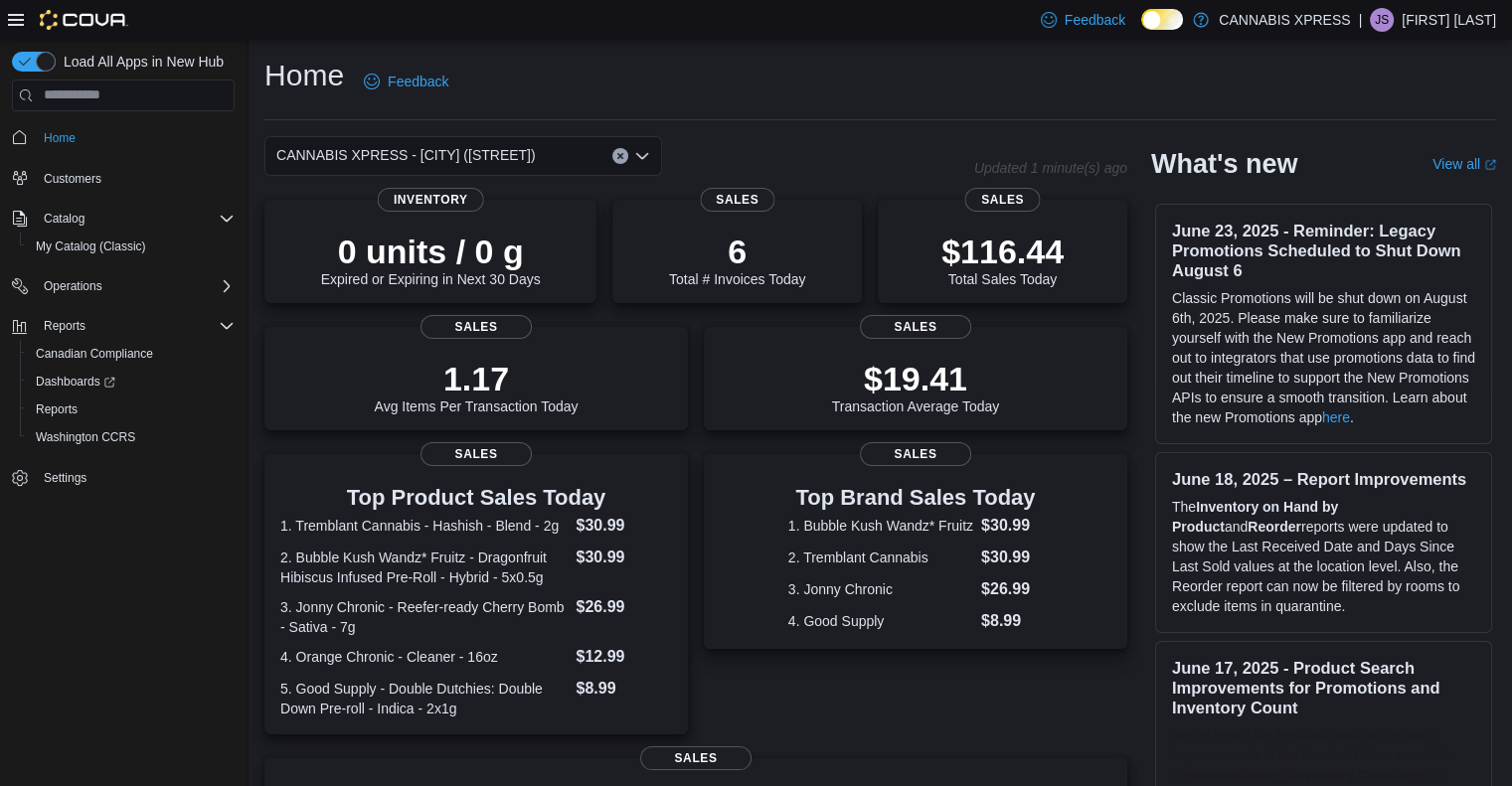 click 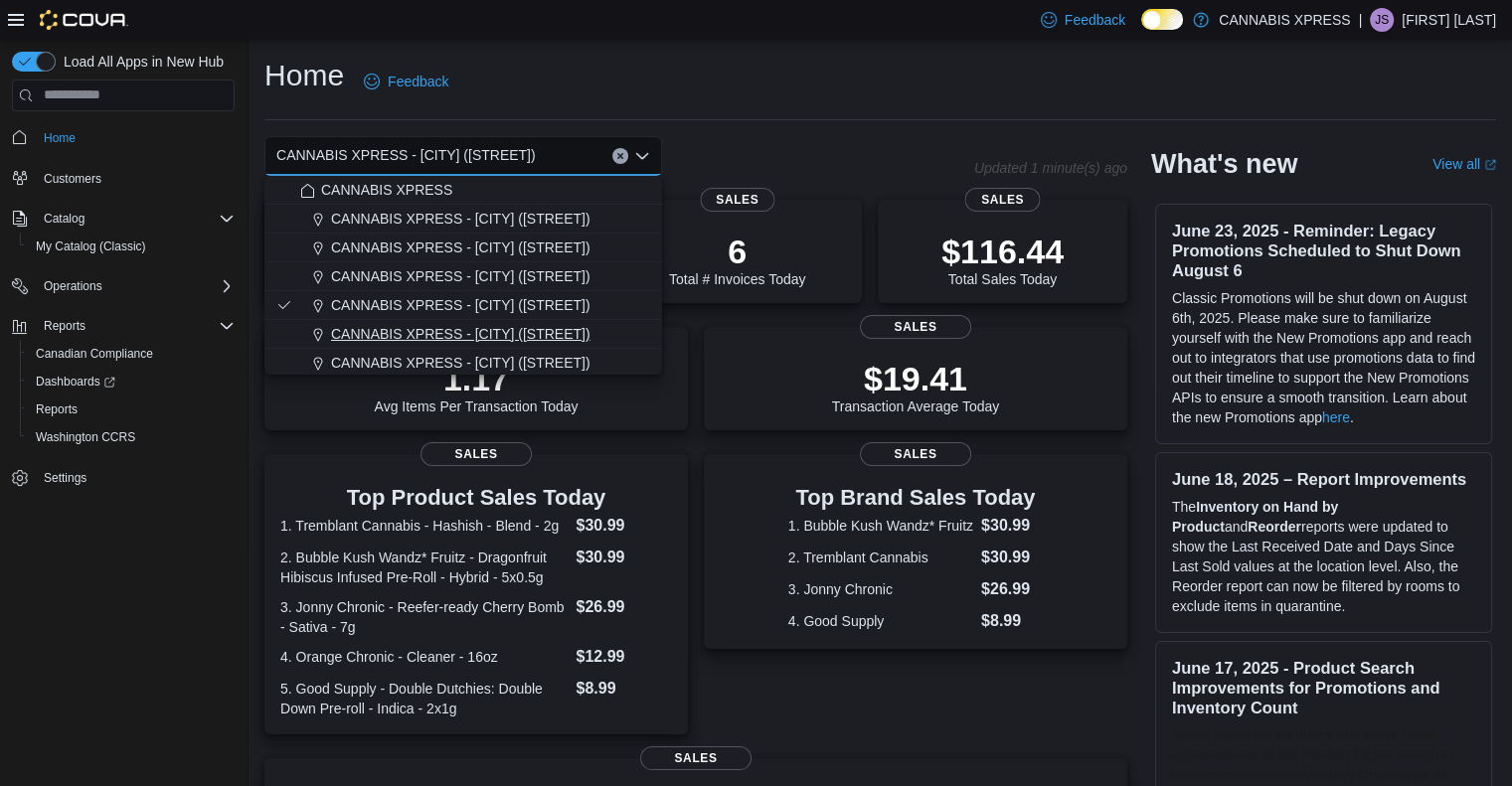 click on "CANNABIS XPRESS - Hampton ([STREET])" at bounding box center [460, 334] 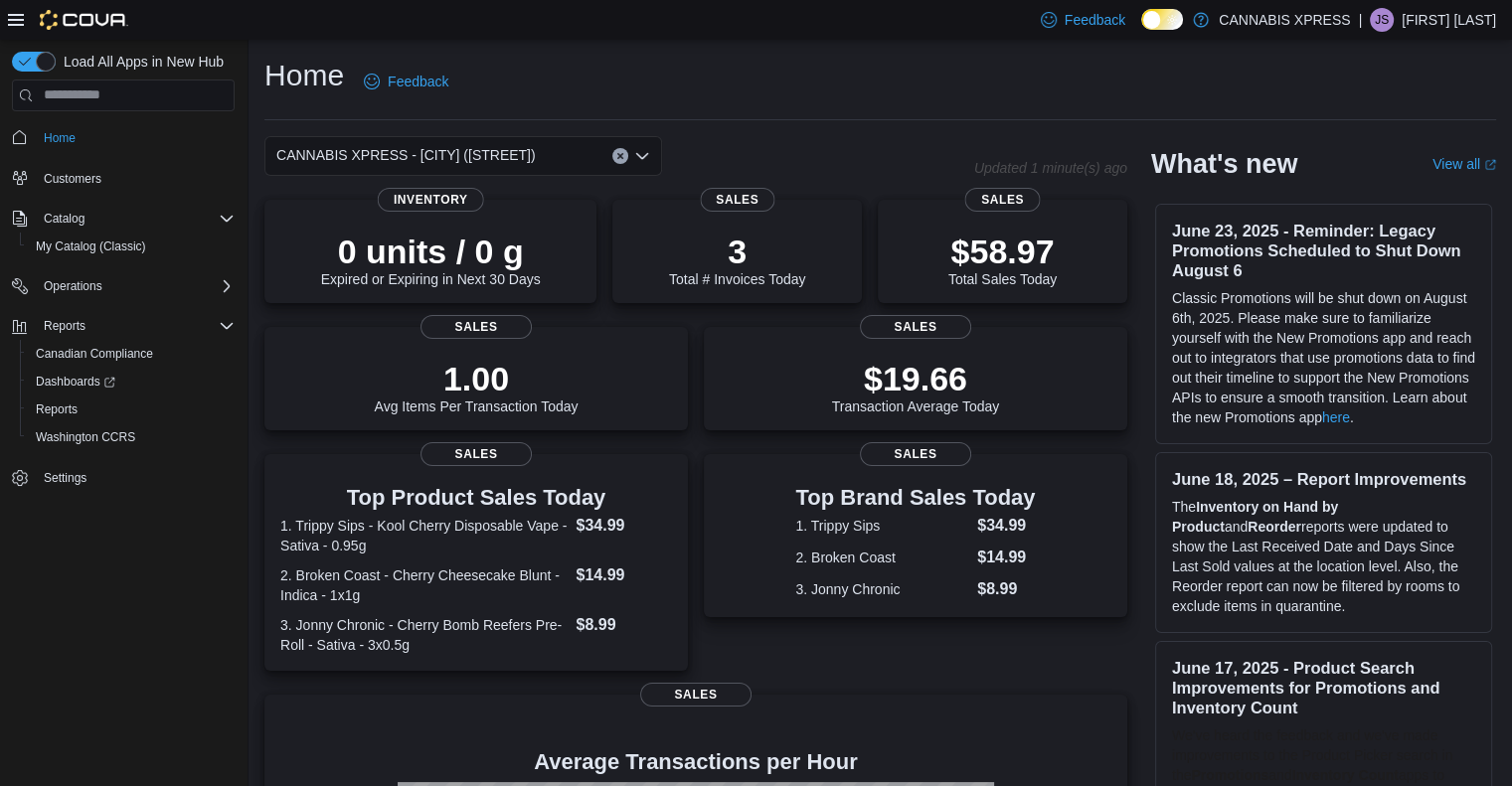 click 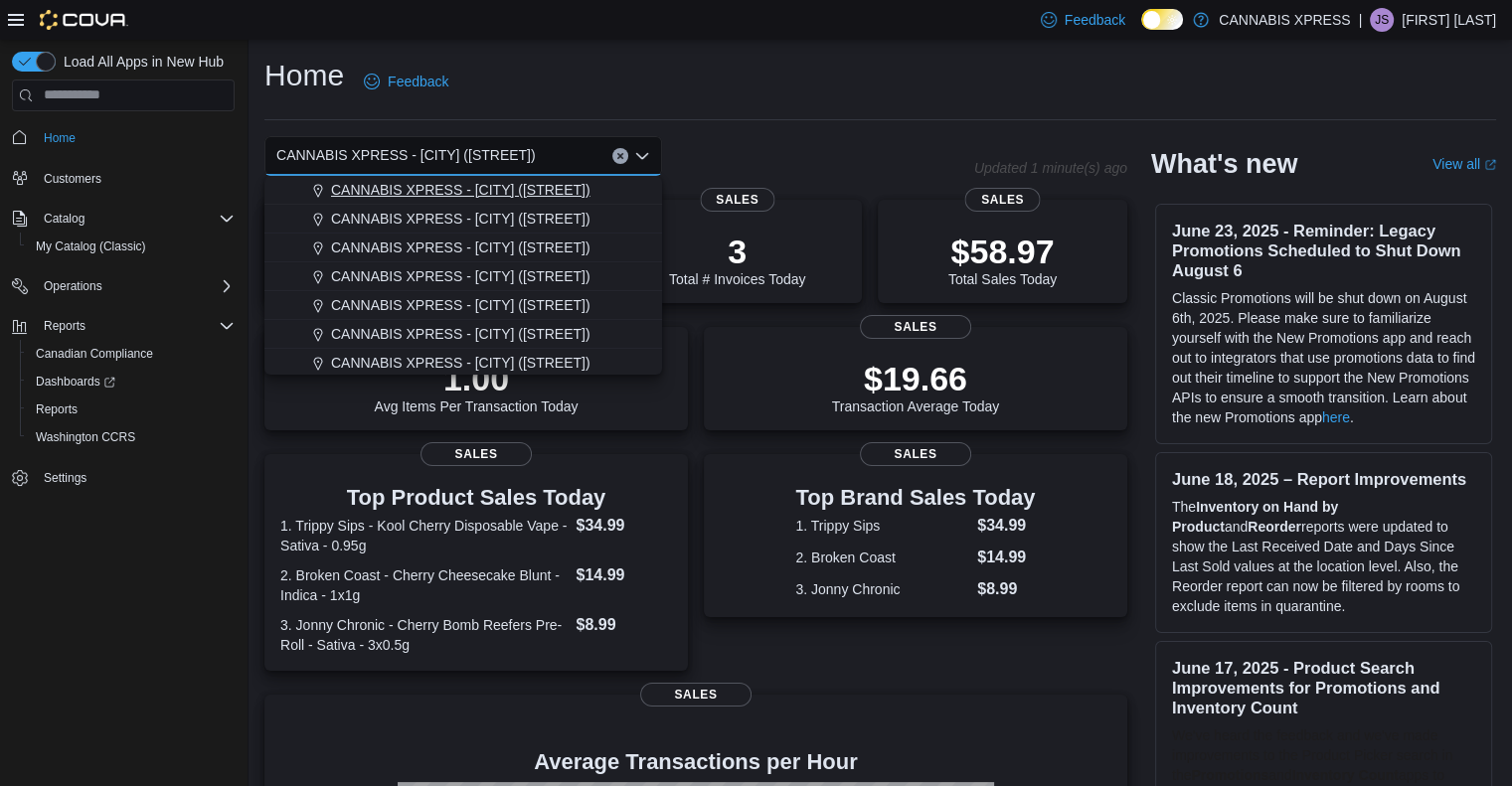 scroll, scrollTop: 161, scrollLeft: 0, axis: vertical 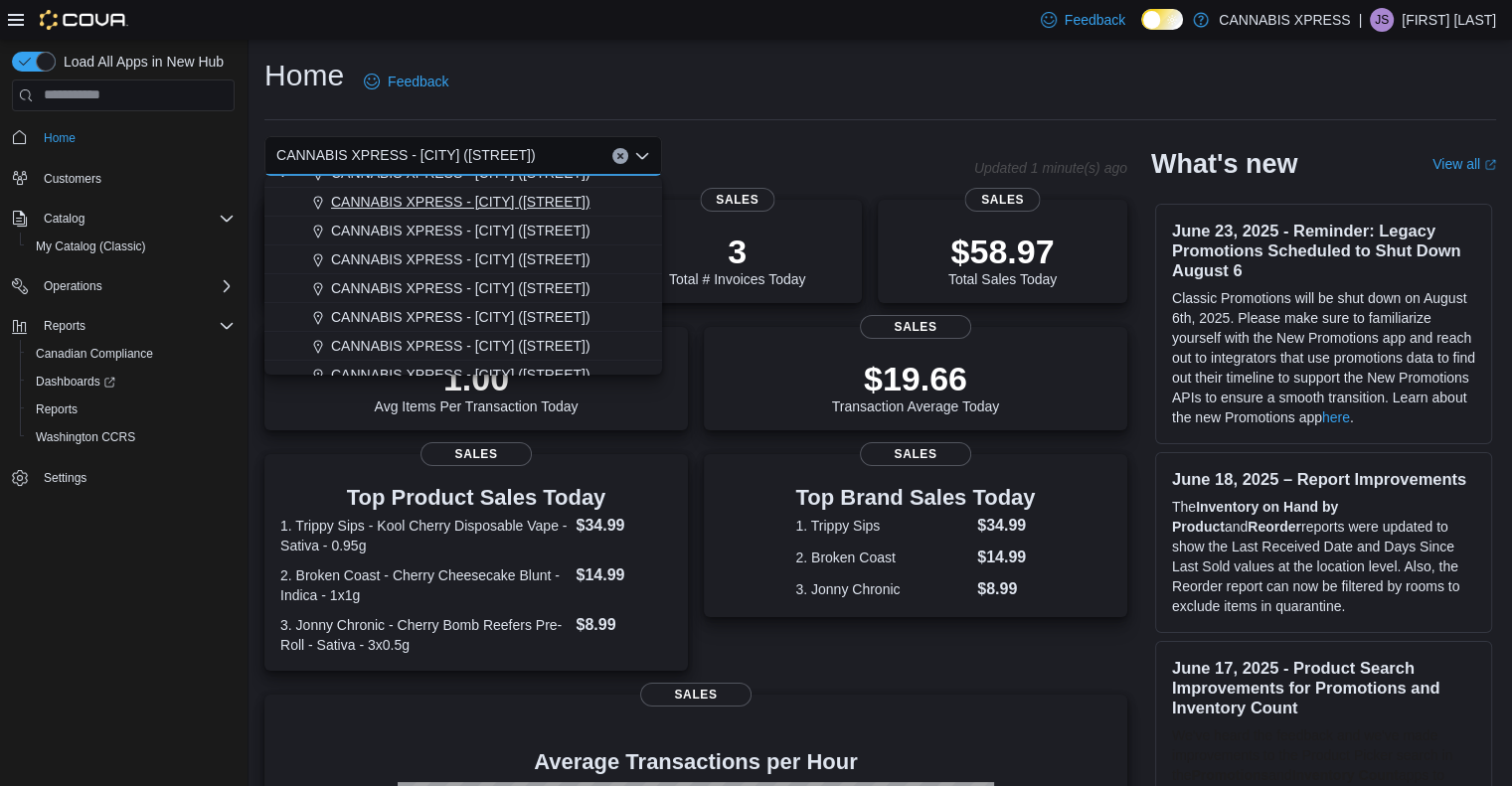 click on "CANNABIS XPRESS - Hillsdale ([STREET])" at bounding box center (460, 202) 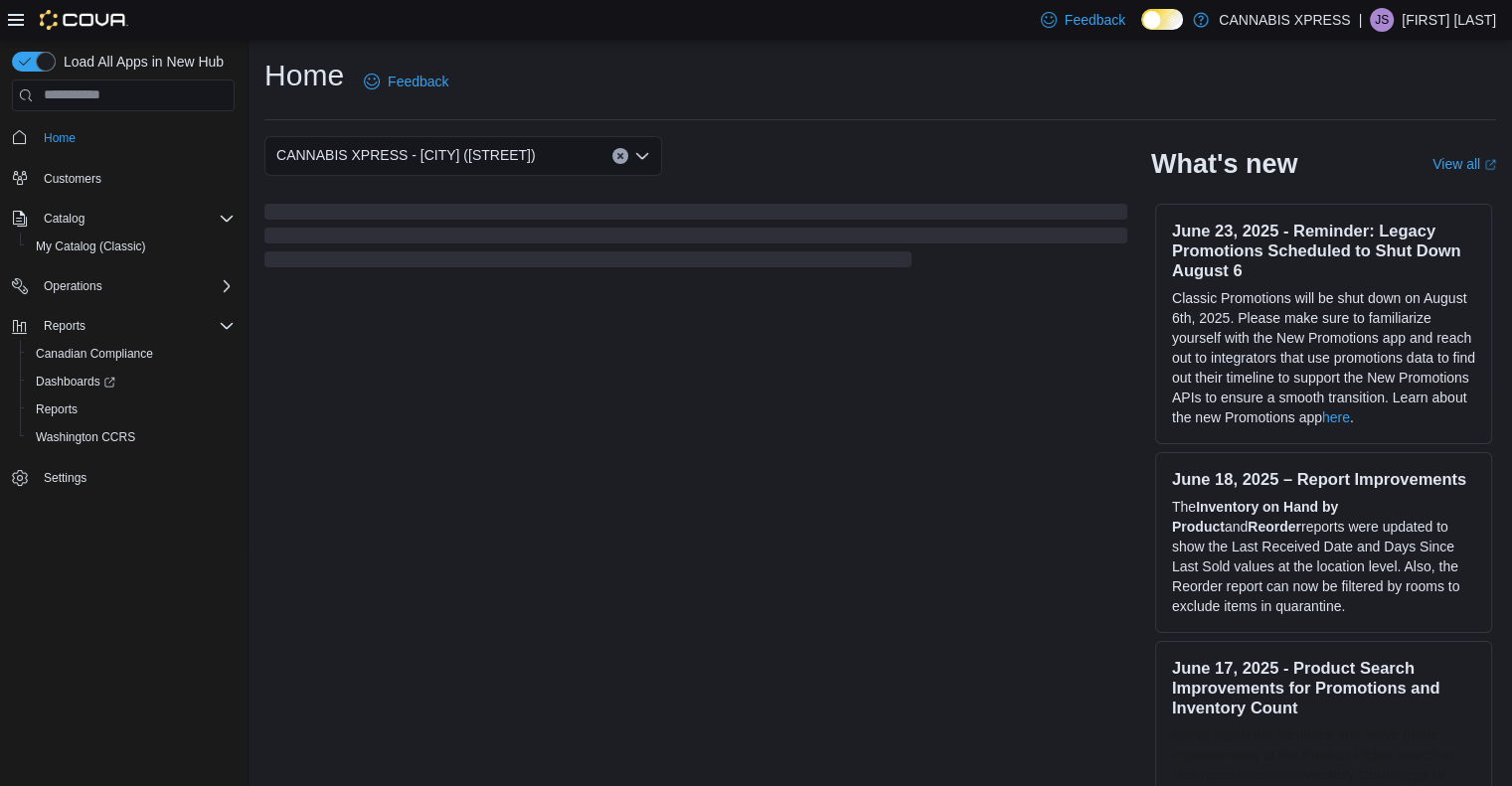 click 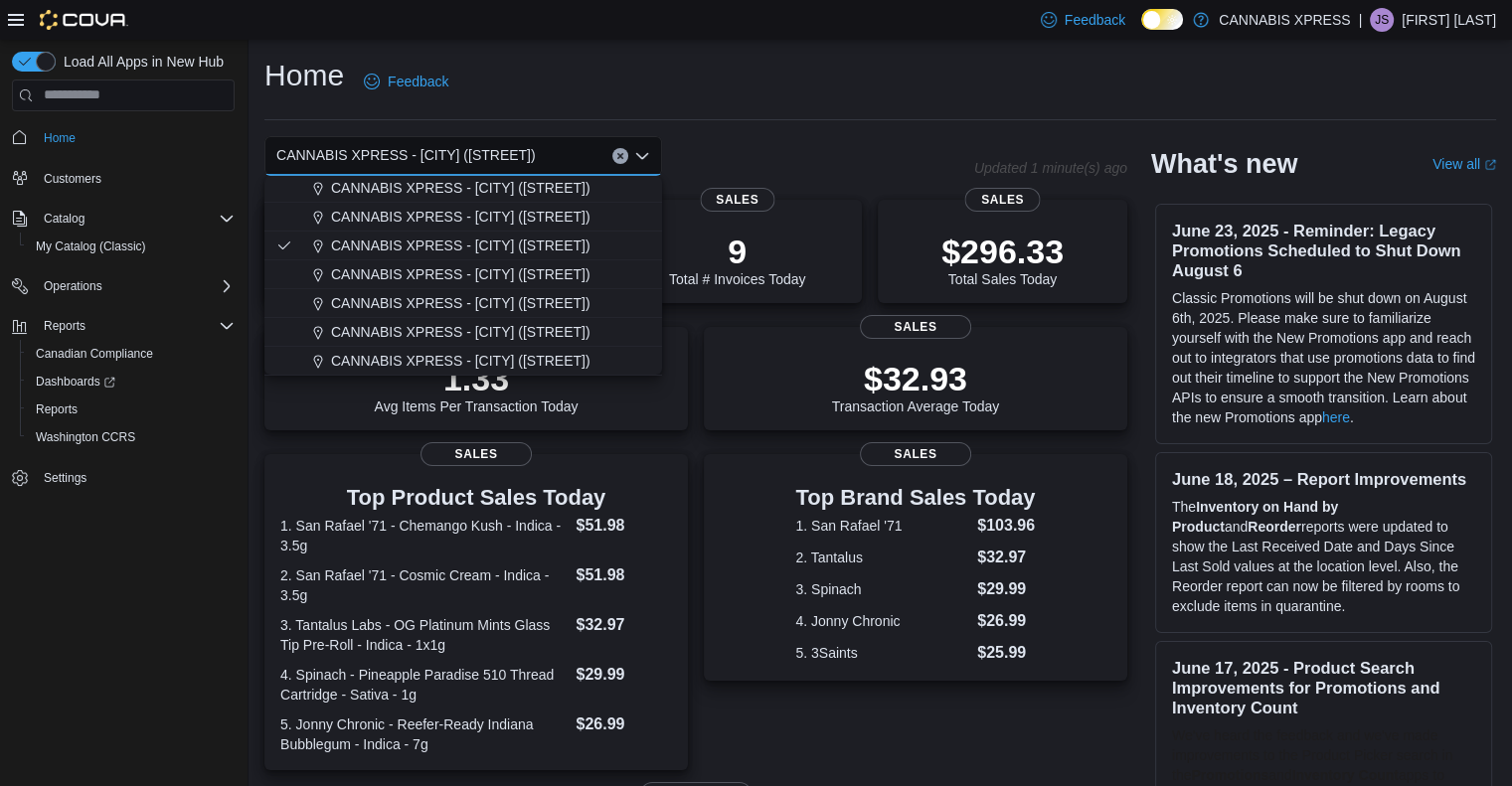 scroll, scrollTop: 119, scrollLeft: 0, axis: vertical 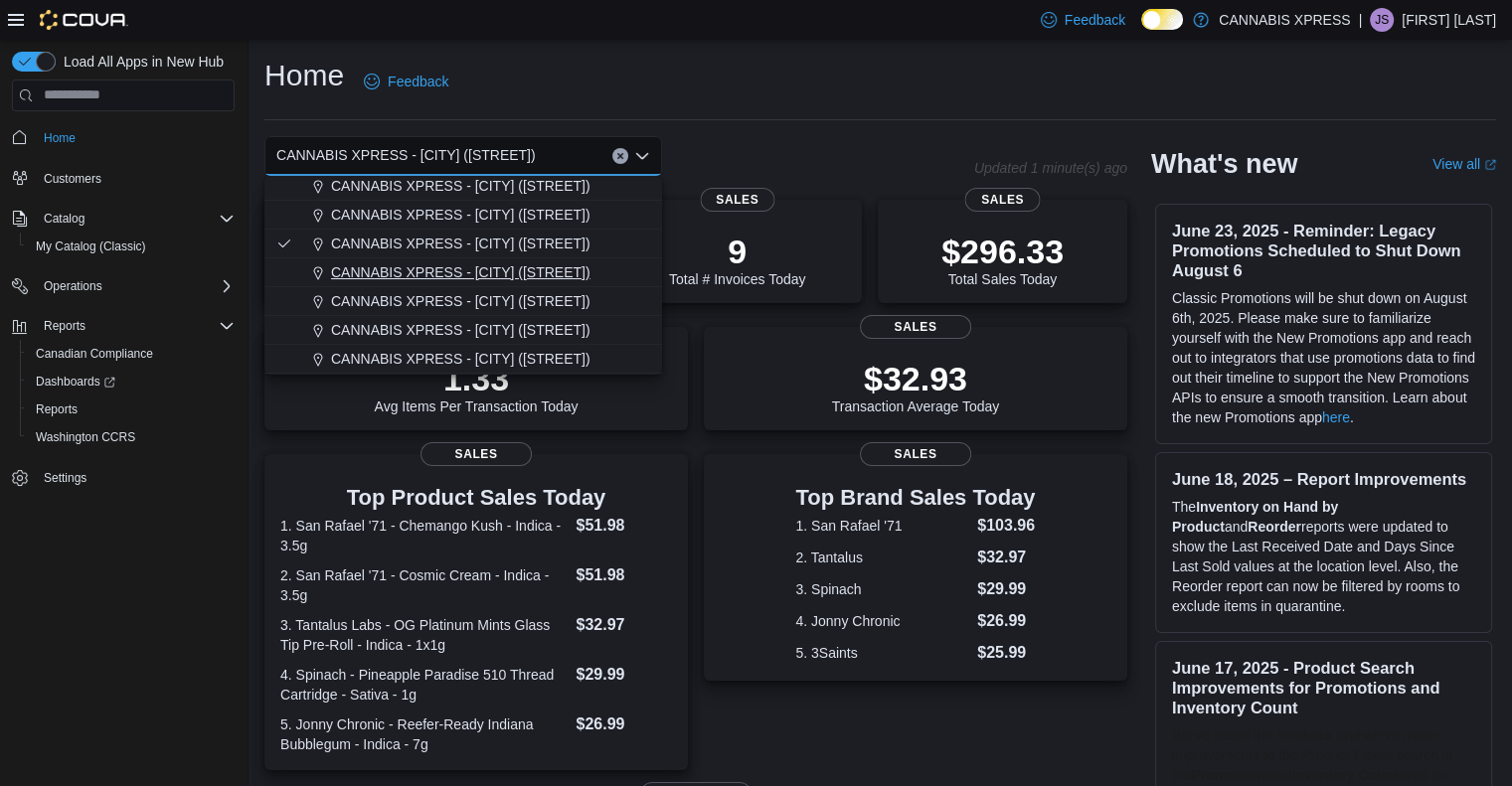 click on "CANNABIS XPRESS - North Gower ([STREET])" at bounding box center (460, 272) 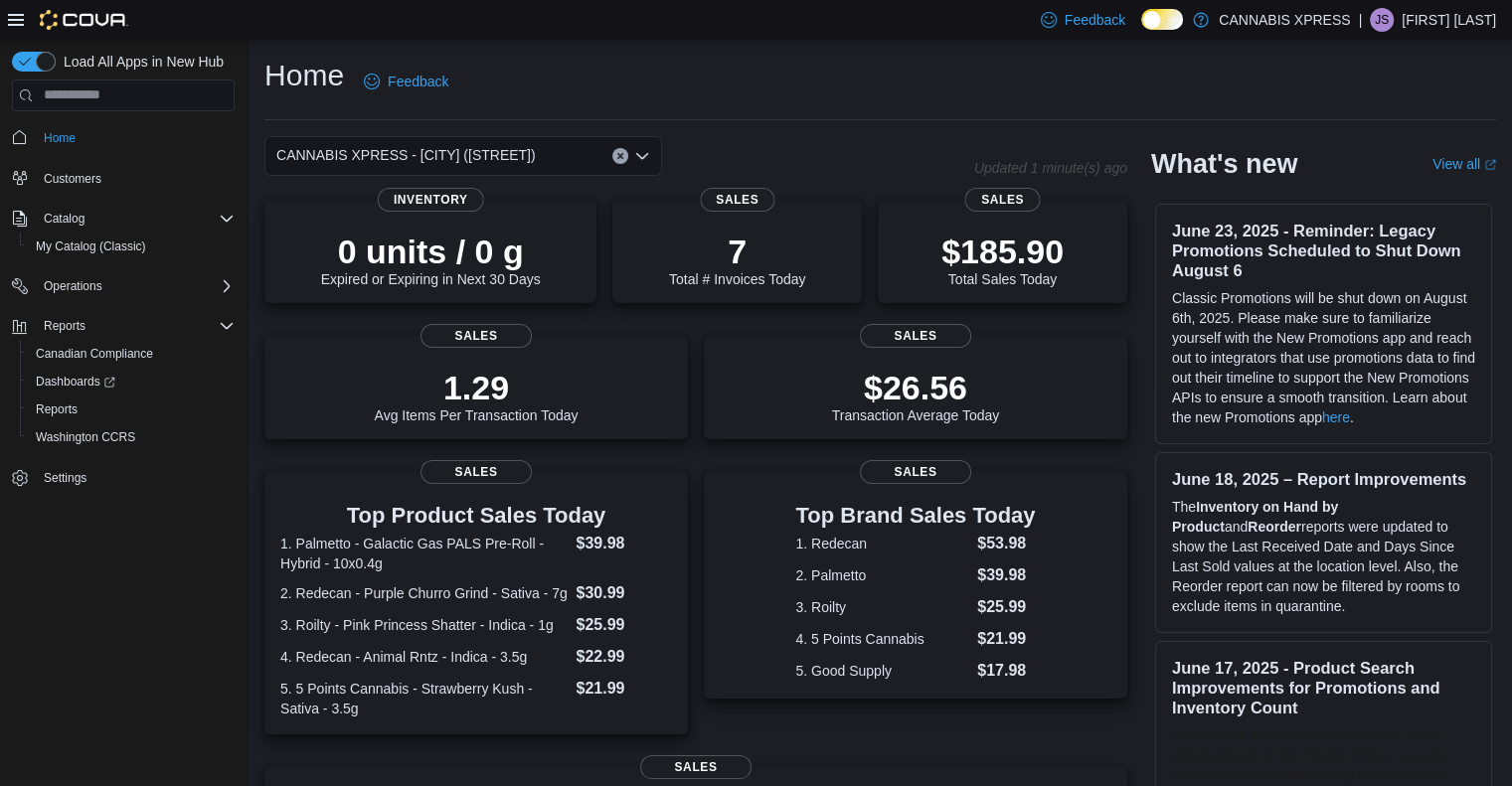 click 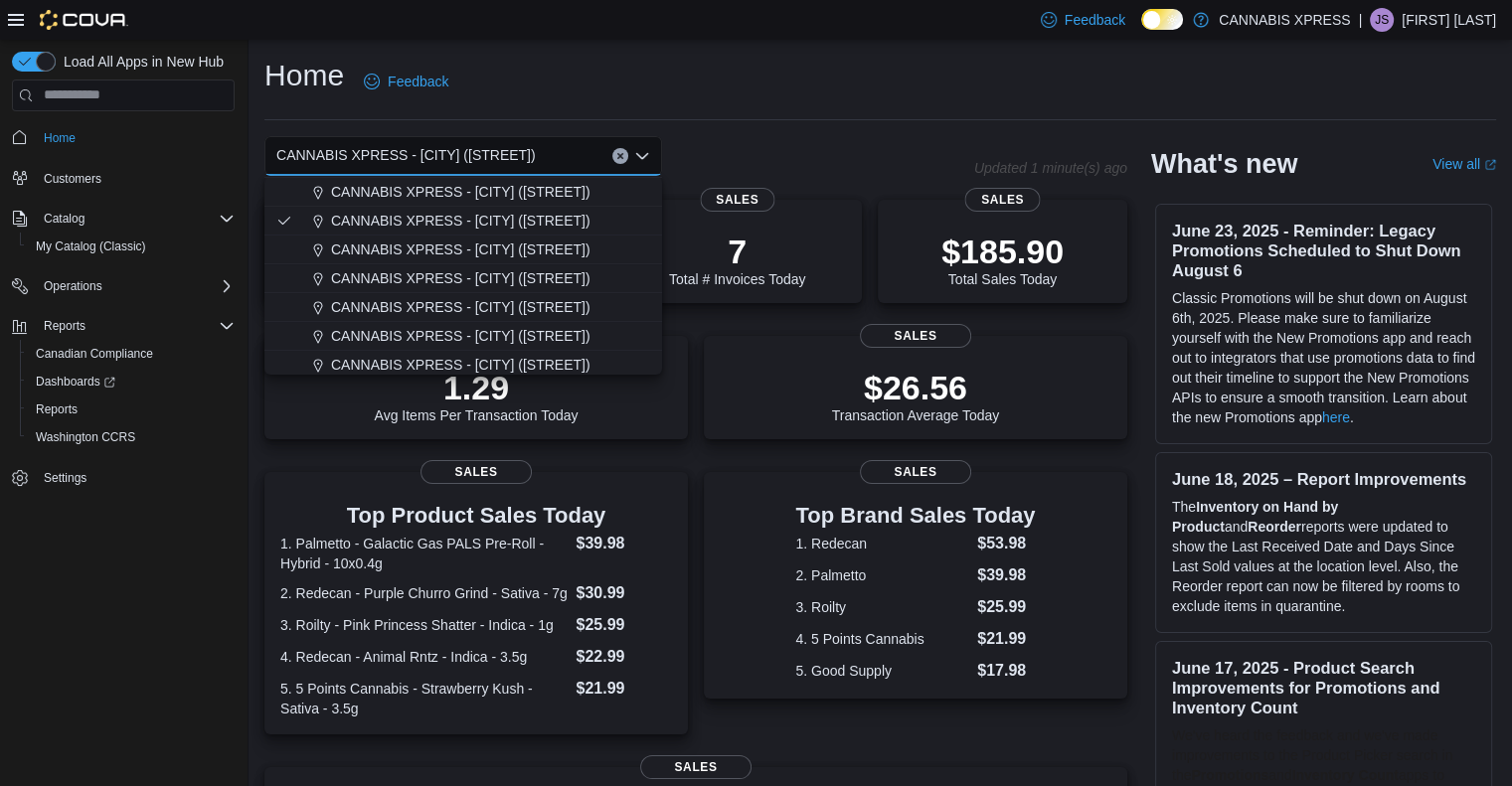 scroll, scrollTop: 175, scrollLeft: 0, axis: vertical 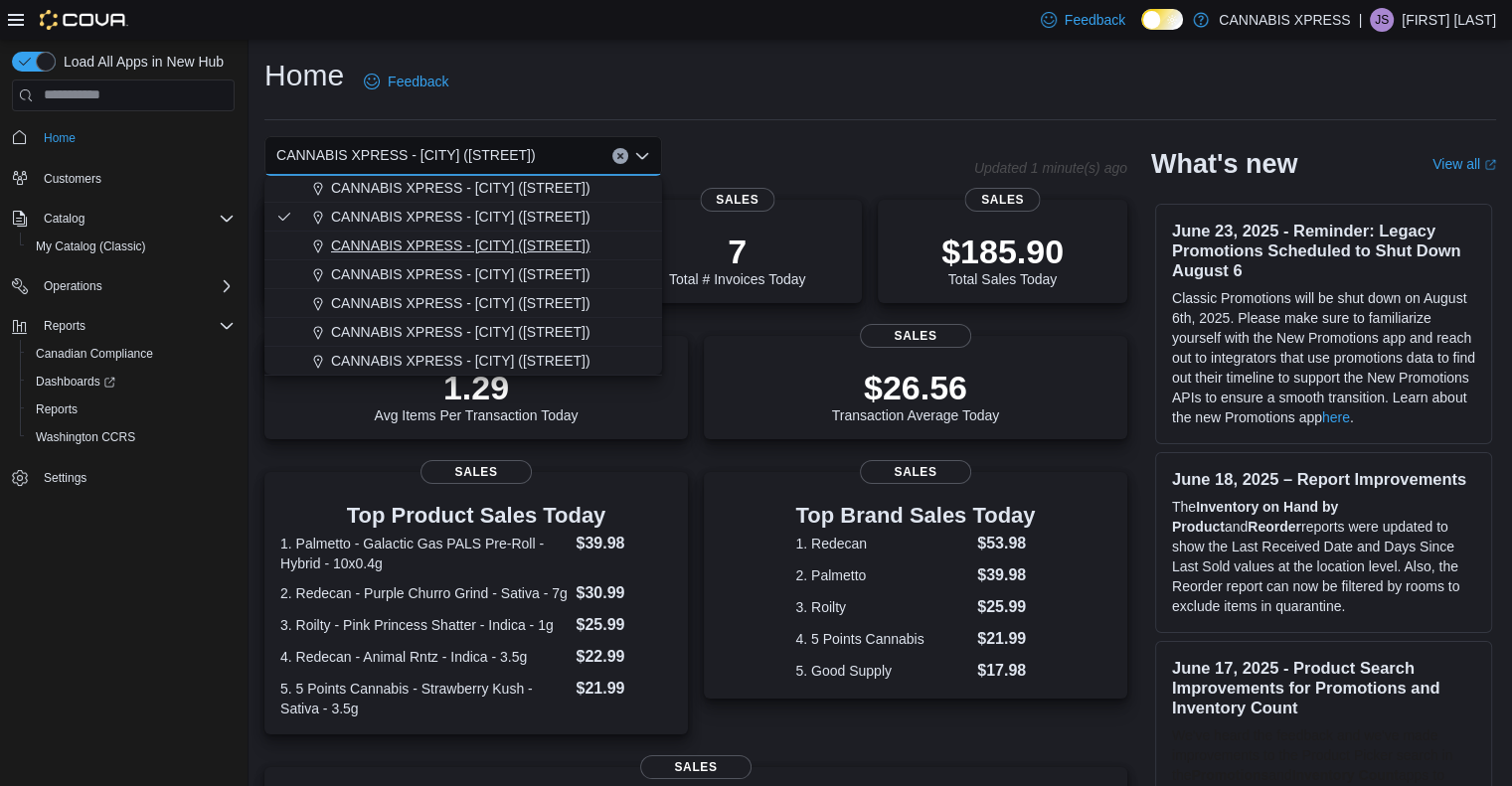 click on "CANNABIS XPRESS - Pickering ([STREET])" at bounding box center (460, 245) 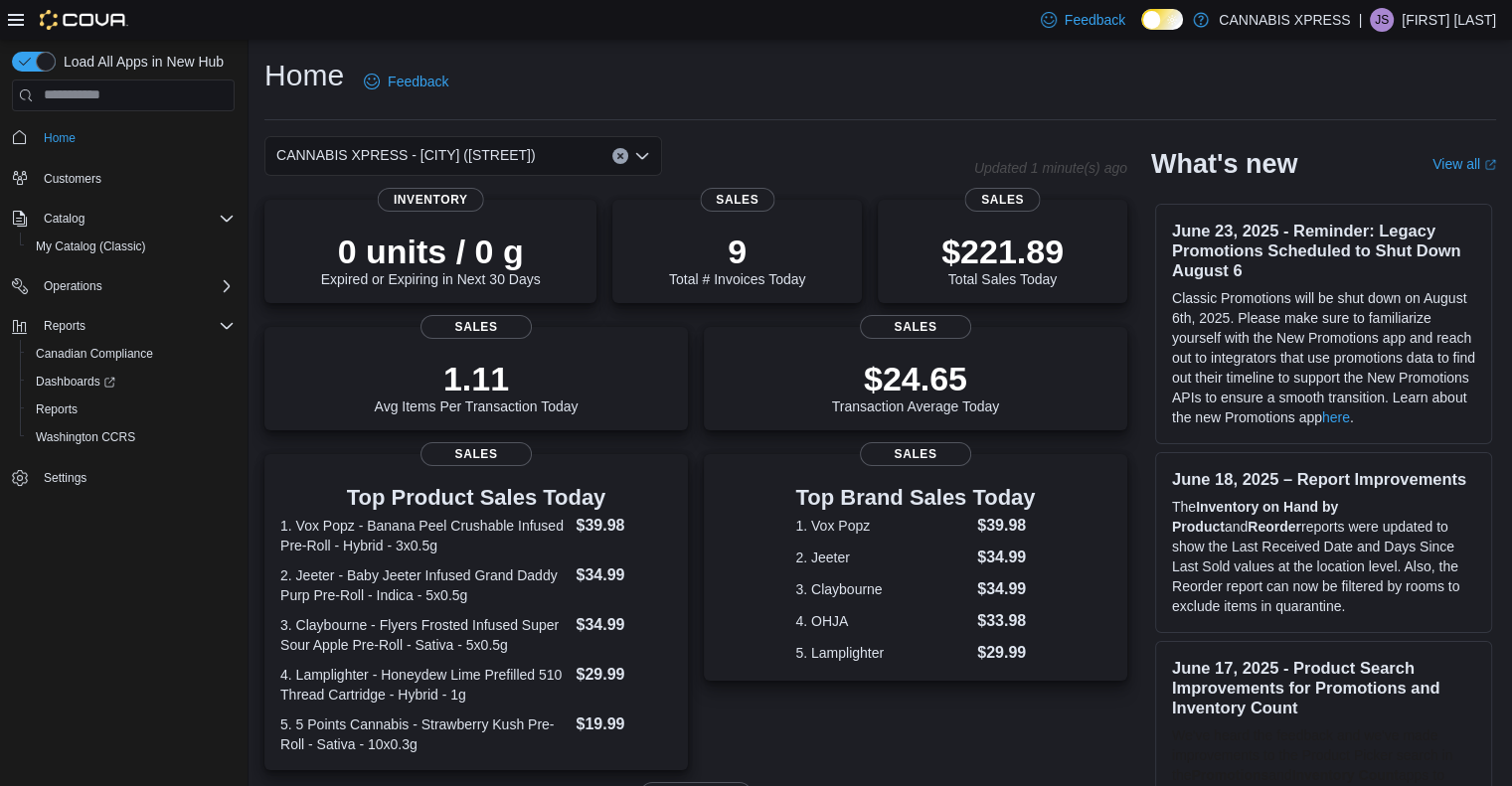 click 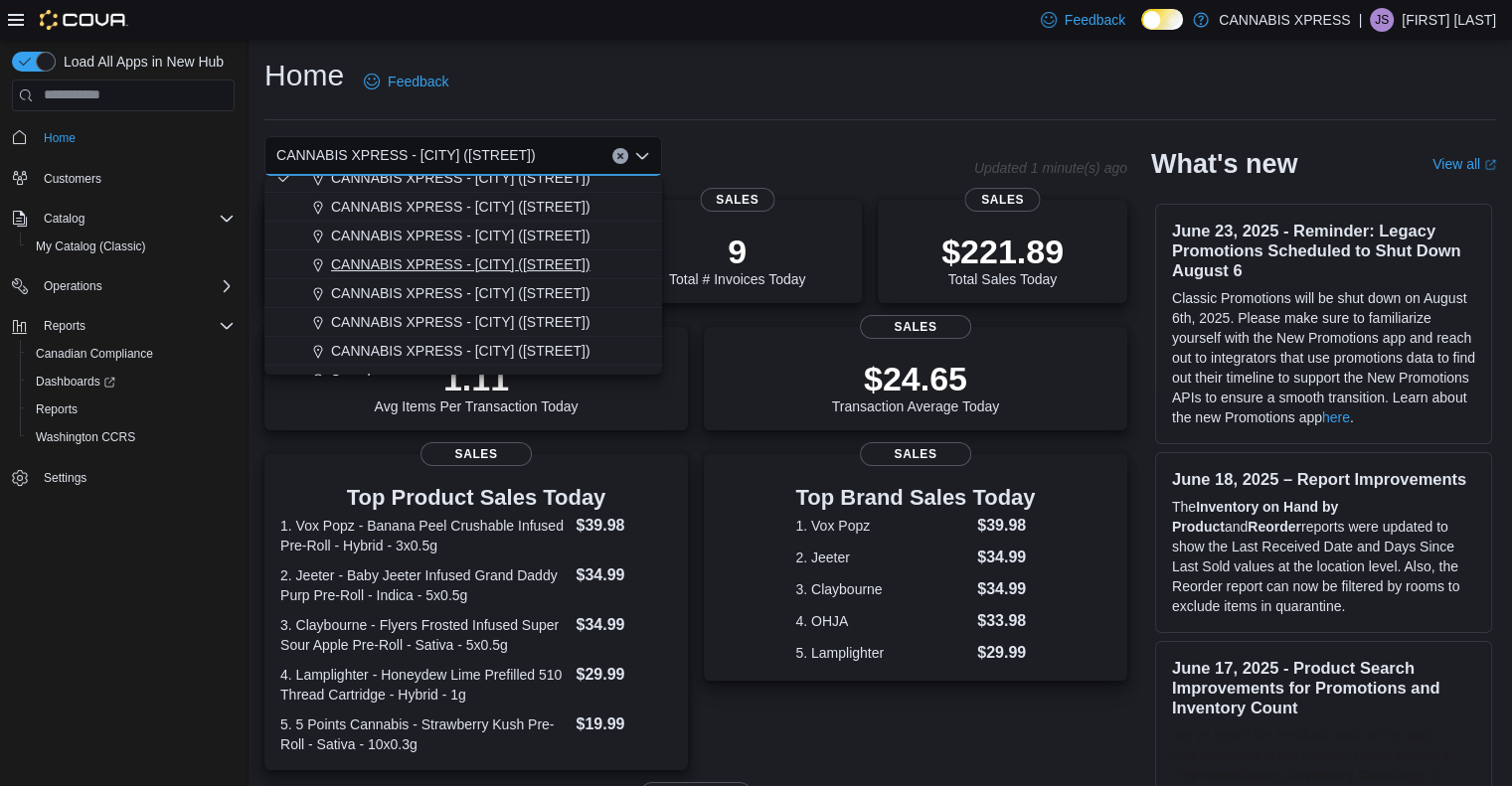 scroll, scrollTop: 242, scrollLeft: 0, axis: vertical 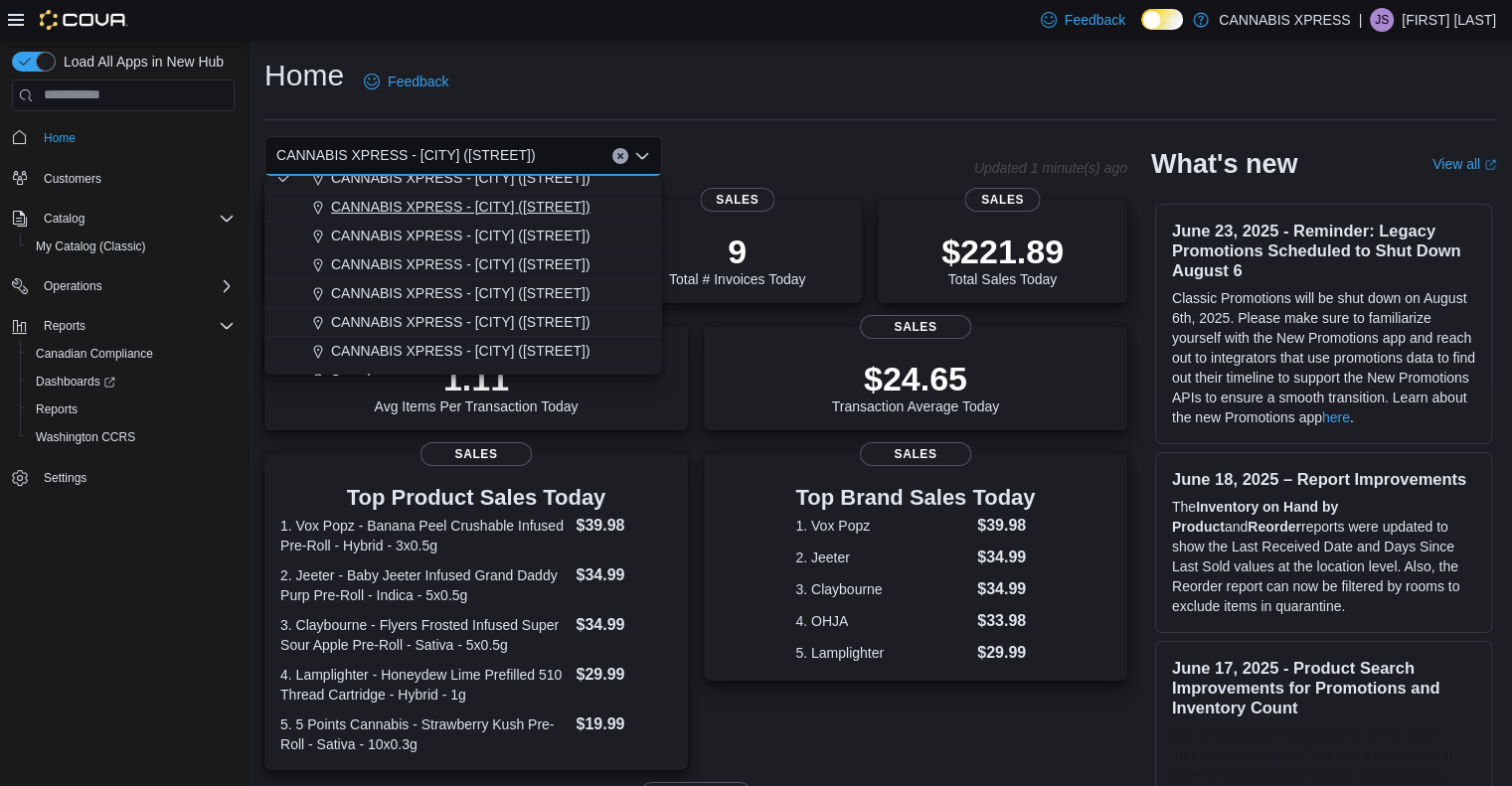click on "CANNABIS XPRESS - Port Hope (Quinlan Drive)" at bounding box center (460, 207) 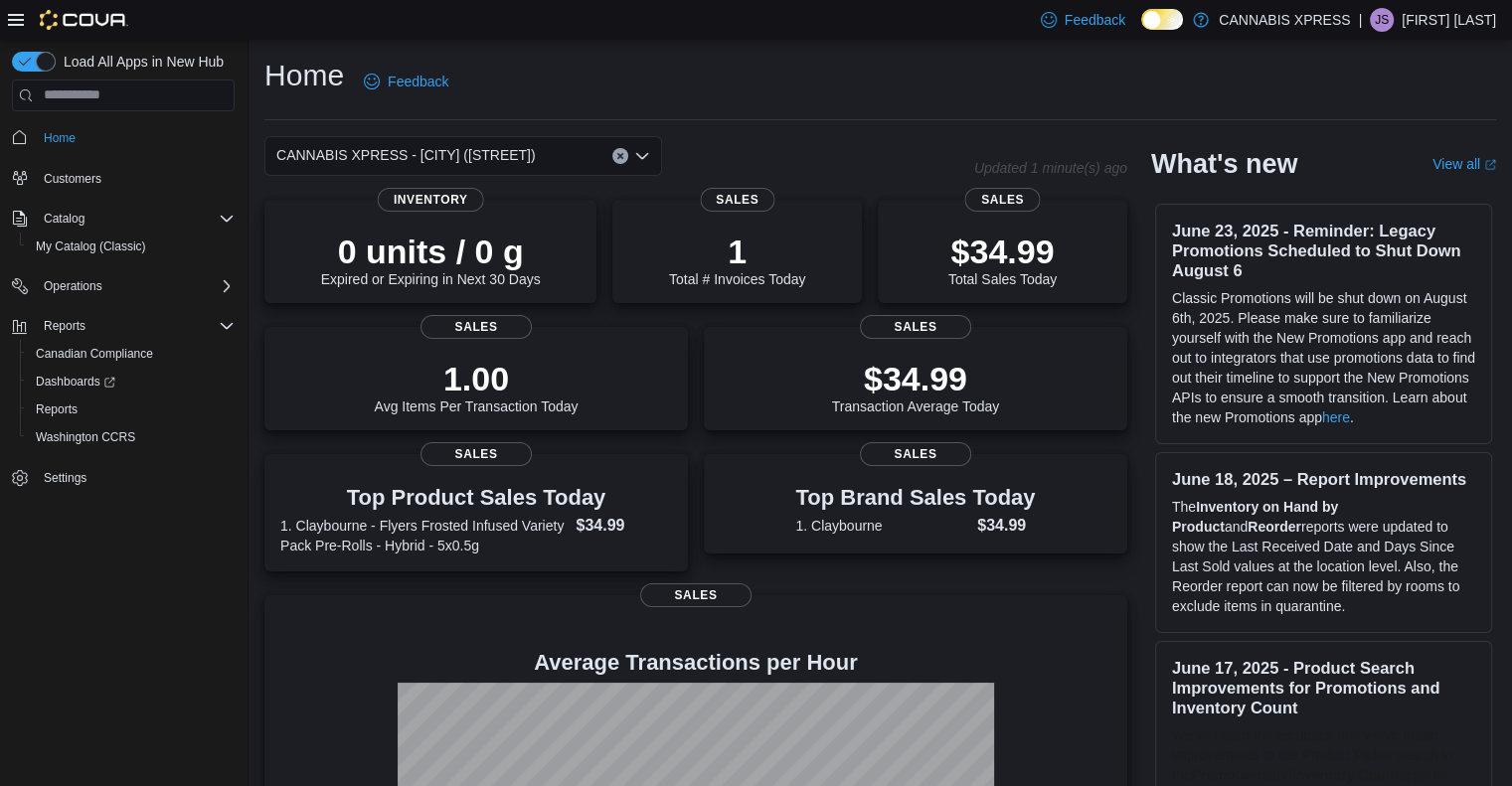 click 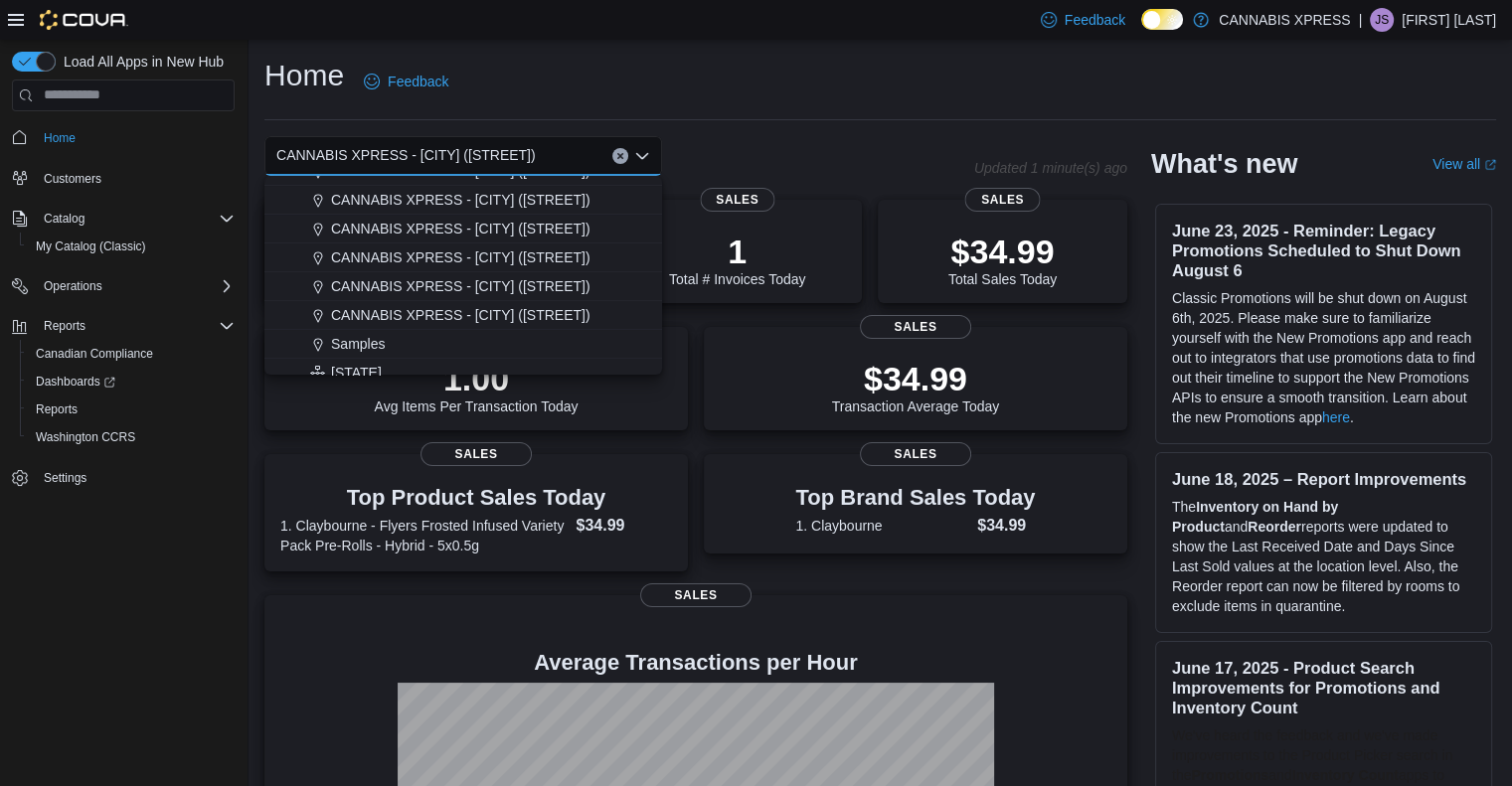 scroll, scrollTop: 254, scrollLeft: 0, axis: vertical 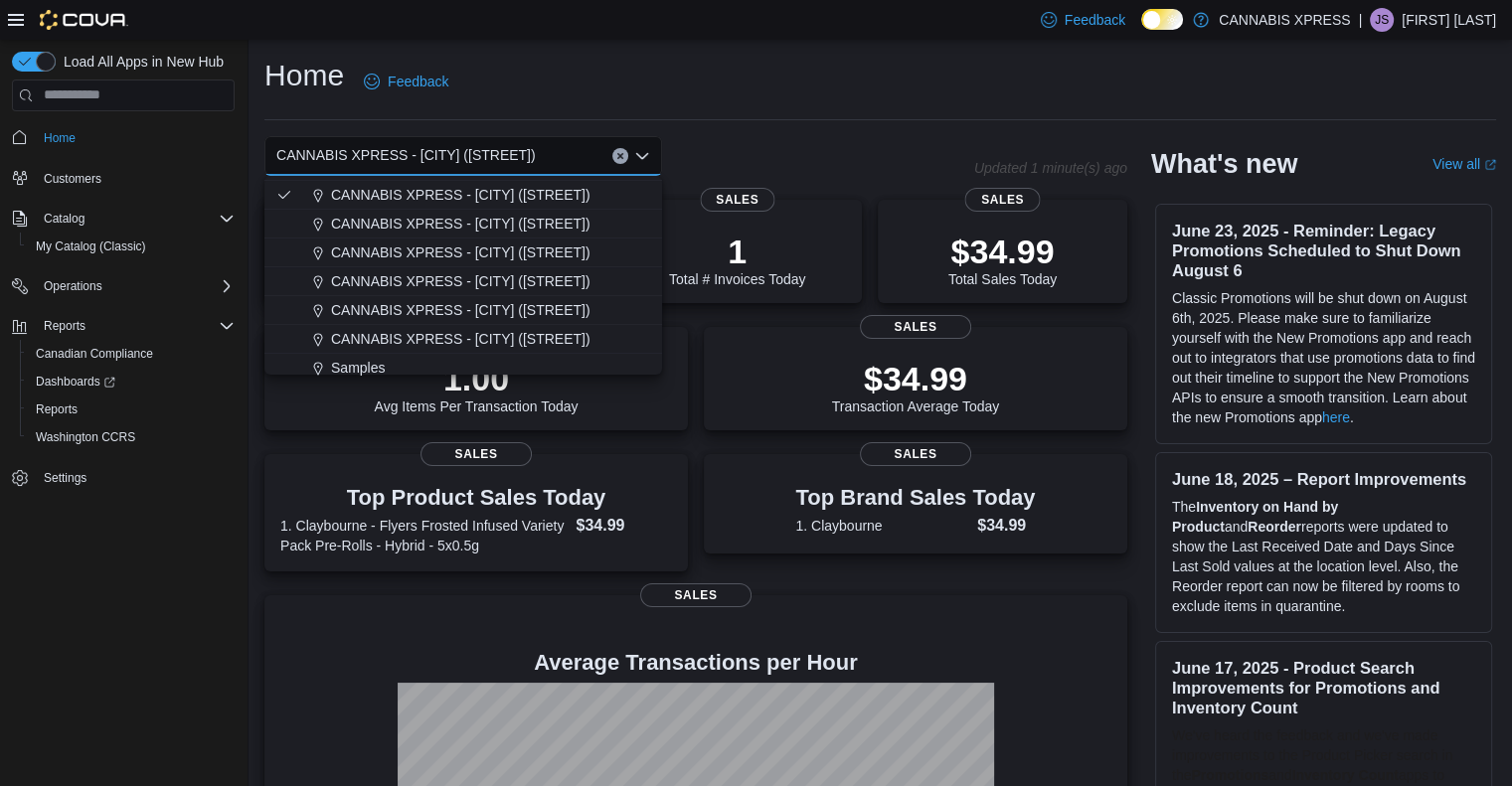 click on "CANNABIS XPRESS - Ridgetown (Main Street)" at bounding box center (460, 224) 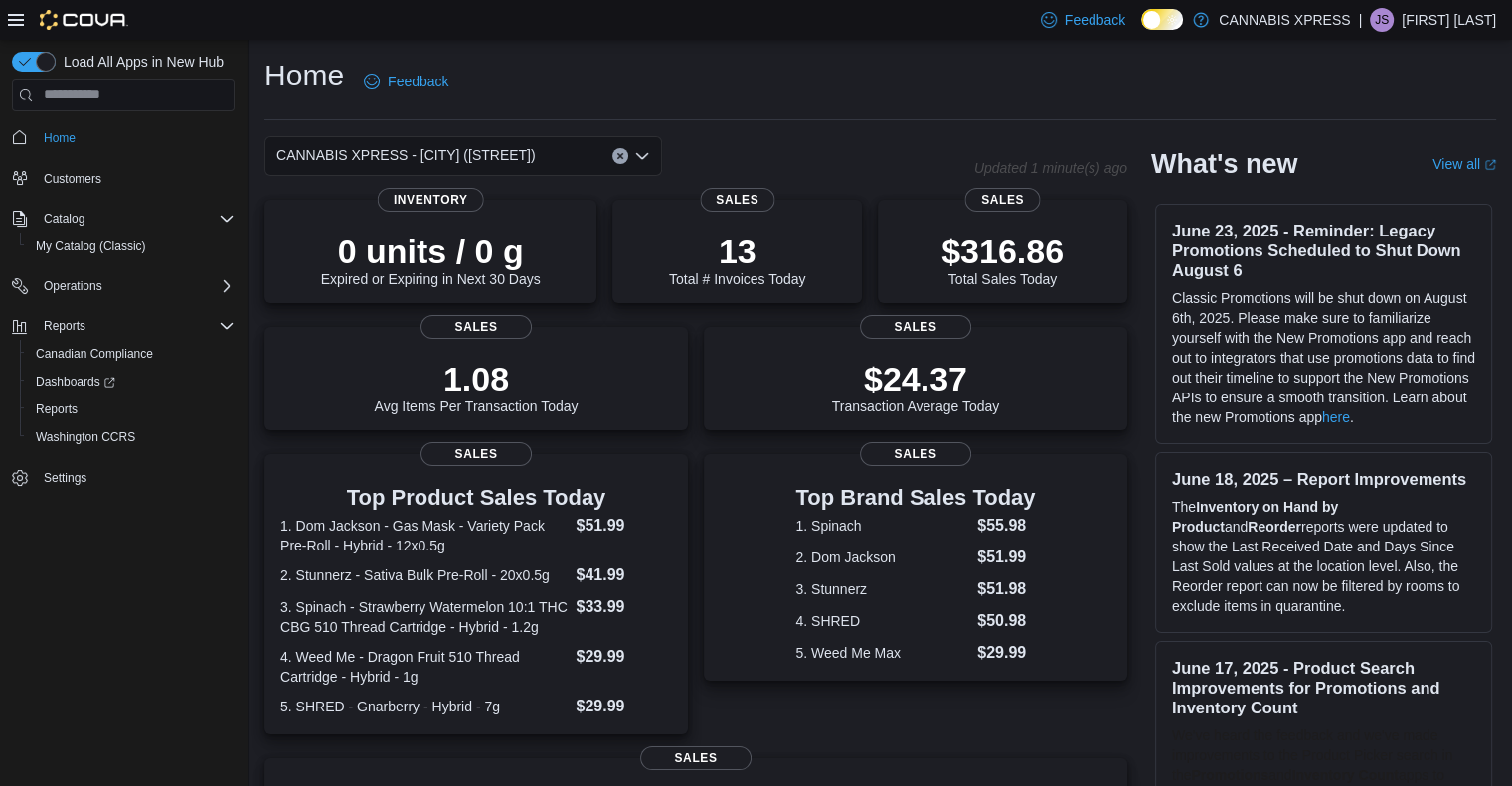 click 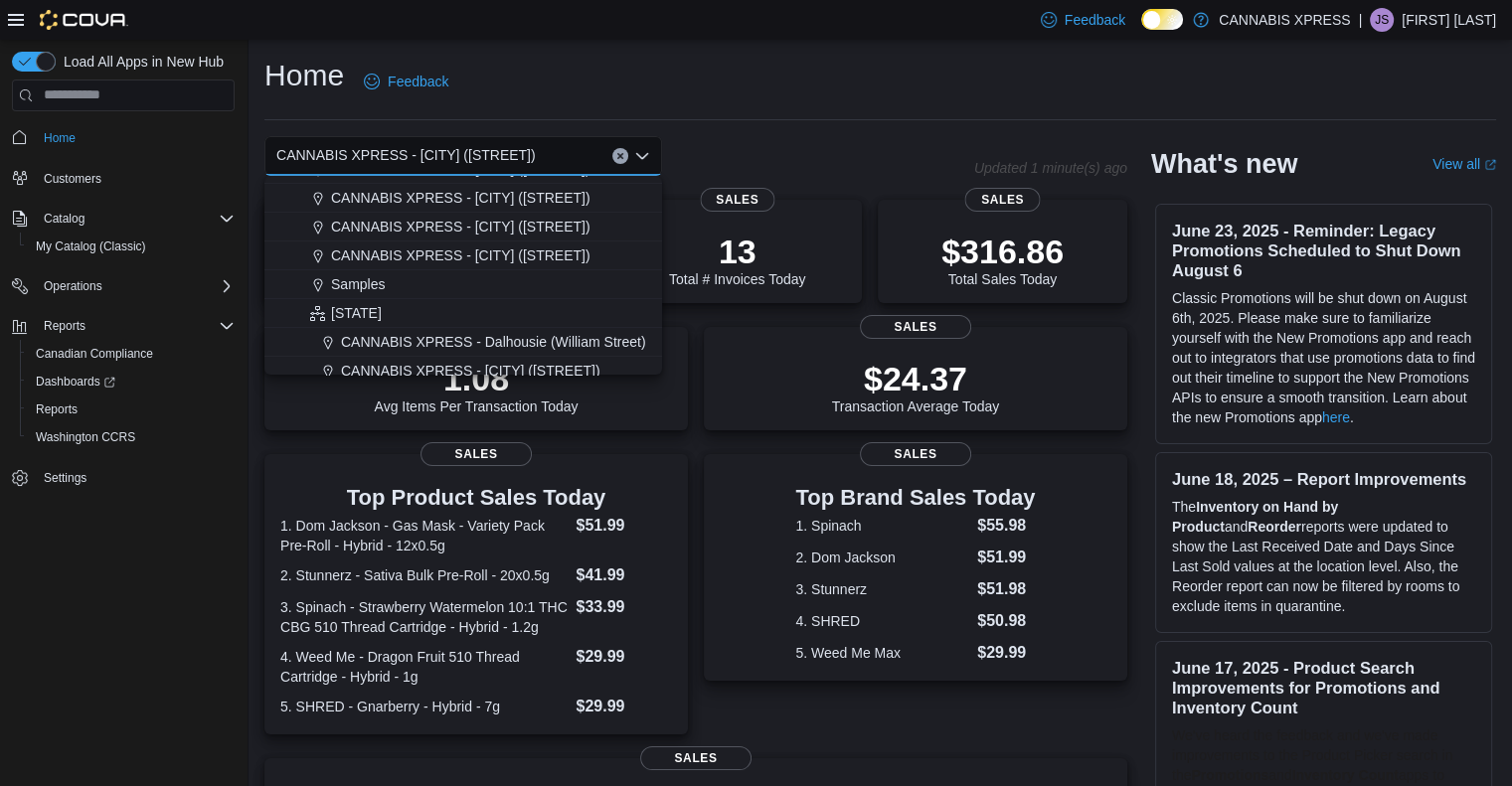 scroll, scrollTop: 338, scrollLeft: 0, axis: vertical 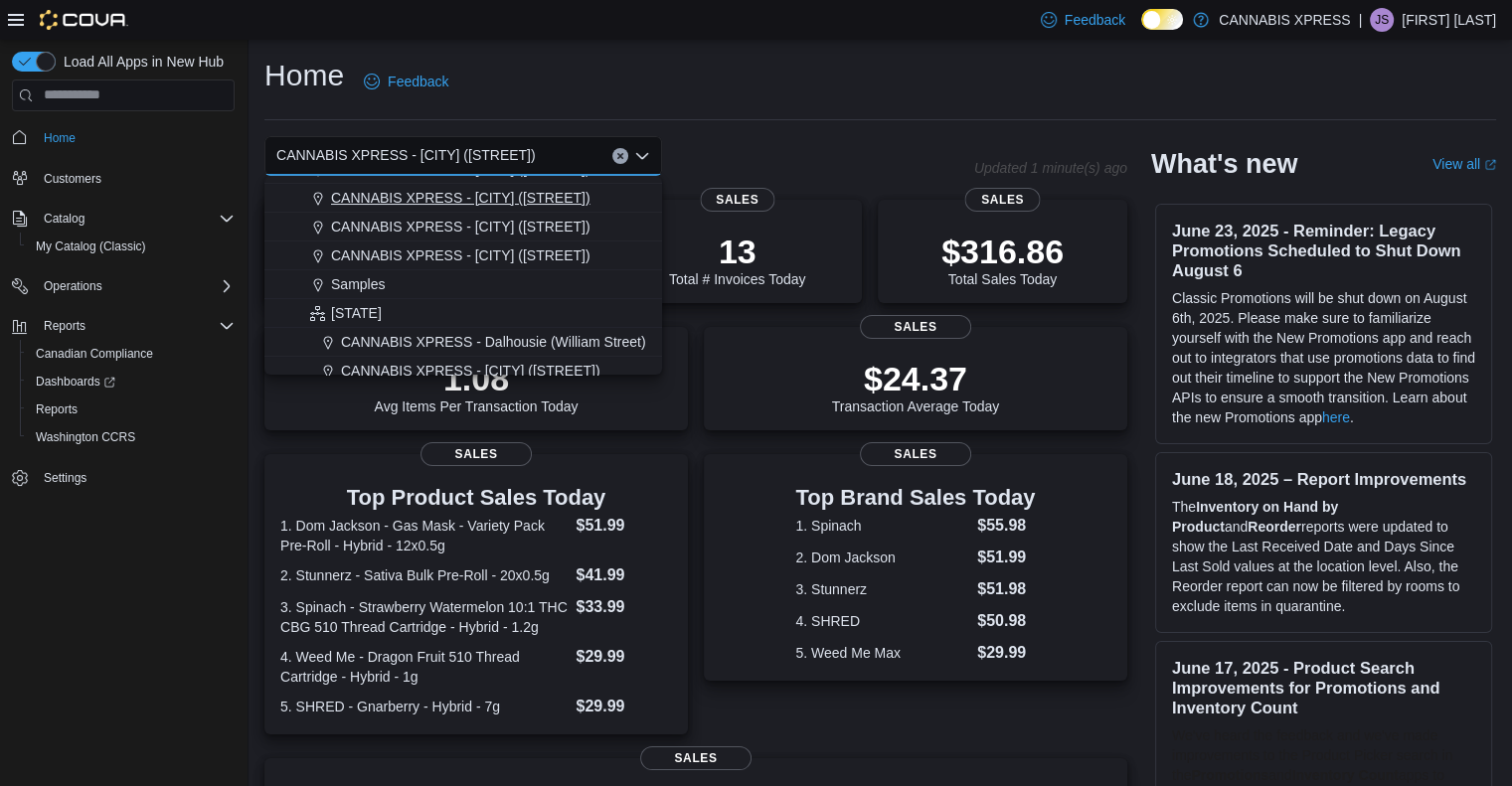 click on "CANNABIS XPRESS - Uxbridge ([STREET])" at bounding box center (460, 198) 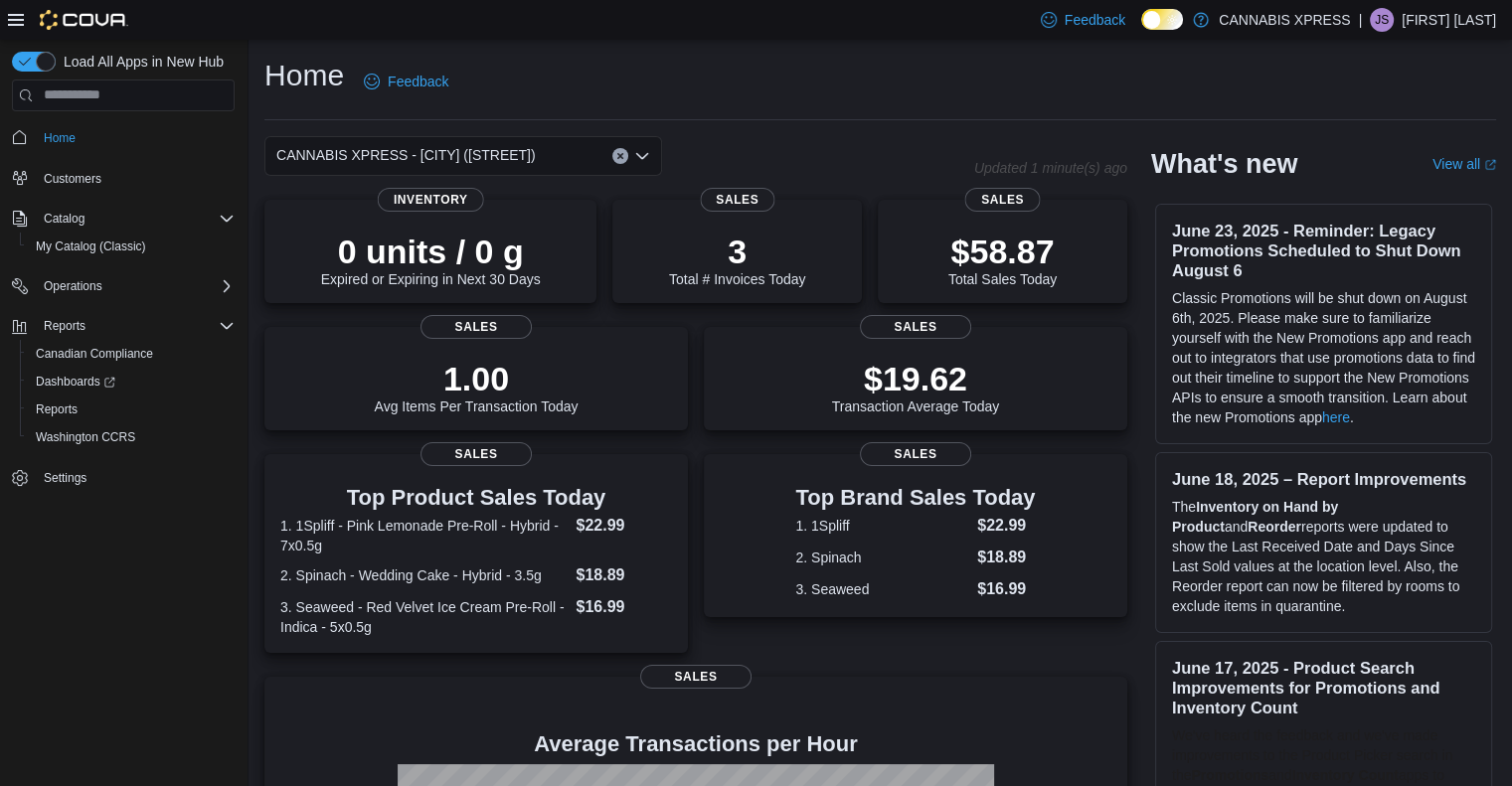 click 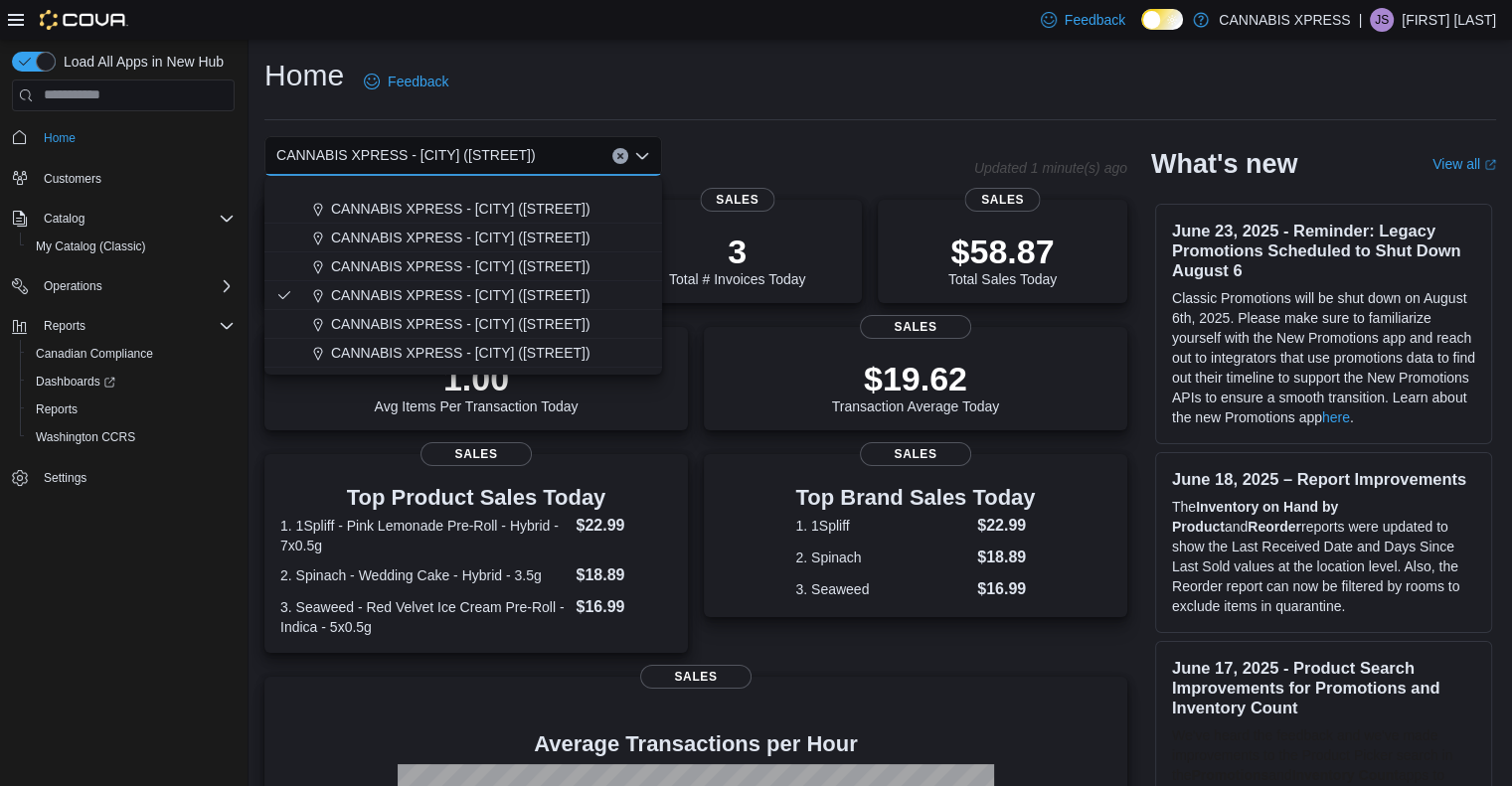 scroll, scrollTop: 320, scrollLeft: 0, axis: vertical 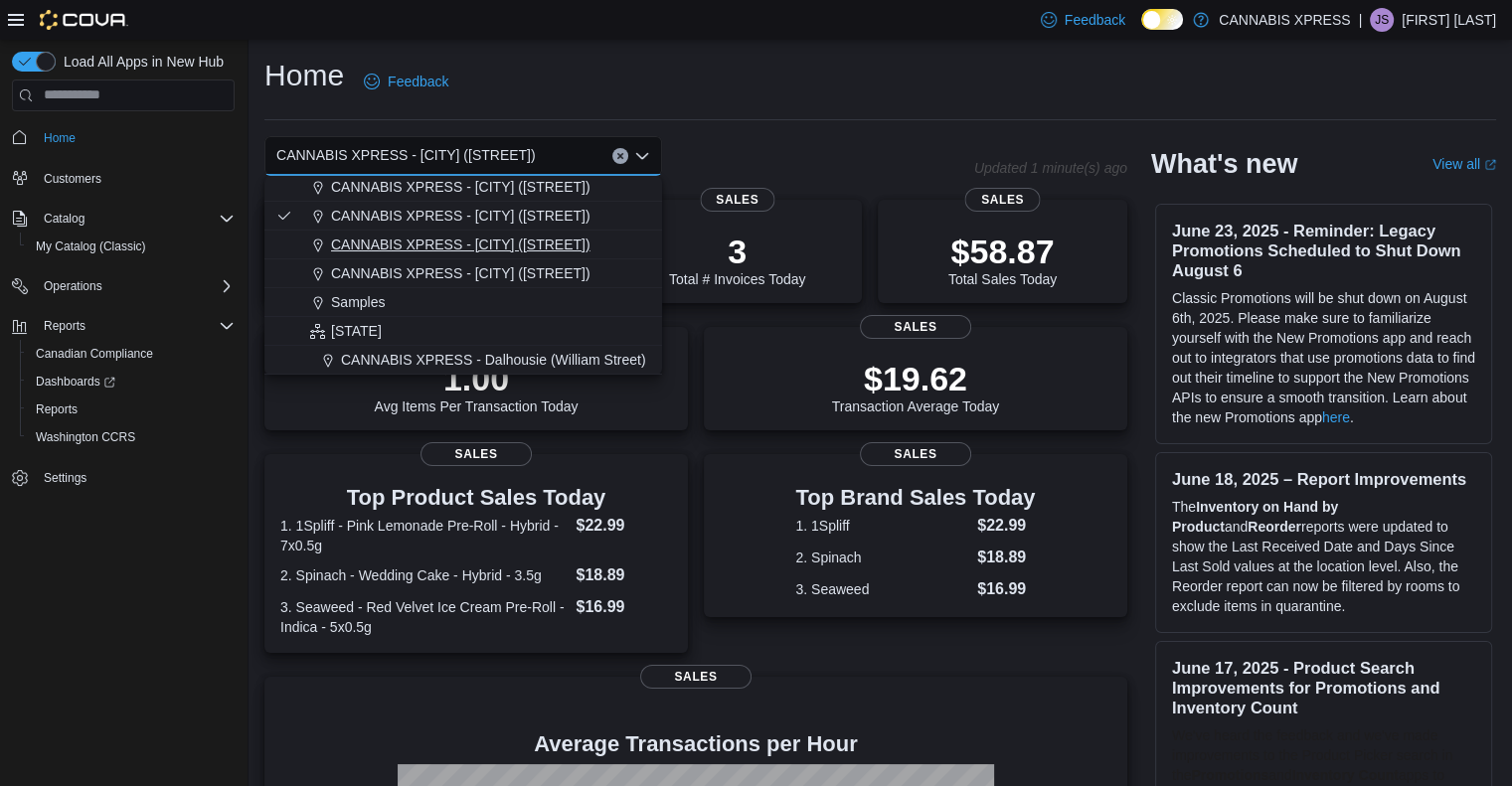 click on "CANNABIS XPRESS - Wasaga Beach ([STREET])" at bounding box center (460, 244) 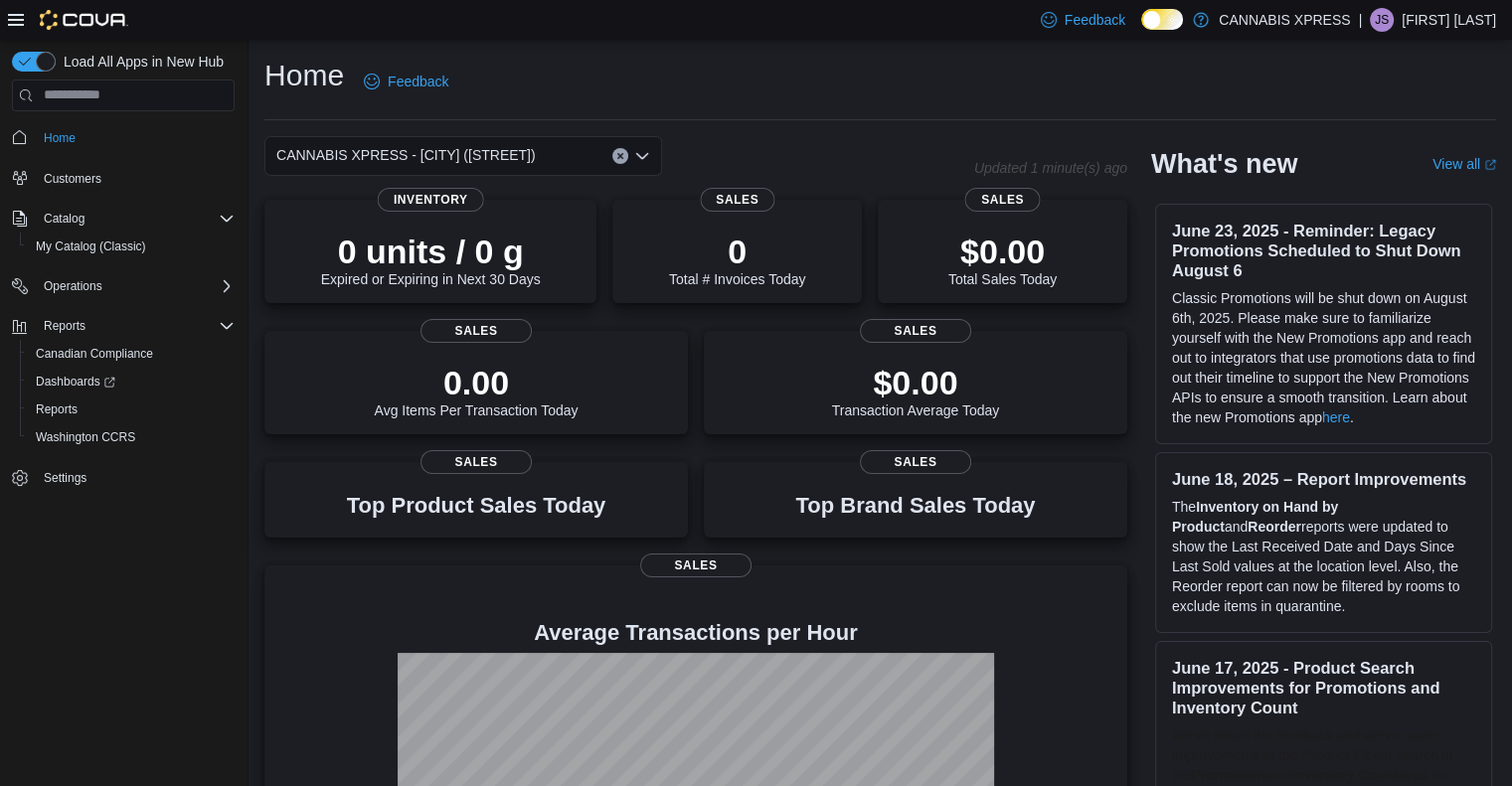 click 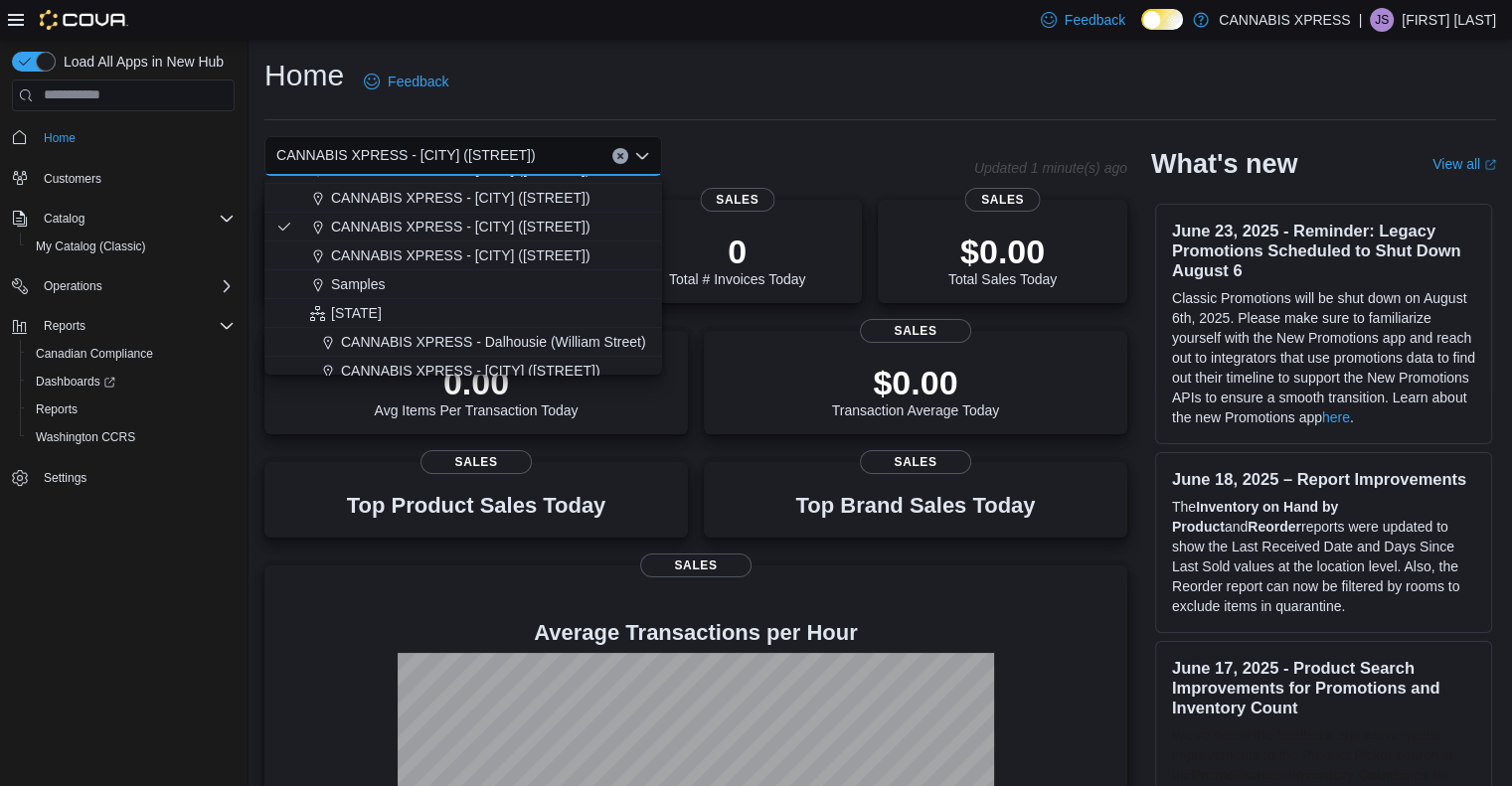 scroll, scrollTop: 338, scrollLeft: 0, axis: vertical 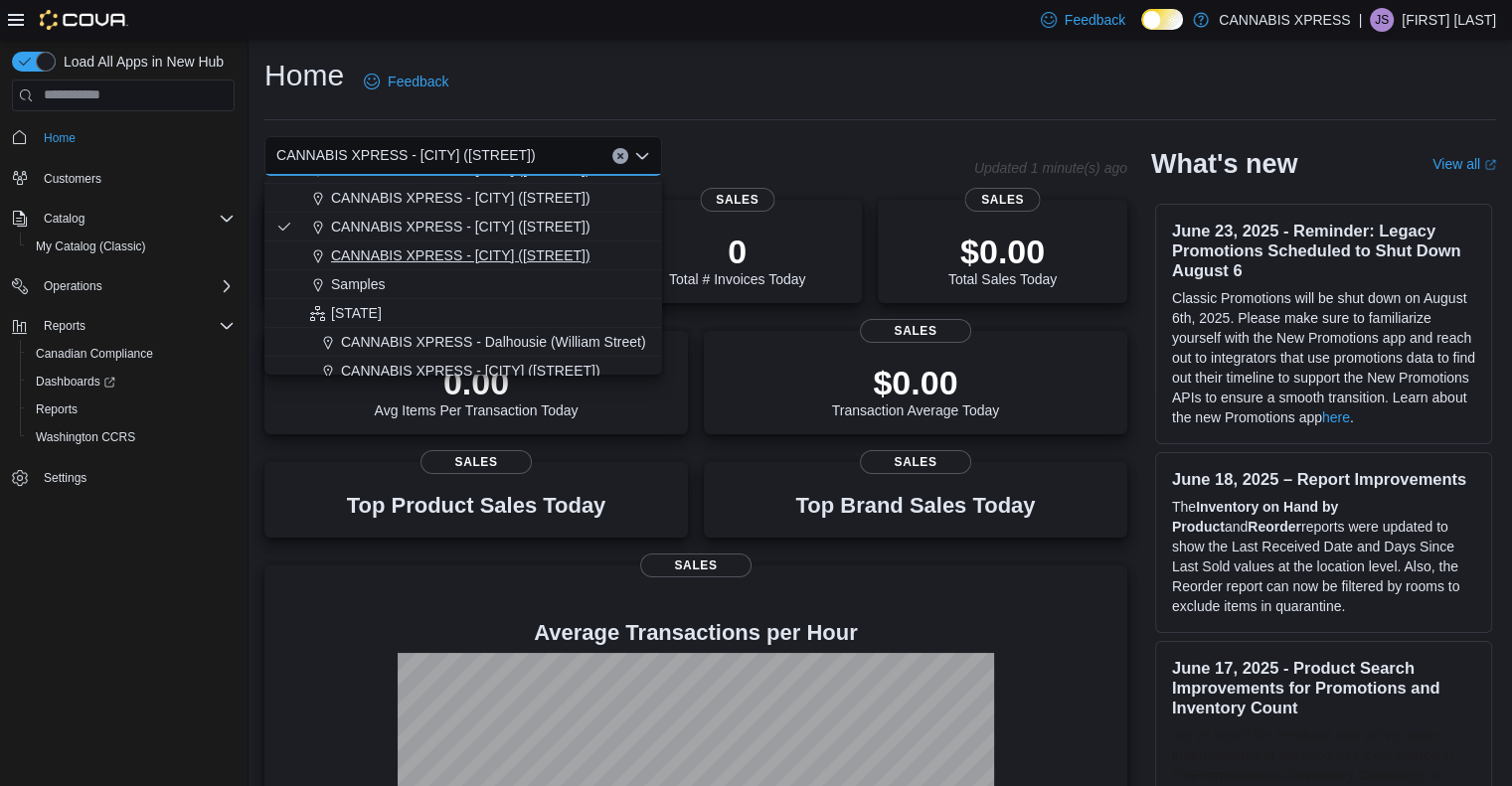 click on "CANNABIS XPRESS - Wingham ([STREET])" at bounding box center (463, 255) 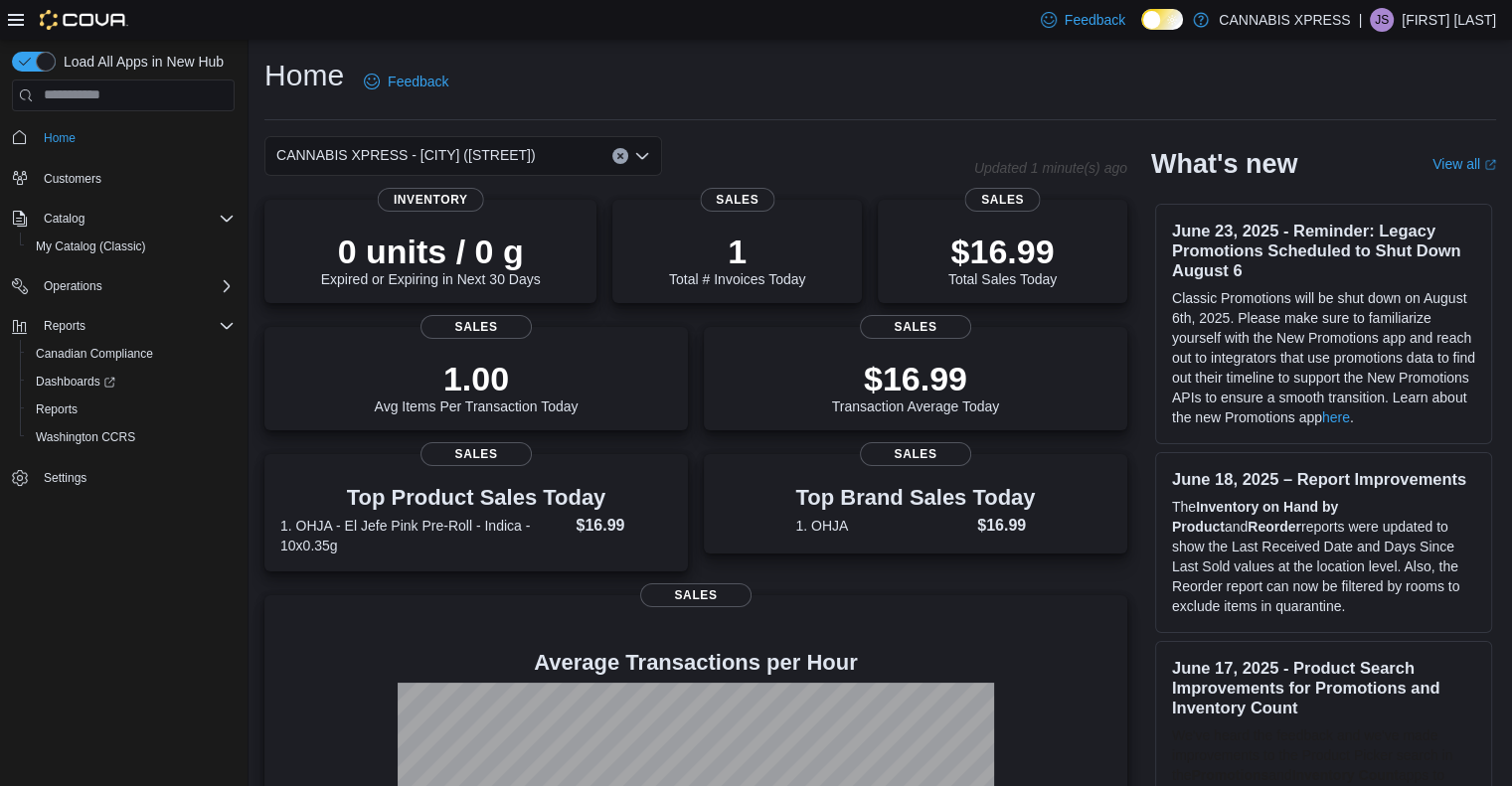 click 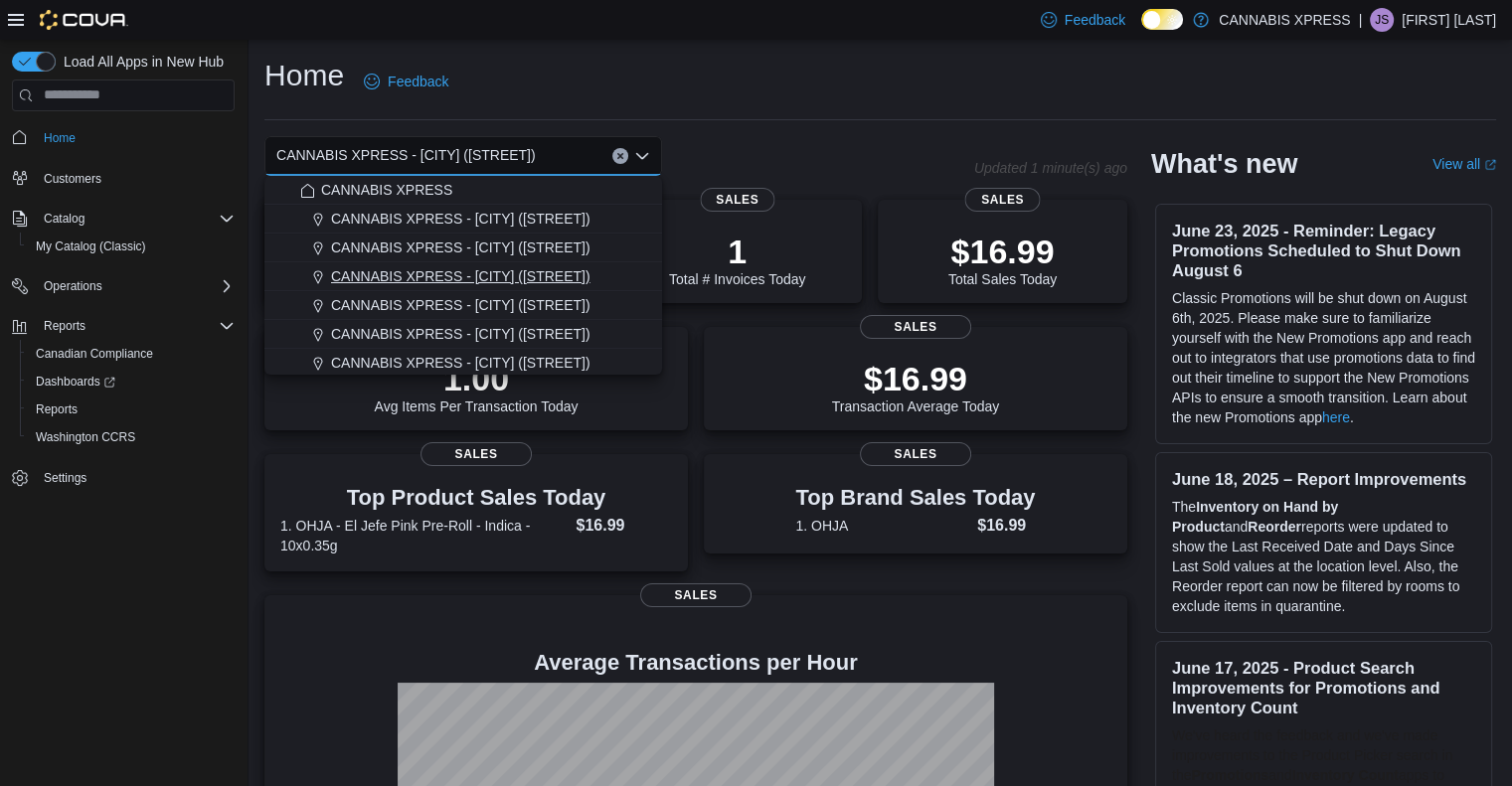 scroll, scrollTop: 435, scrollLeft: 0, axis: vertical 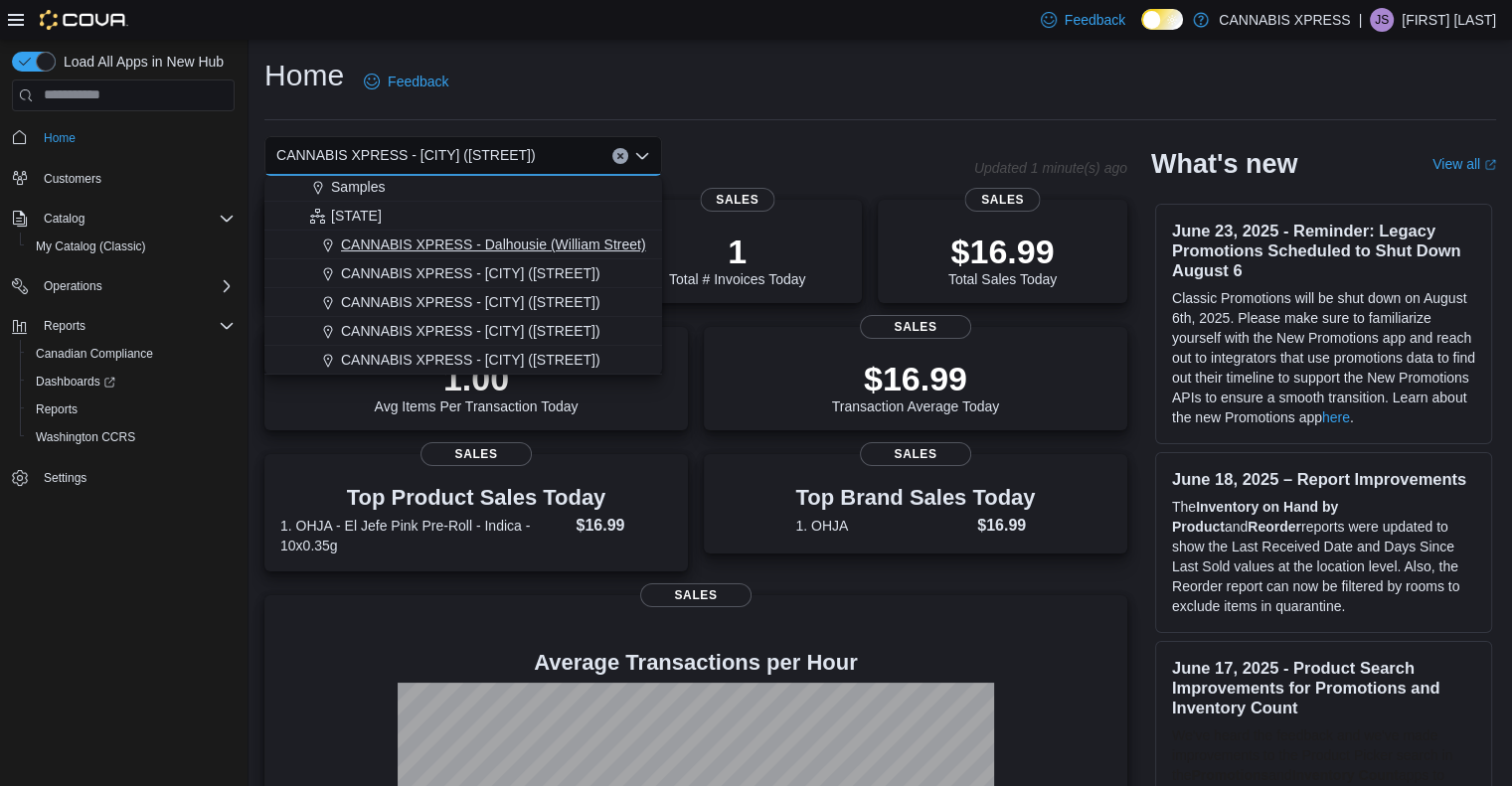 click on "CANNABIS XPRESS - Dalhousie (William Street)" at bounding box center [493, 244] 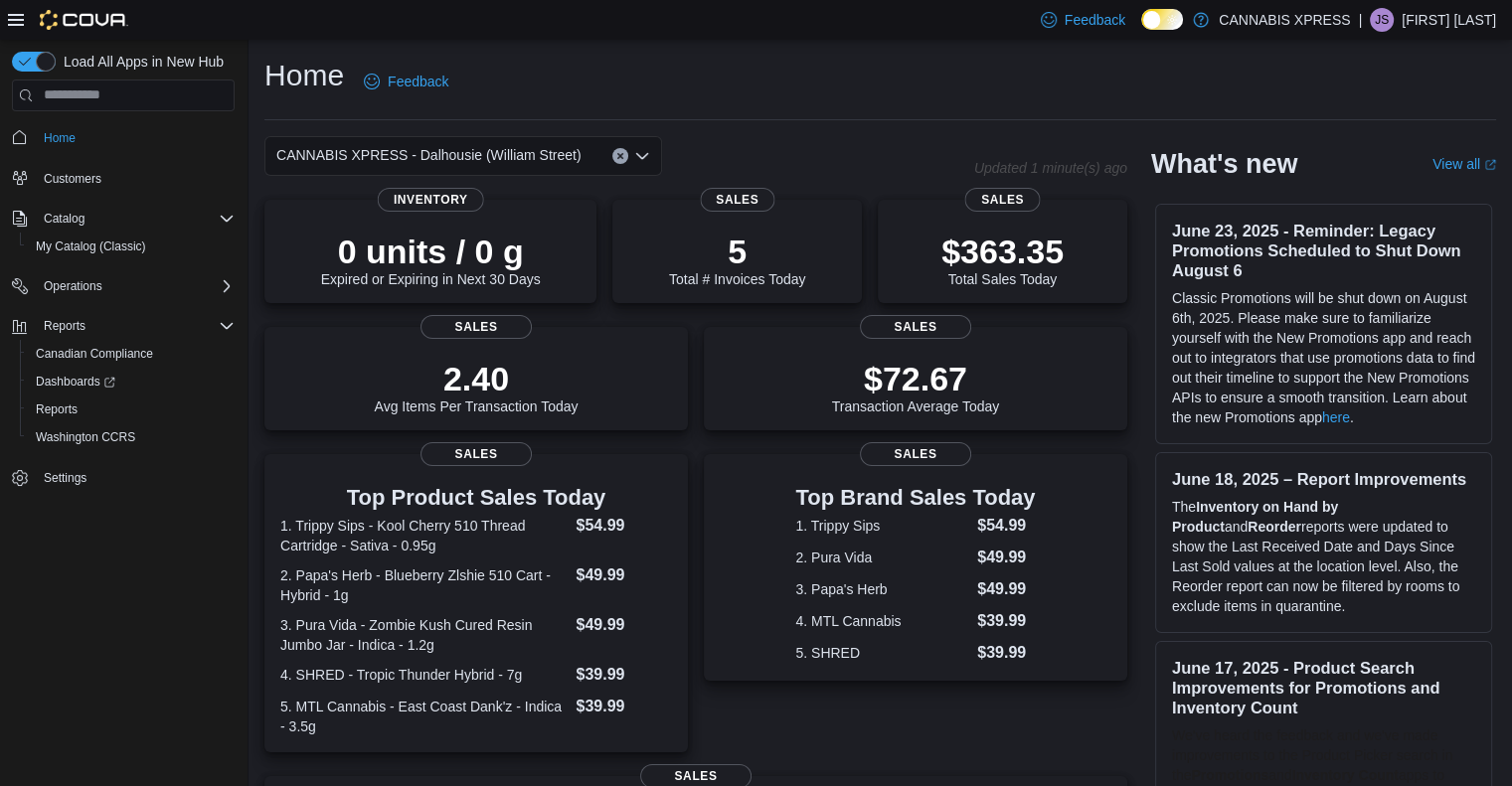 click 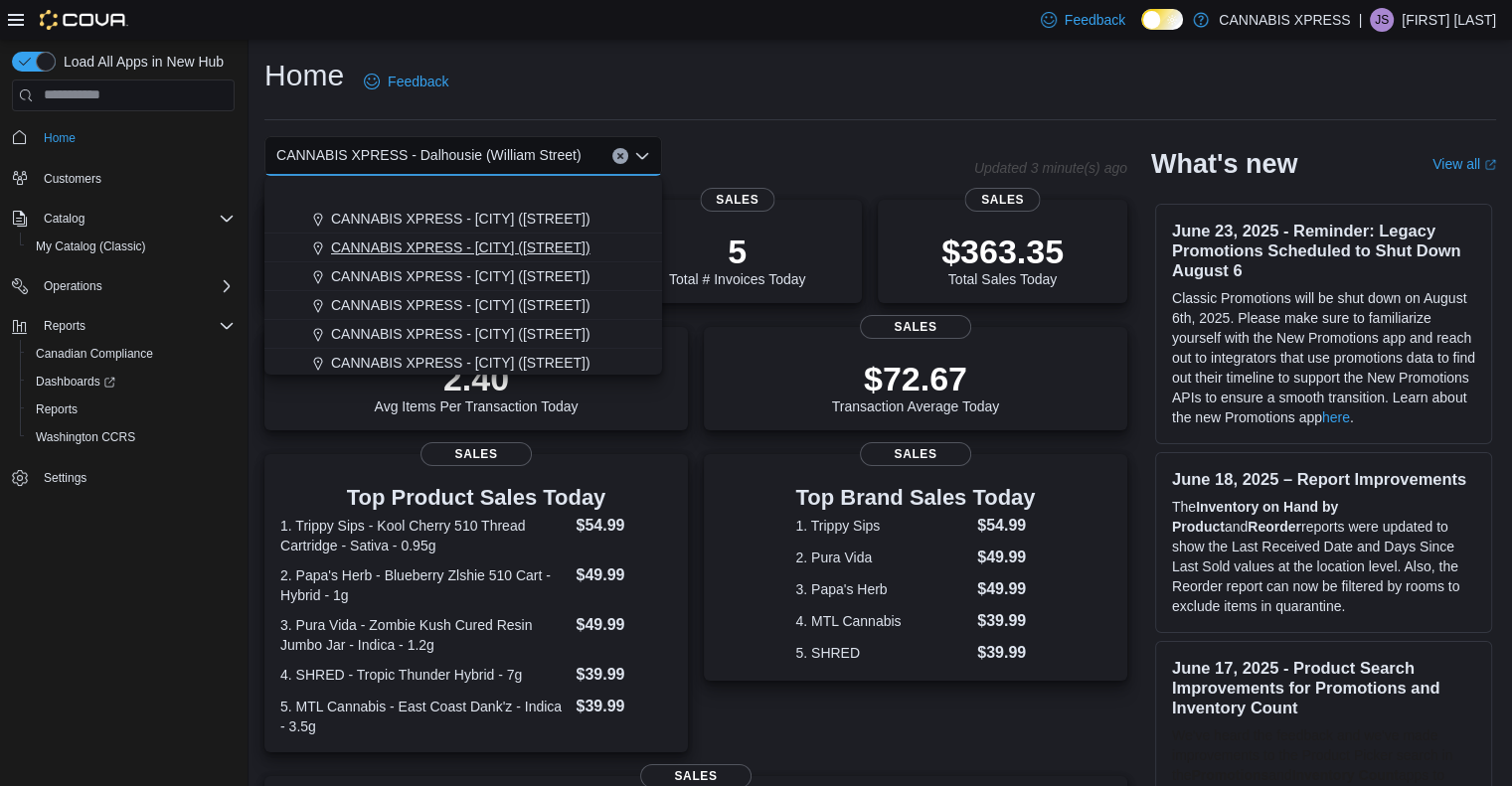 scroll, scrollTop: 435, scrollLeft: 0, axis: vertical 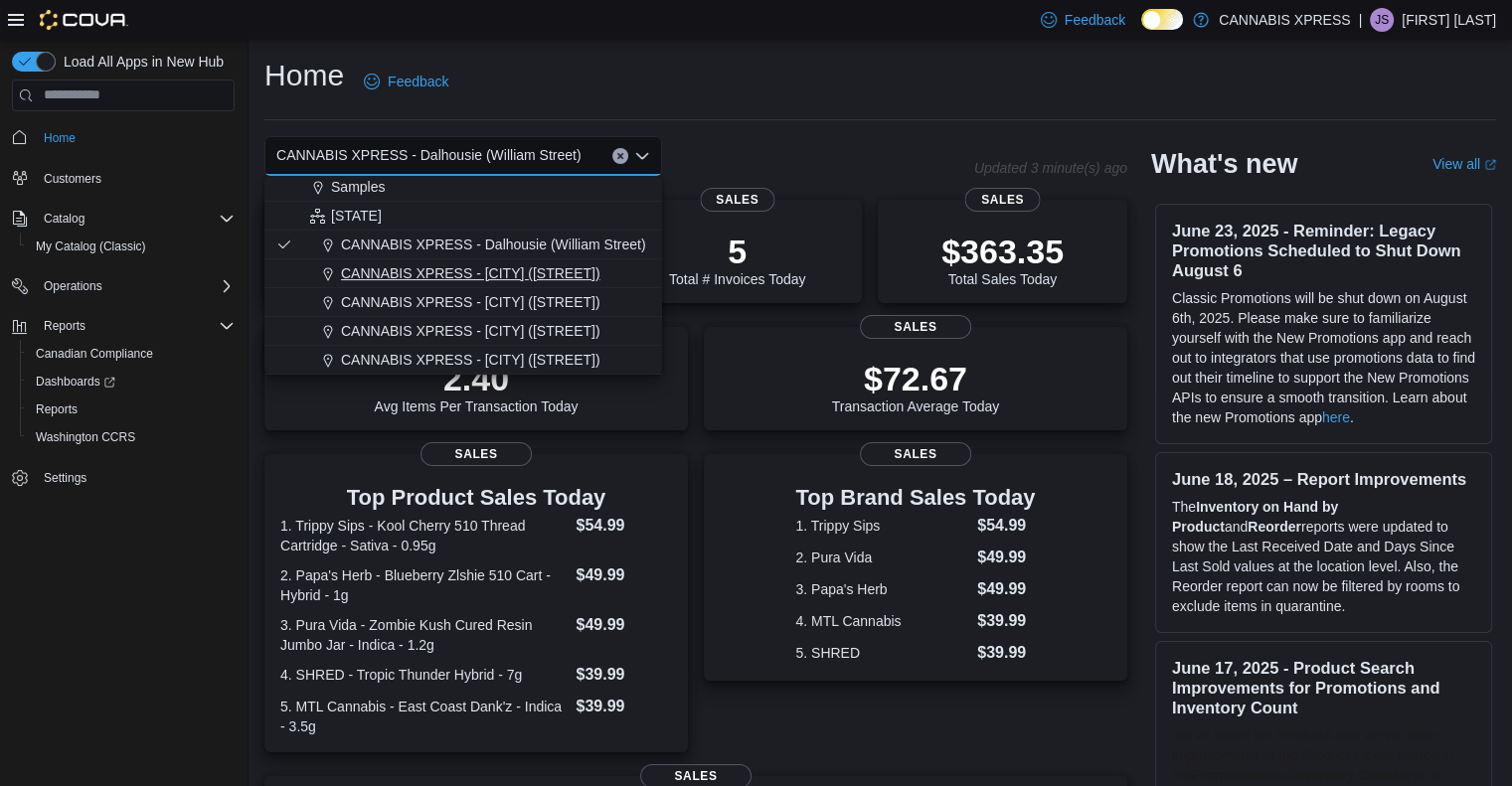 click on "CANNABIS XPRESS - Grand Bay-Westfield ([STREET])" at bounding box center [470, 273] 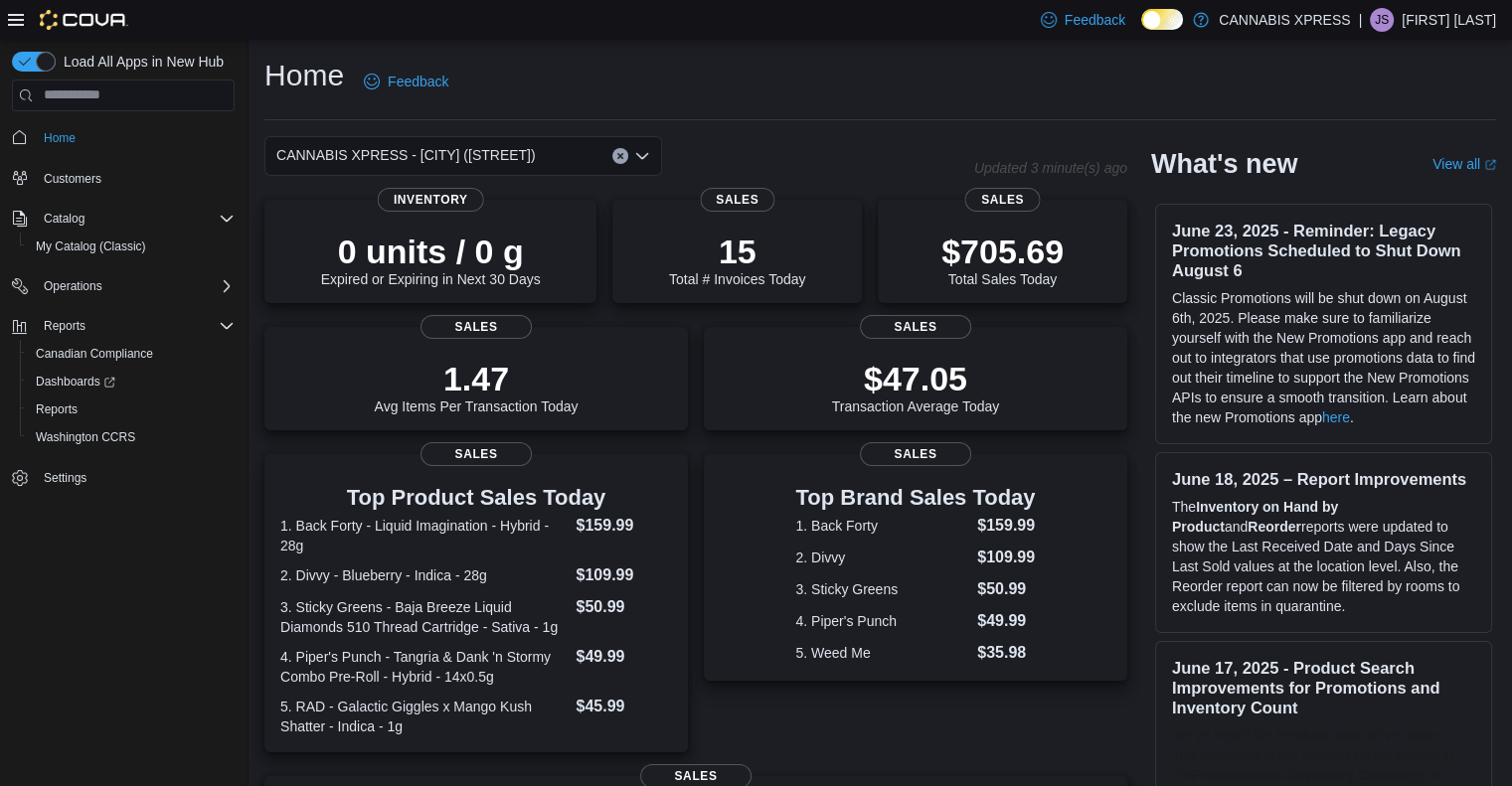 click 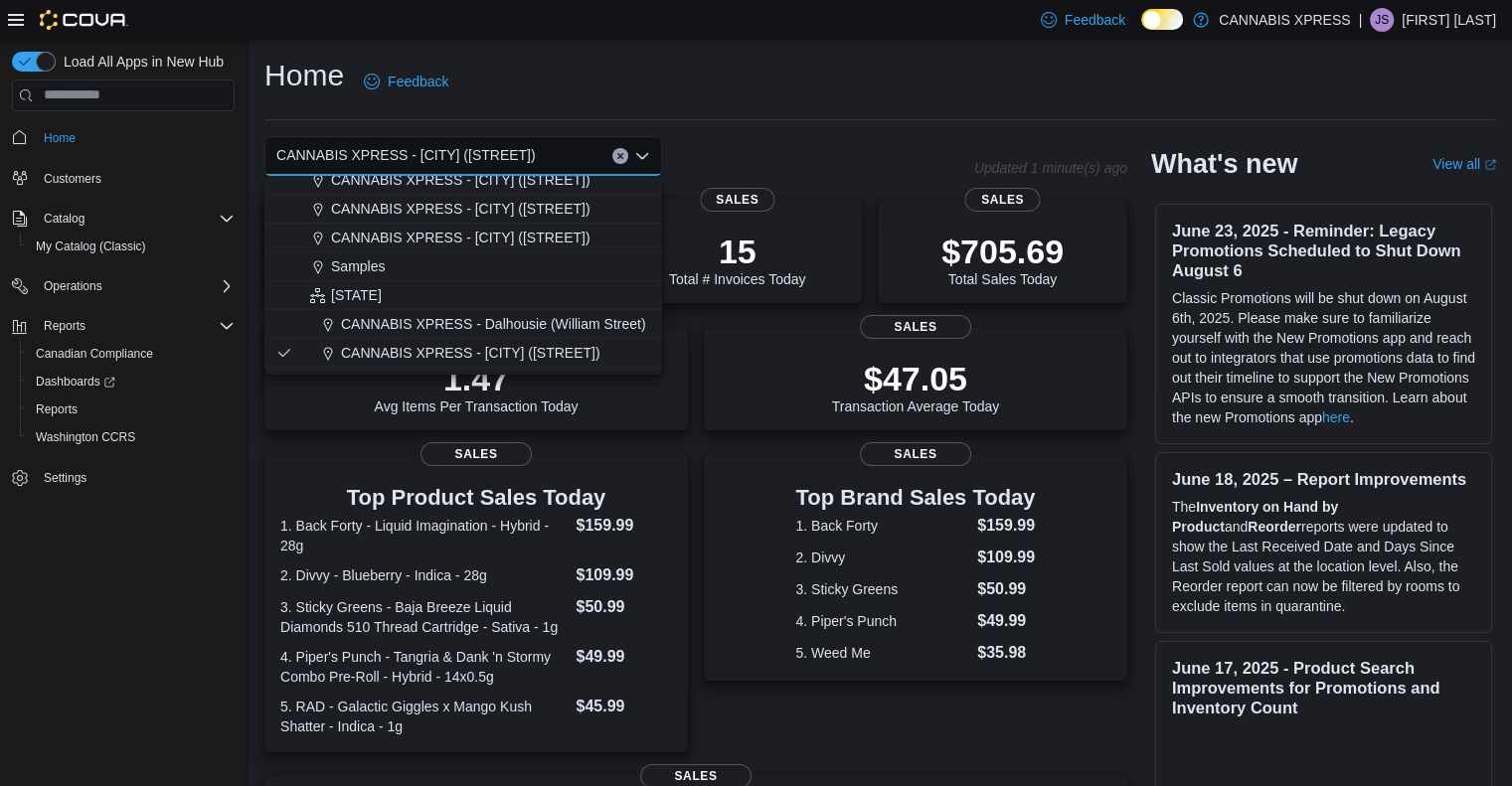scroll, scrollTop: 435, scrollLeft: 0, axis: vertical 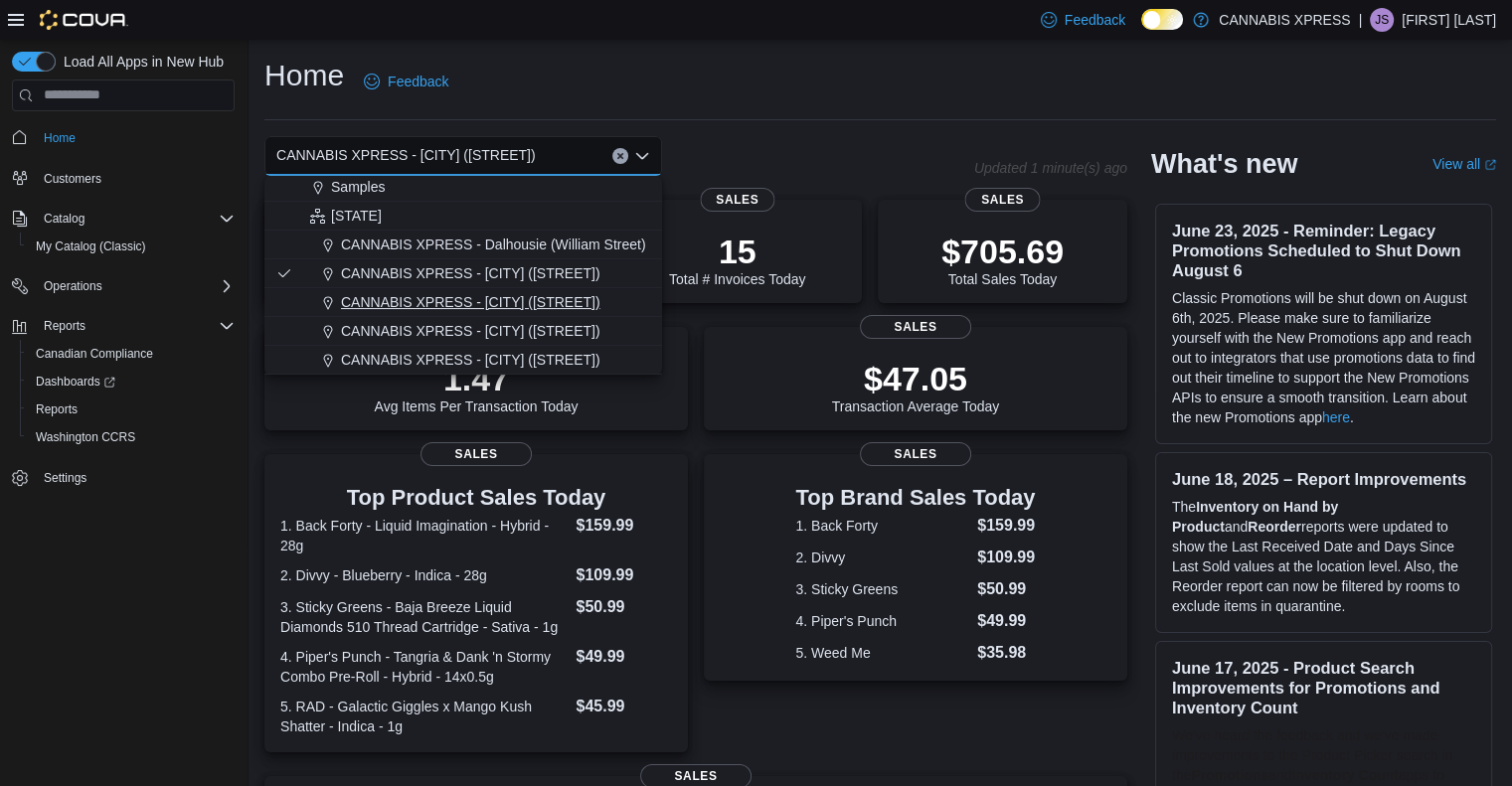 click on "CANNABIS XPRESS - Hampton ([STREET])" at bounding box center (470, 302) 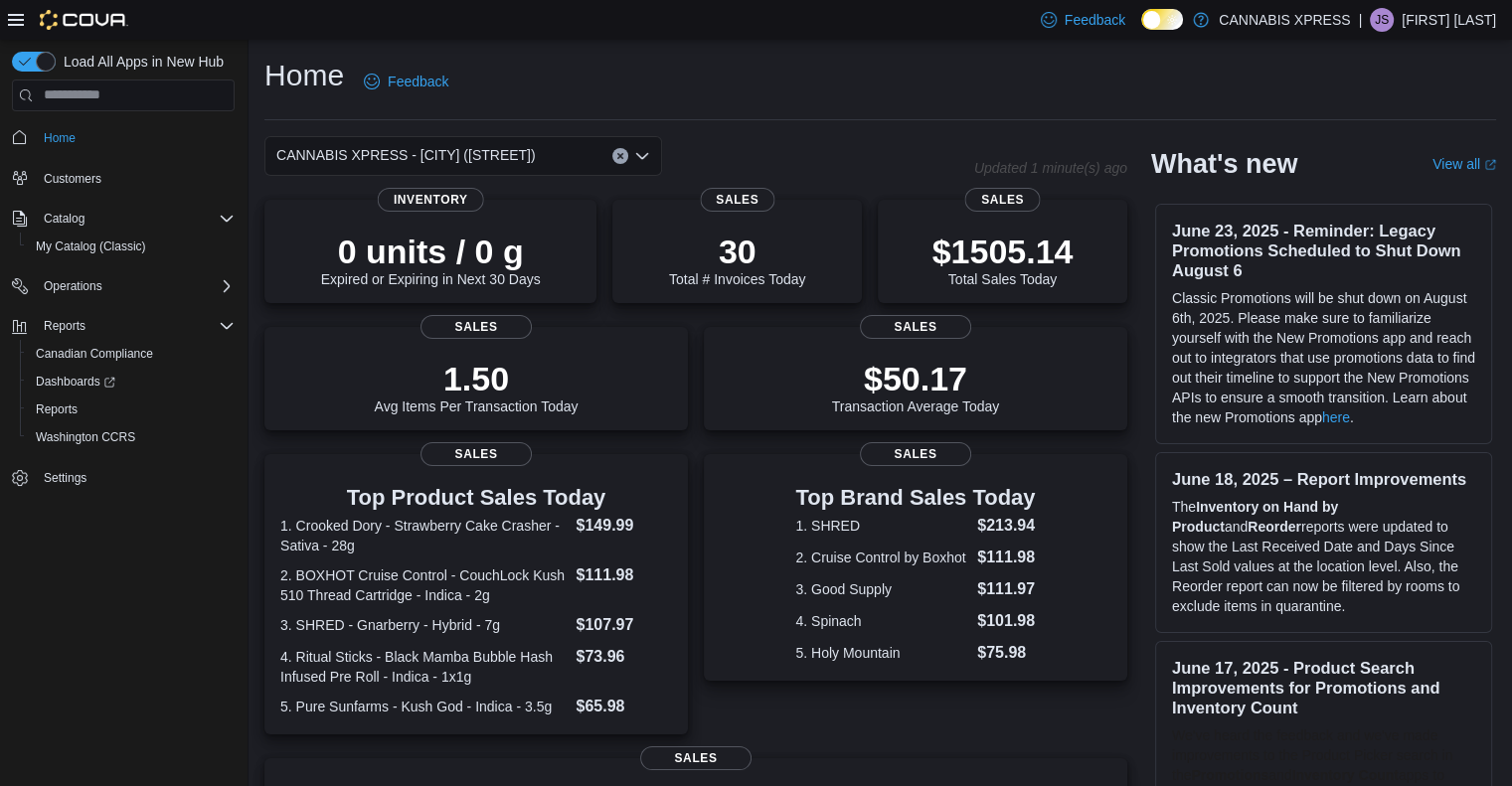 click 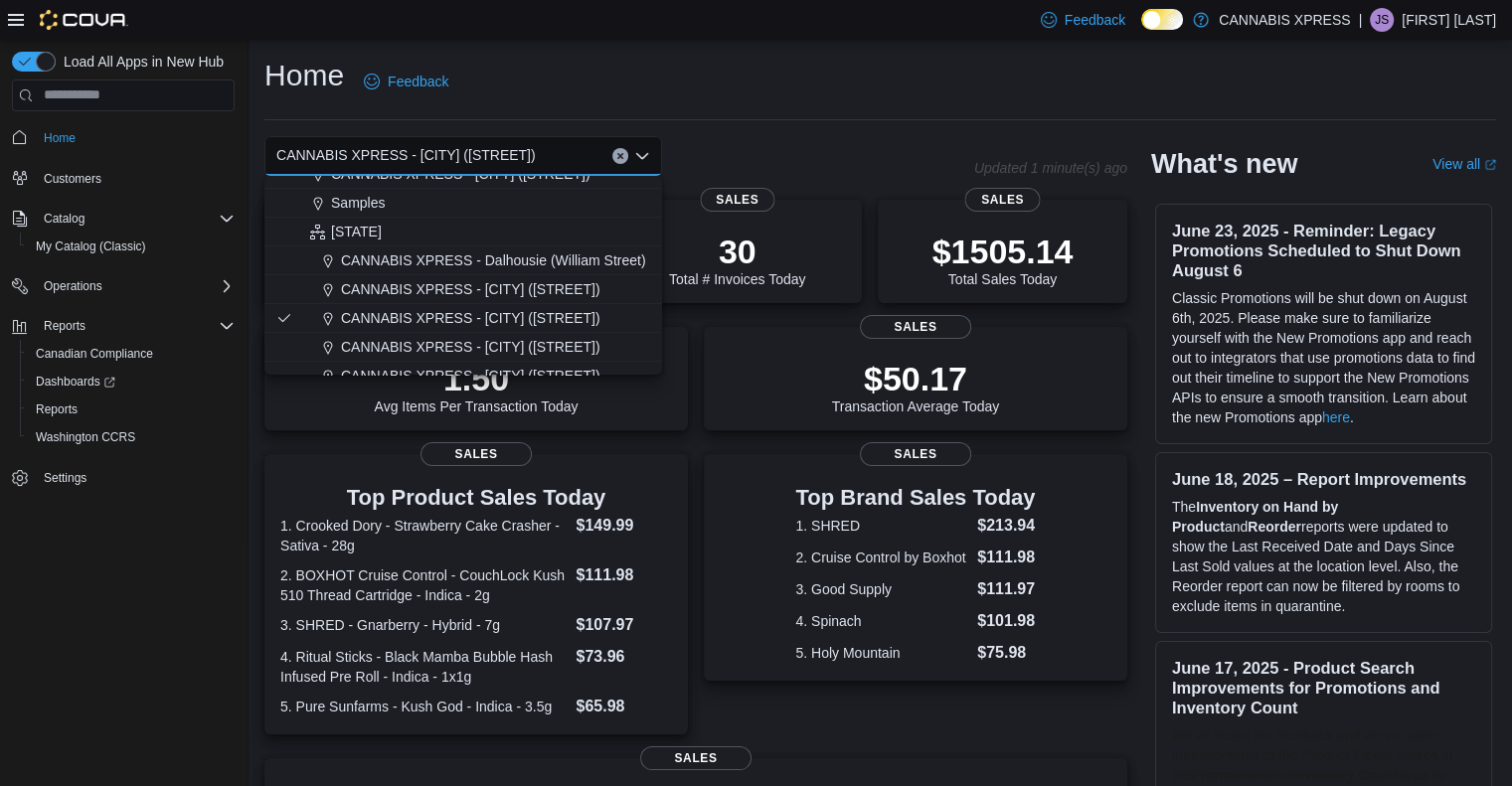 scroll, scrollTop: 435, scrollLeft: 0, axis: vertical 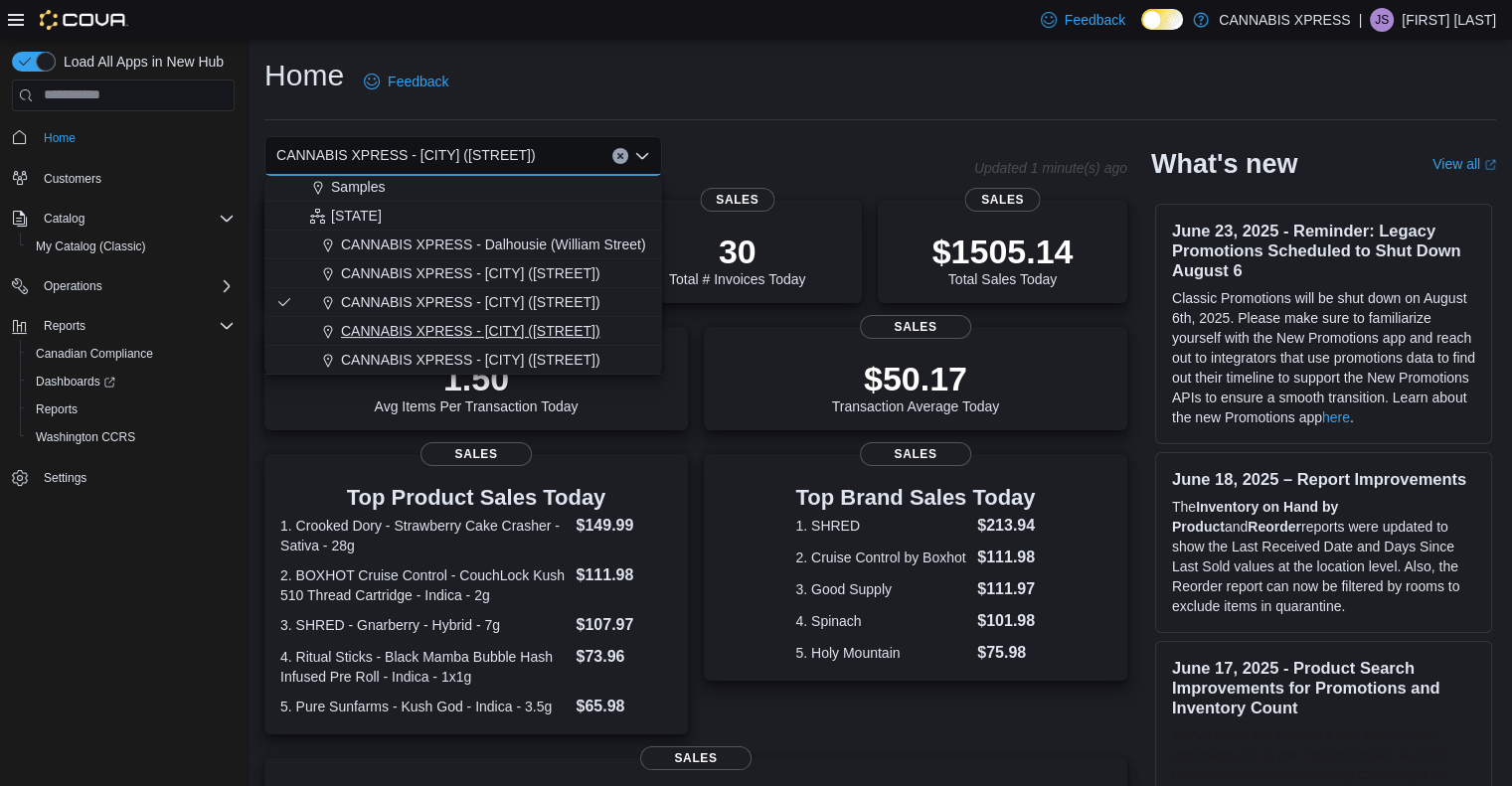 click on "CANNABIS XPRESS - St. Andrews ([STREET])" at bounding box center (470, 331) 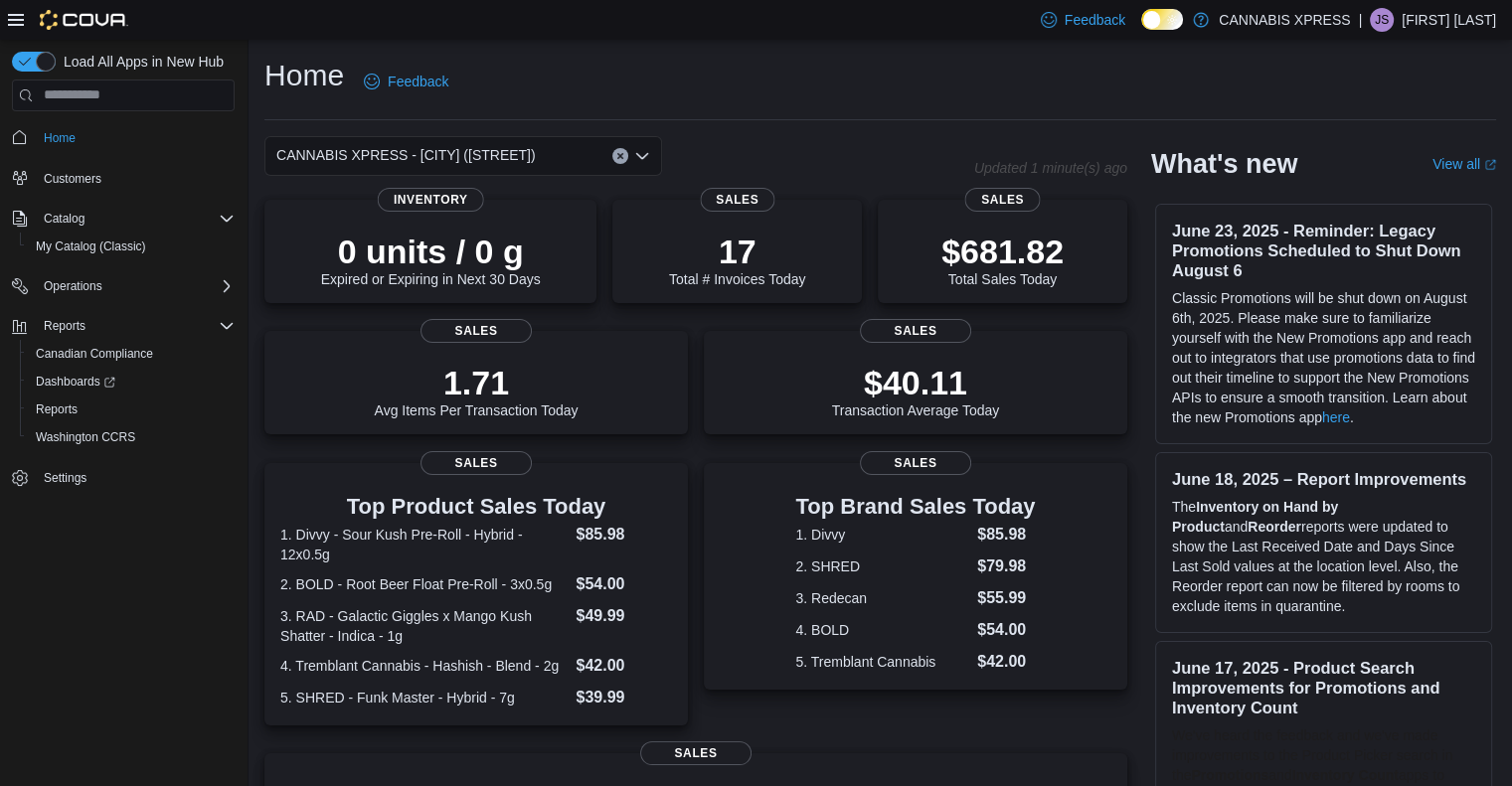 click 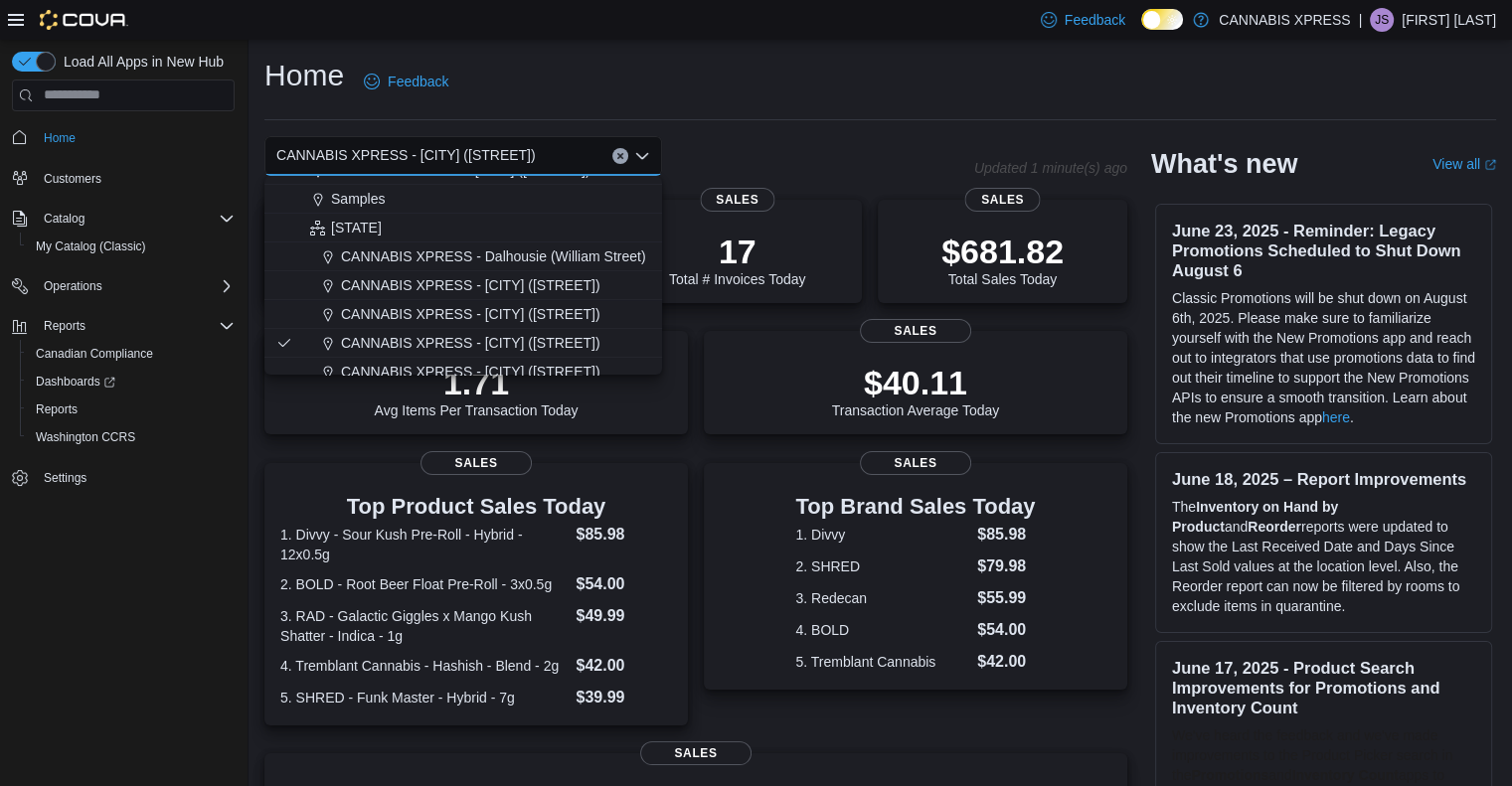 scroll, scrollTop: 435, scrollLeft: 0, axis: vertical 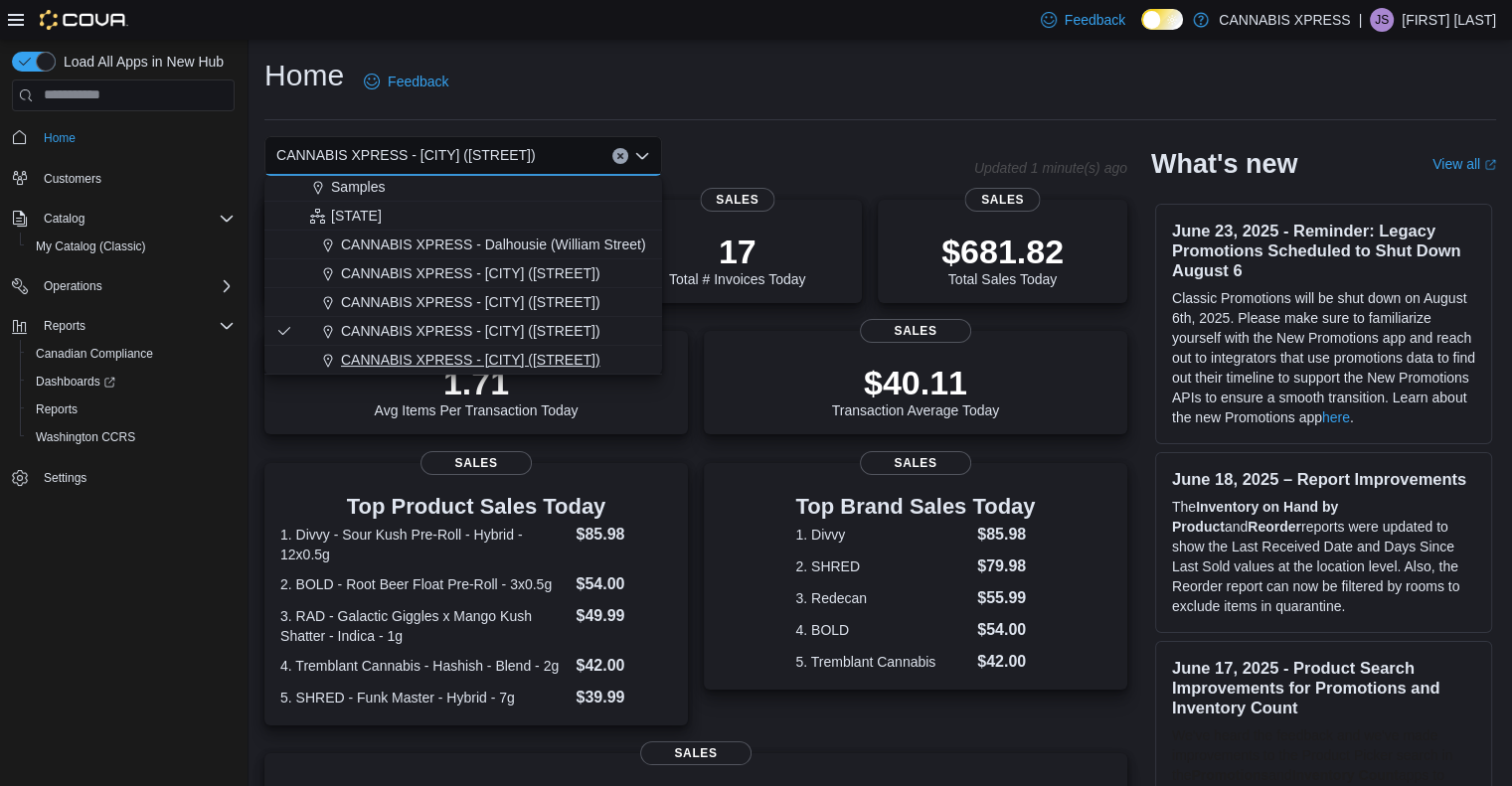 click on "CANNABIS XPRESS - St. George ([STREET])" at bounding box center [470, 360] 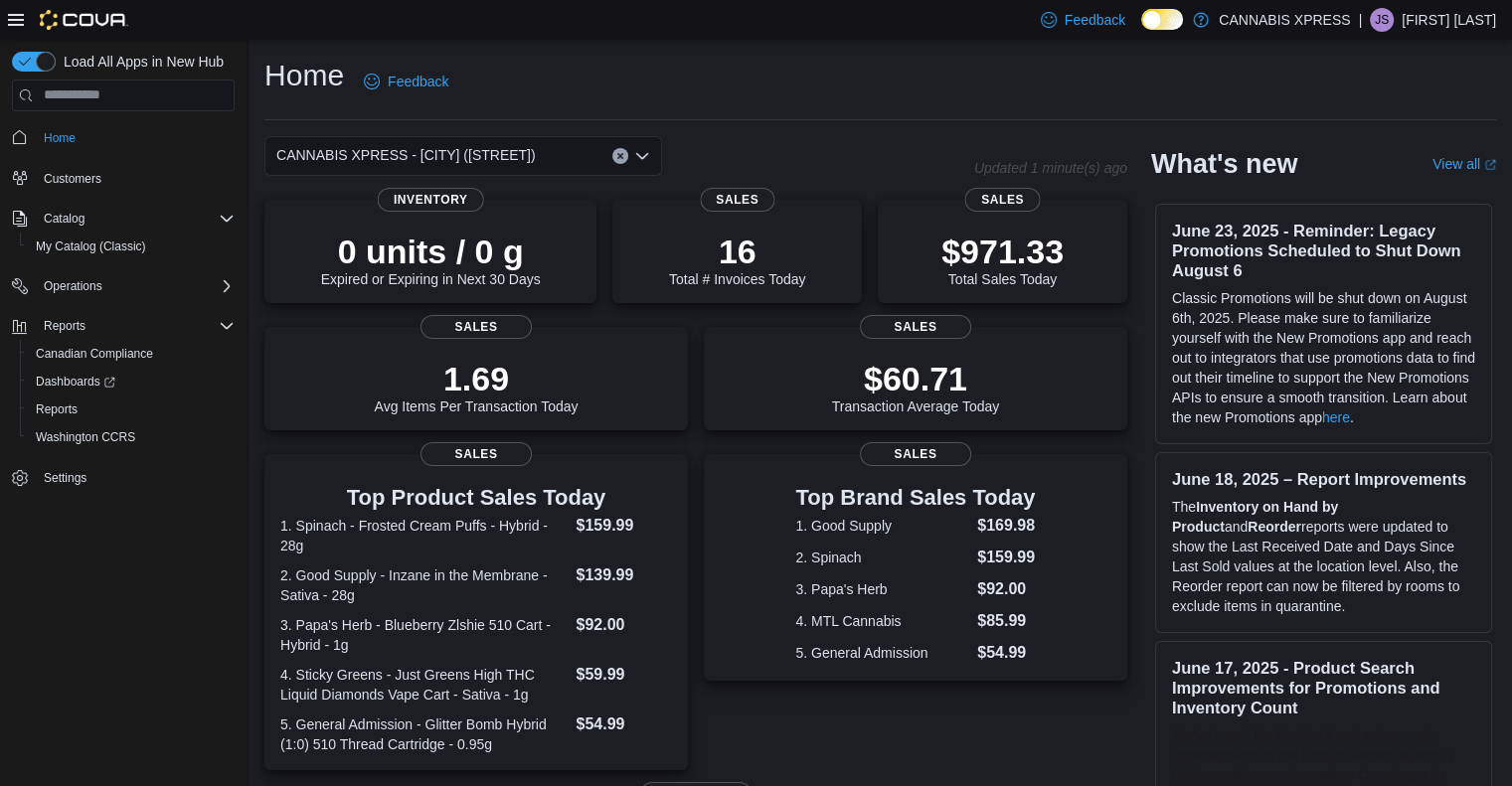 click 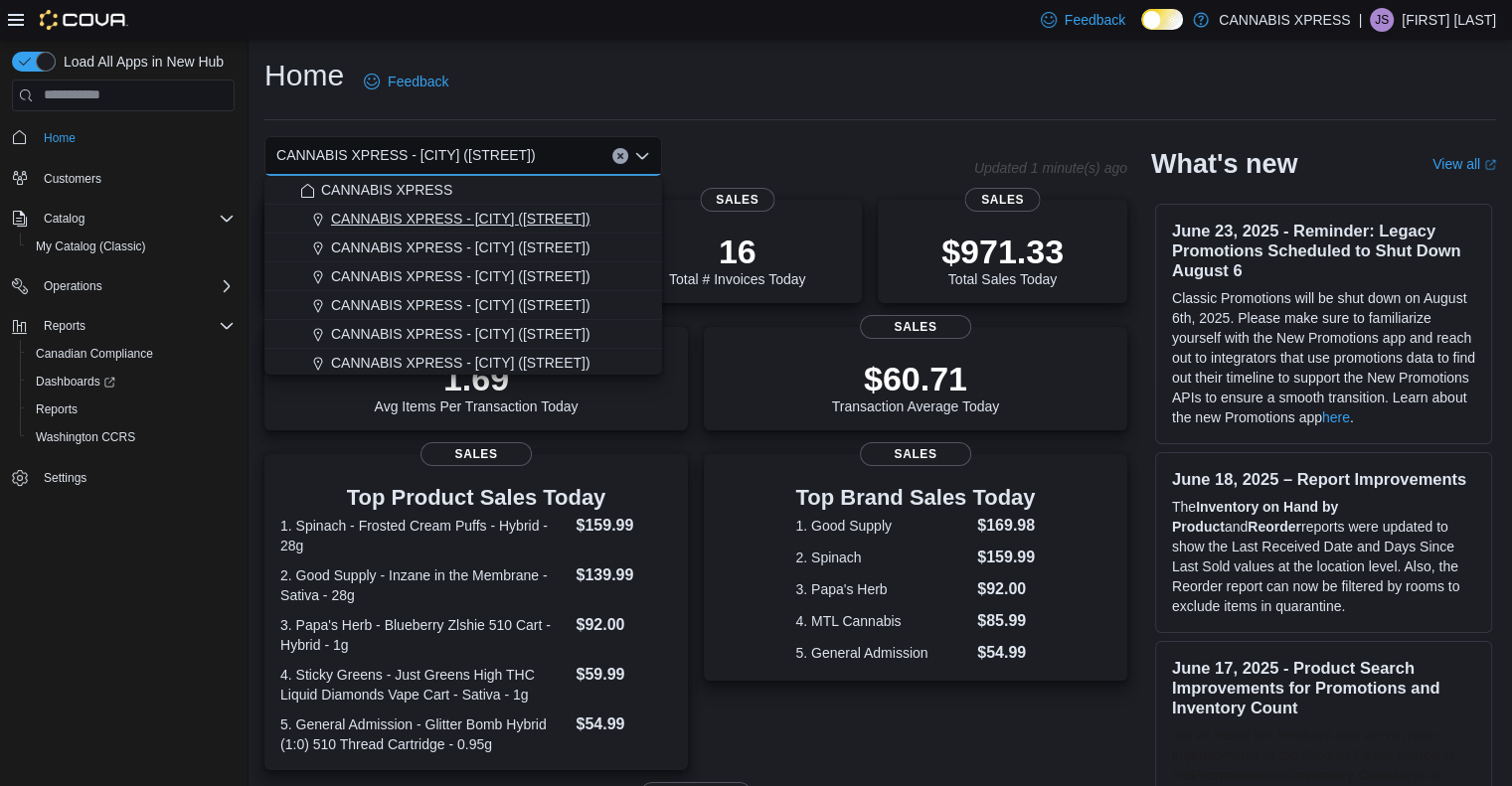 scroll, scrollTop: 435, scrollLeft: 0, axis: vertical 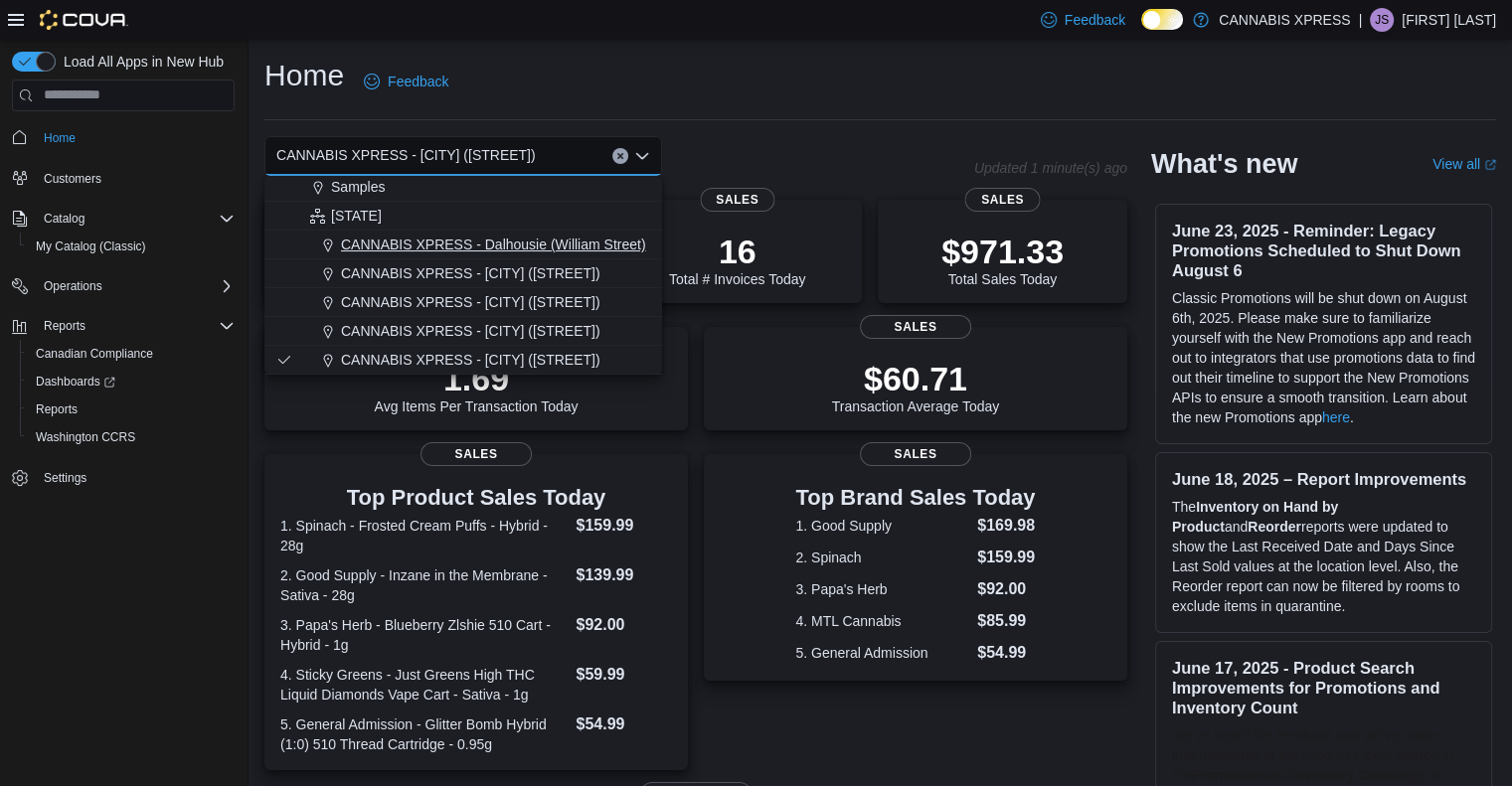 click on "CANNABIS XPRESS - Dalhousie (William Street)" at bounding box center (493, 244) 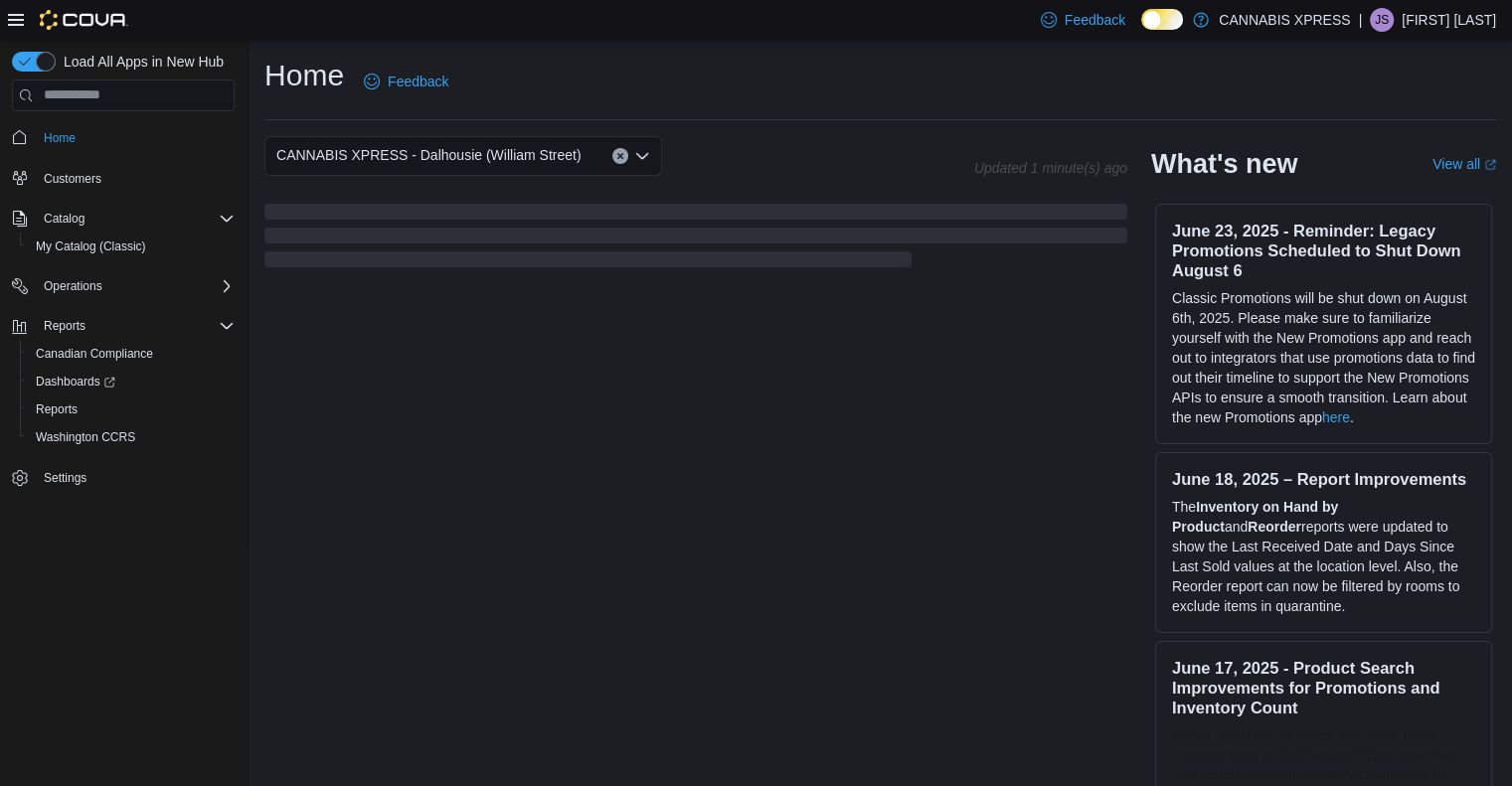 click on "CANNABIS XPRESS - Dalhousie (William Street) Combo box. Selected. CANNABIS XPRESS - Dalhousie (William Street). Press Backspace to delete CANNABIS XPRESS - Dalhousie (William Street). Combo box input. Select a Location. Type some text or, to display a list of choices, press Down Arrow. To exit the list of choices, press Escape." at bounding box center [619, 156] 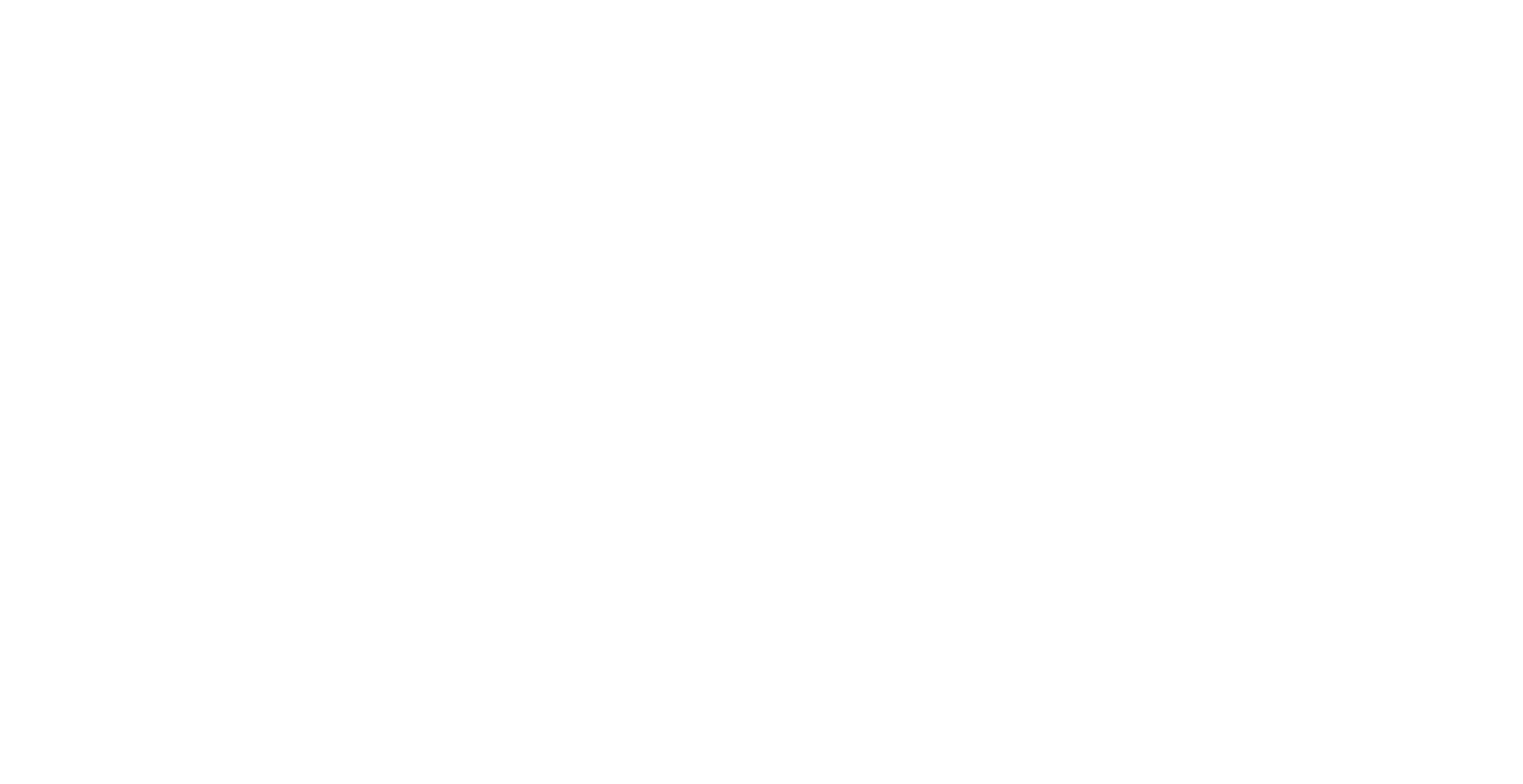 scroll, scrollTop: 0, scrollLeft: 0, axis: both 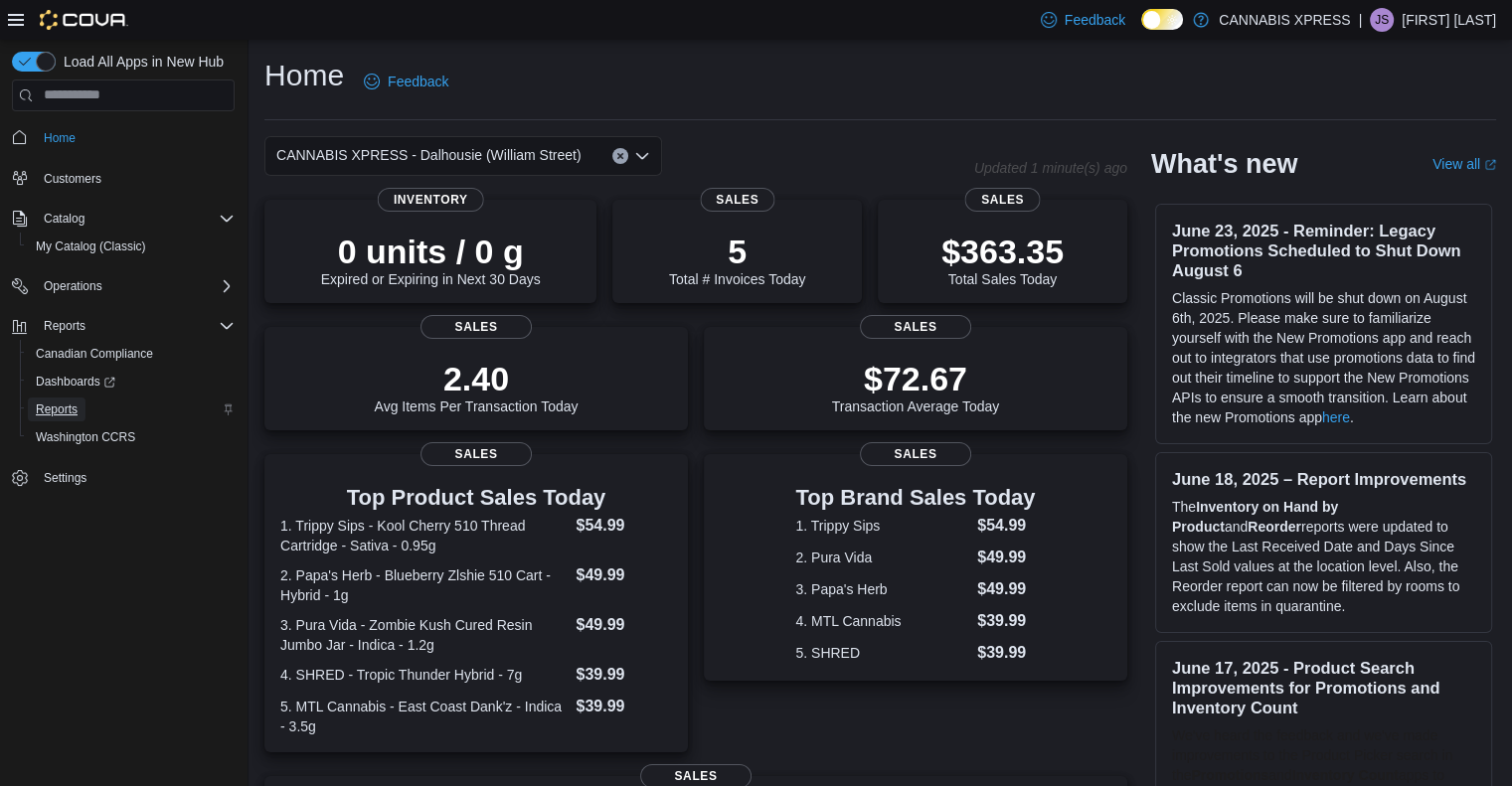 click on "Reports" at bounding box center [57, 409] 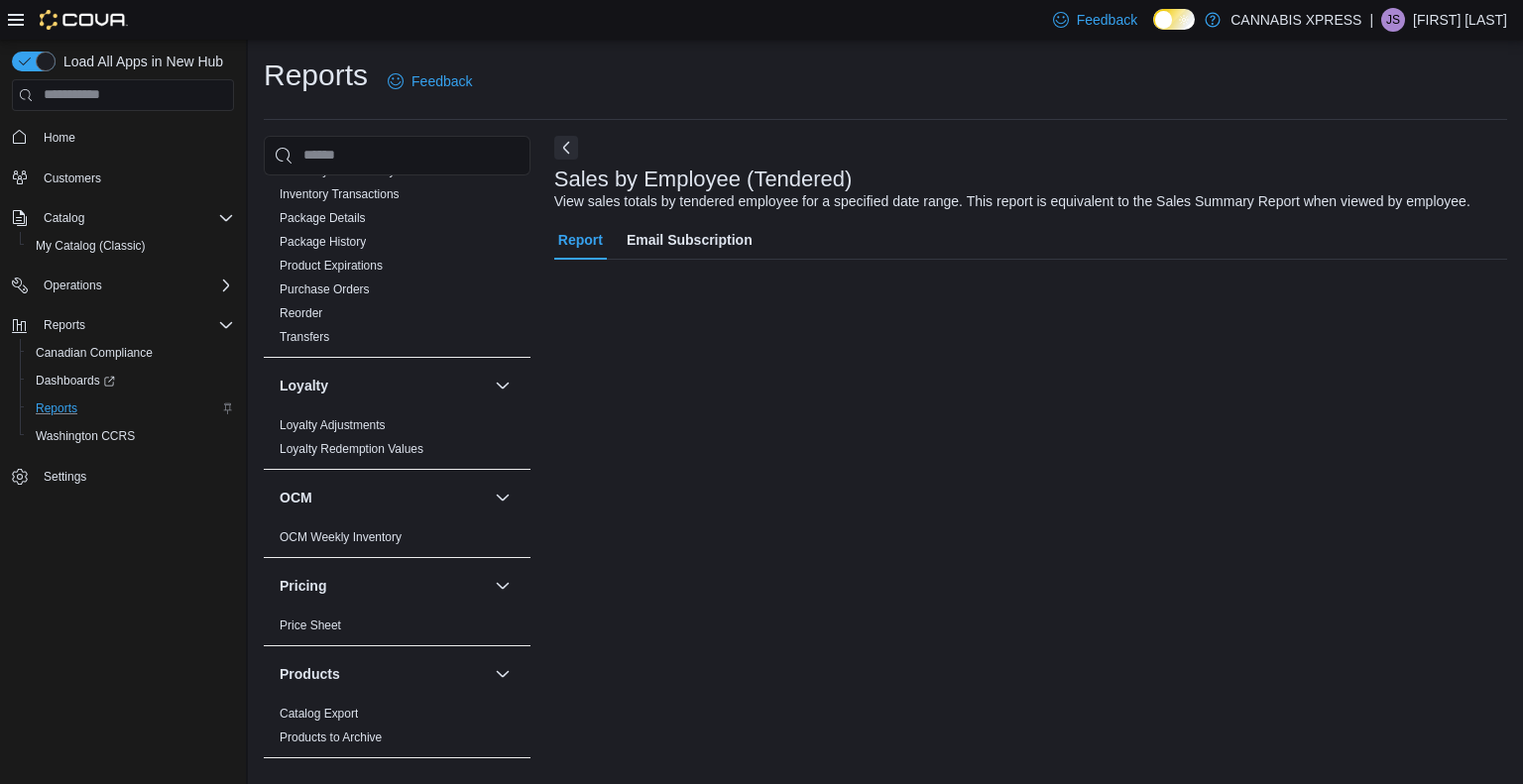 scroll, scrollTop: 1296, scrollLeft: 0, axis: vertical 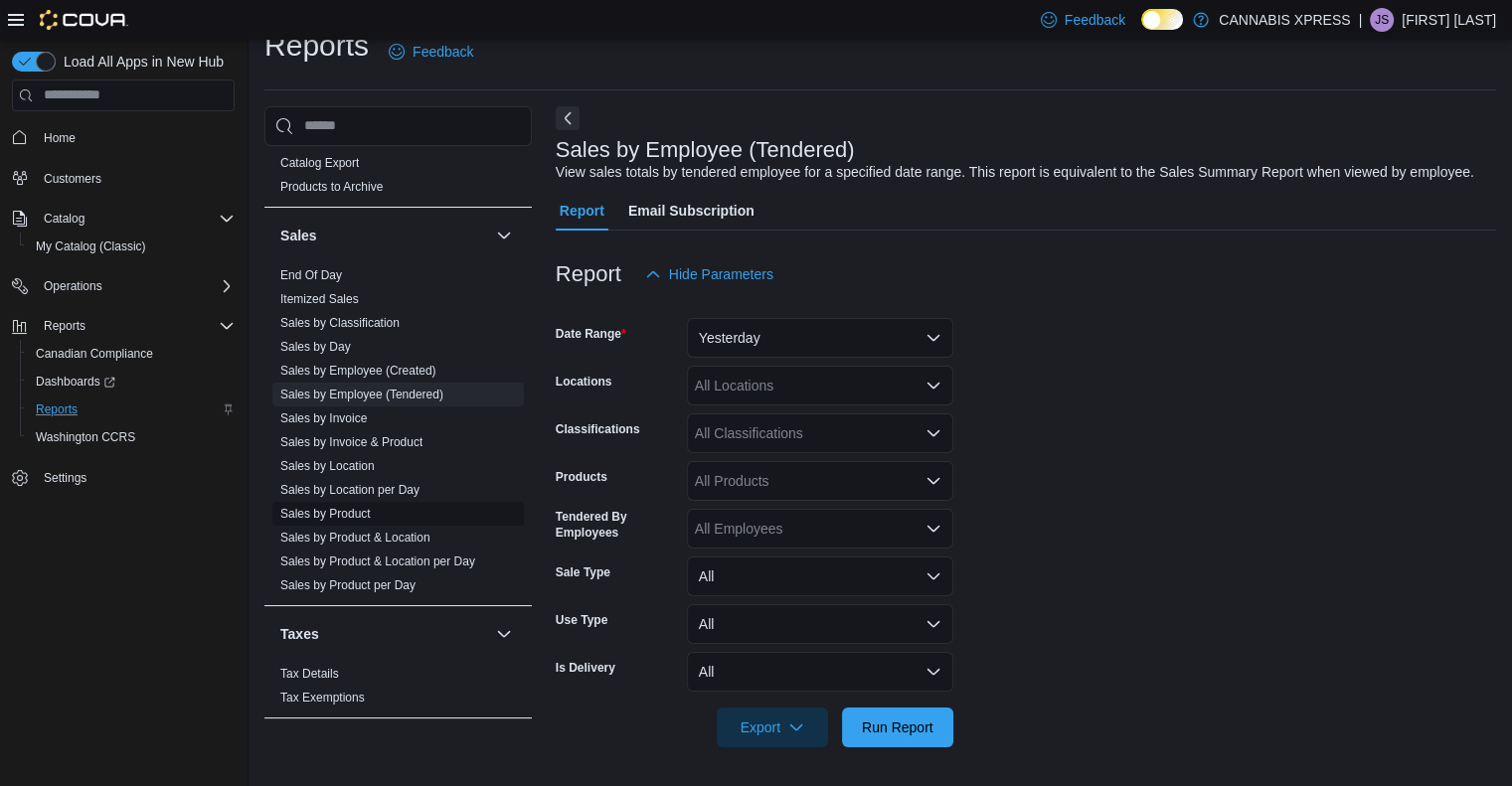 click on "Sales by Product" at bounding box center (398, 514) 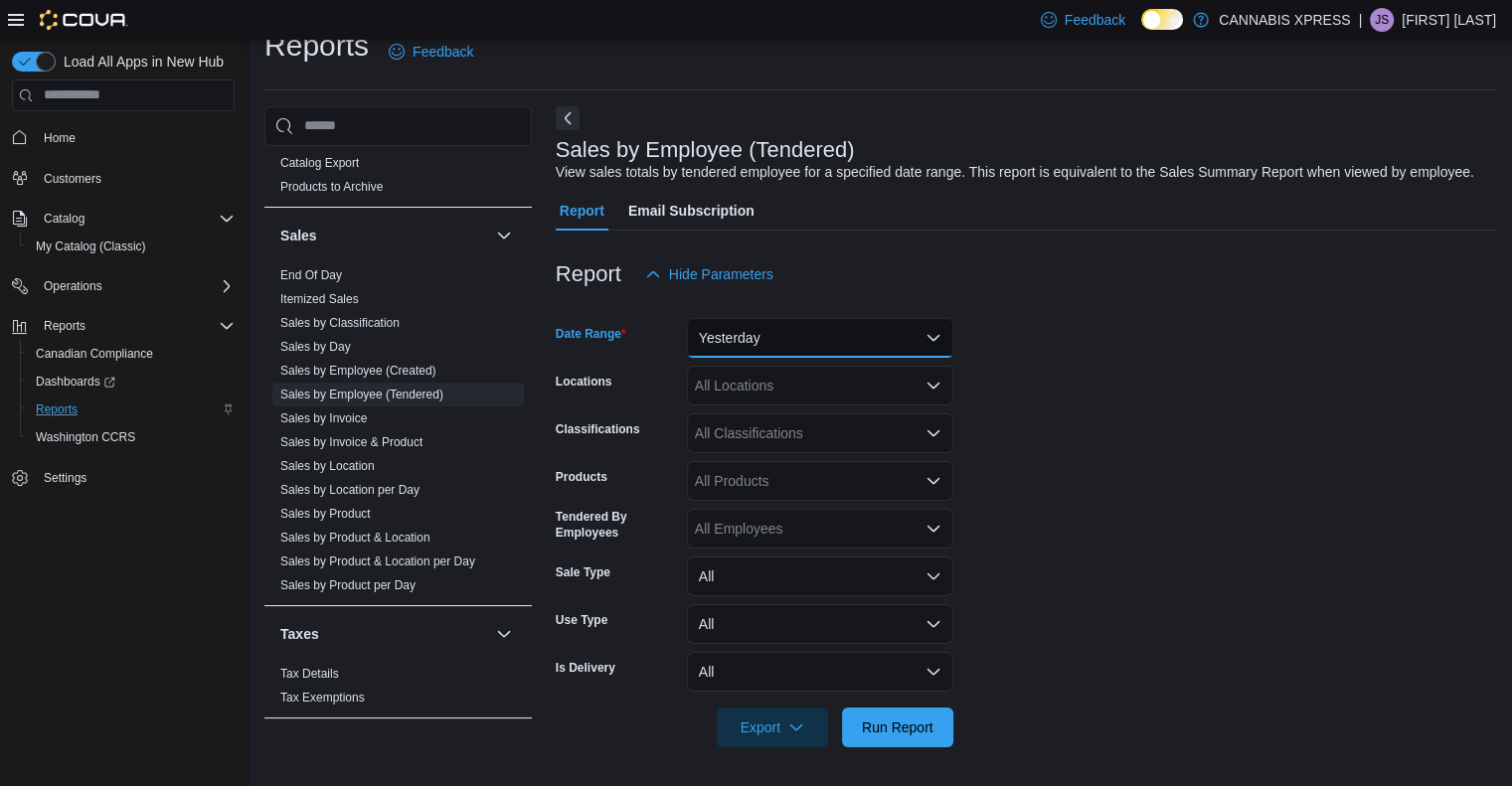 click on "Yesterday" at bounding box center (820, 338) 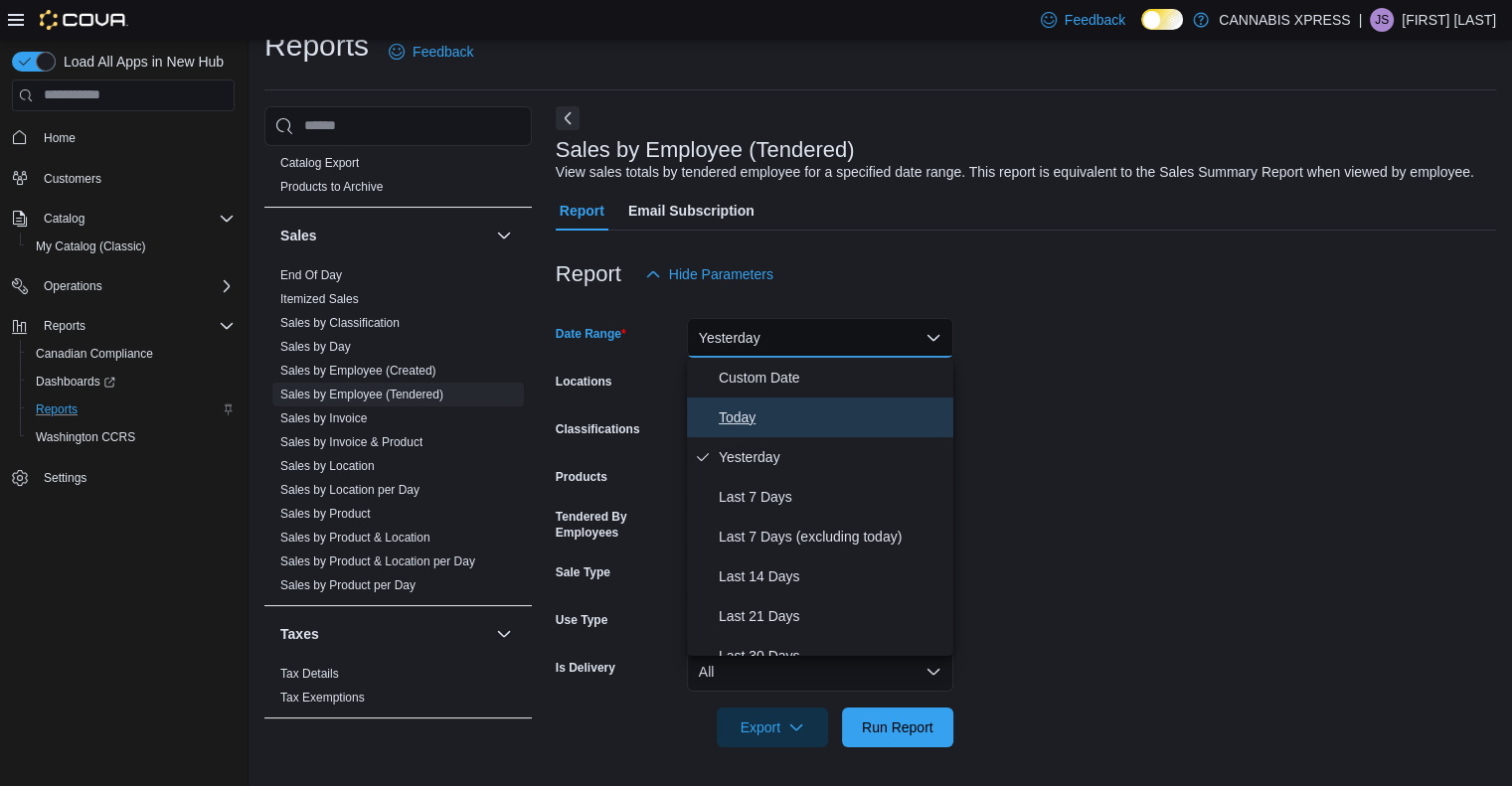 click on "Today" at bounding box center [832, 417] 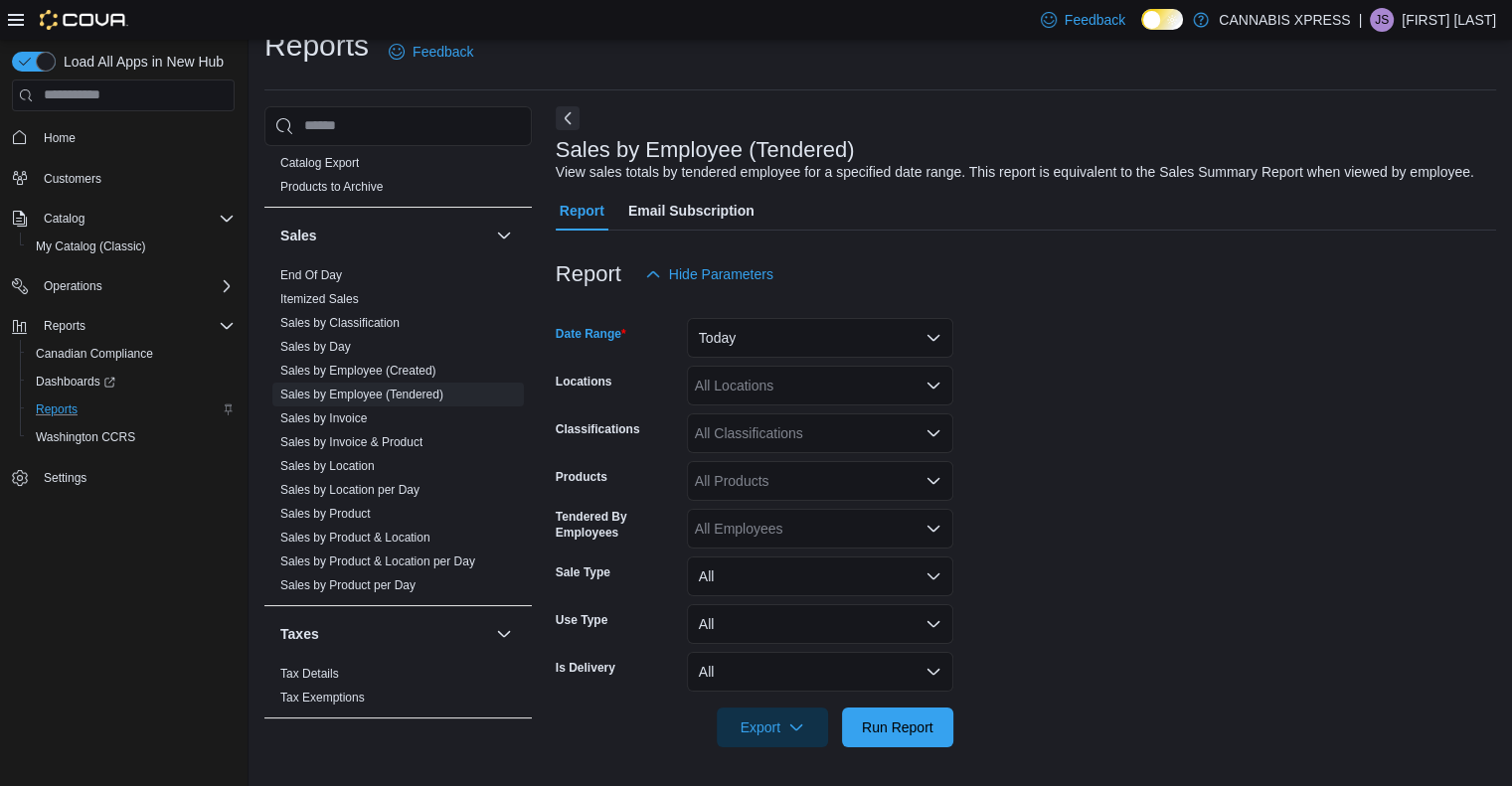 click on "All Locations" at bounding box center [820, 386] 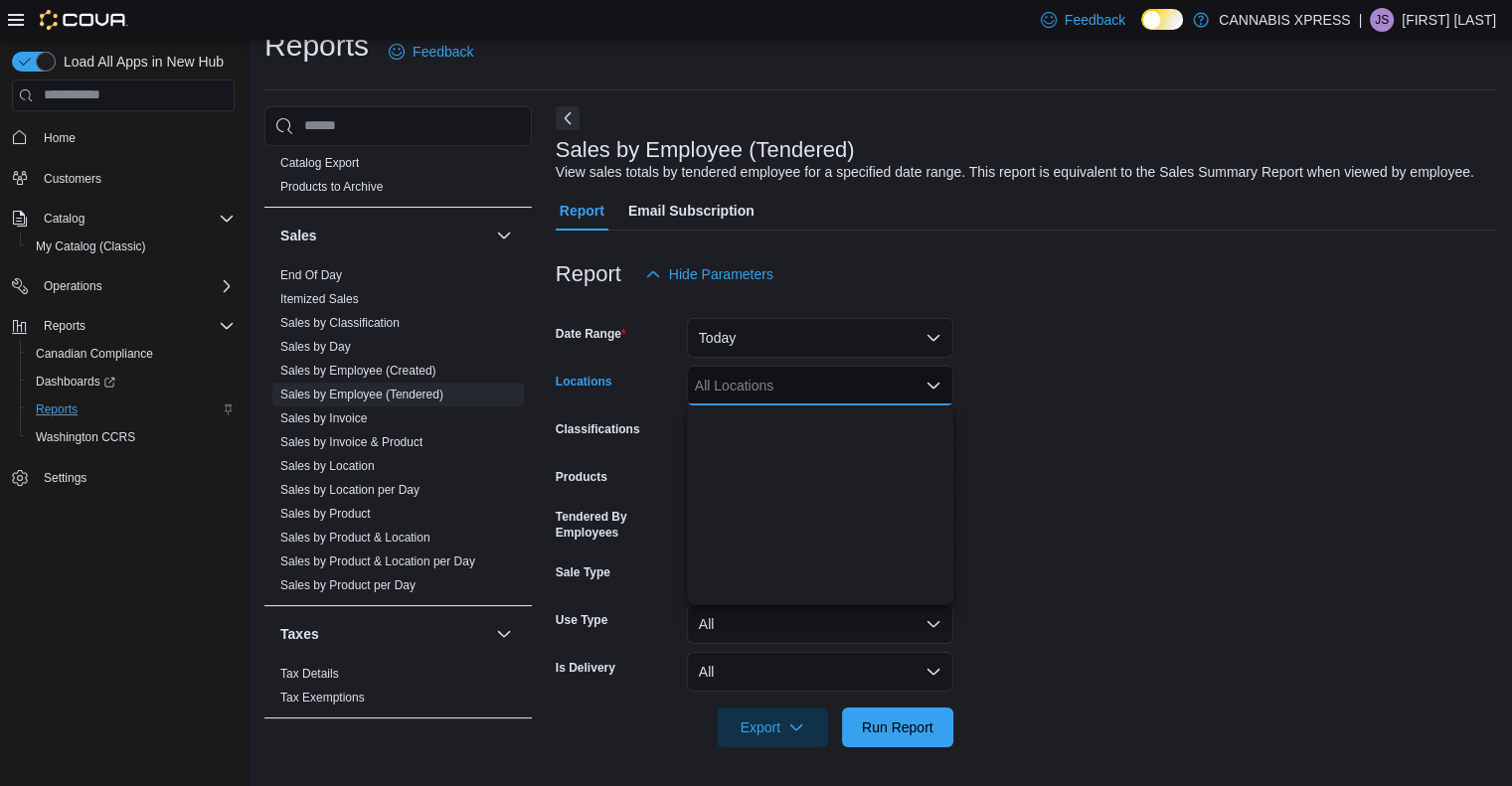 scroll, scrollTop: 435, scrollLeft: 0, axis: vertical 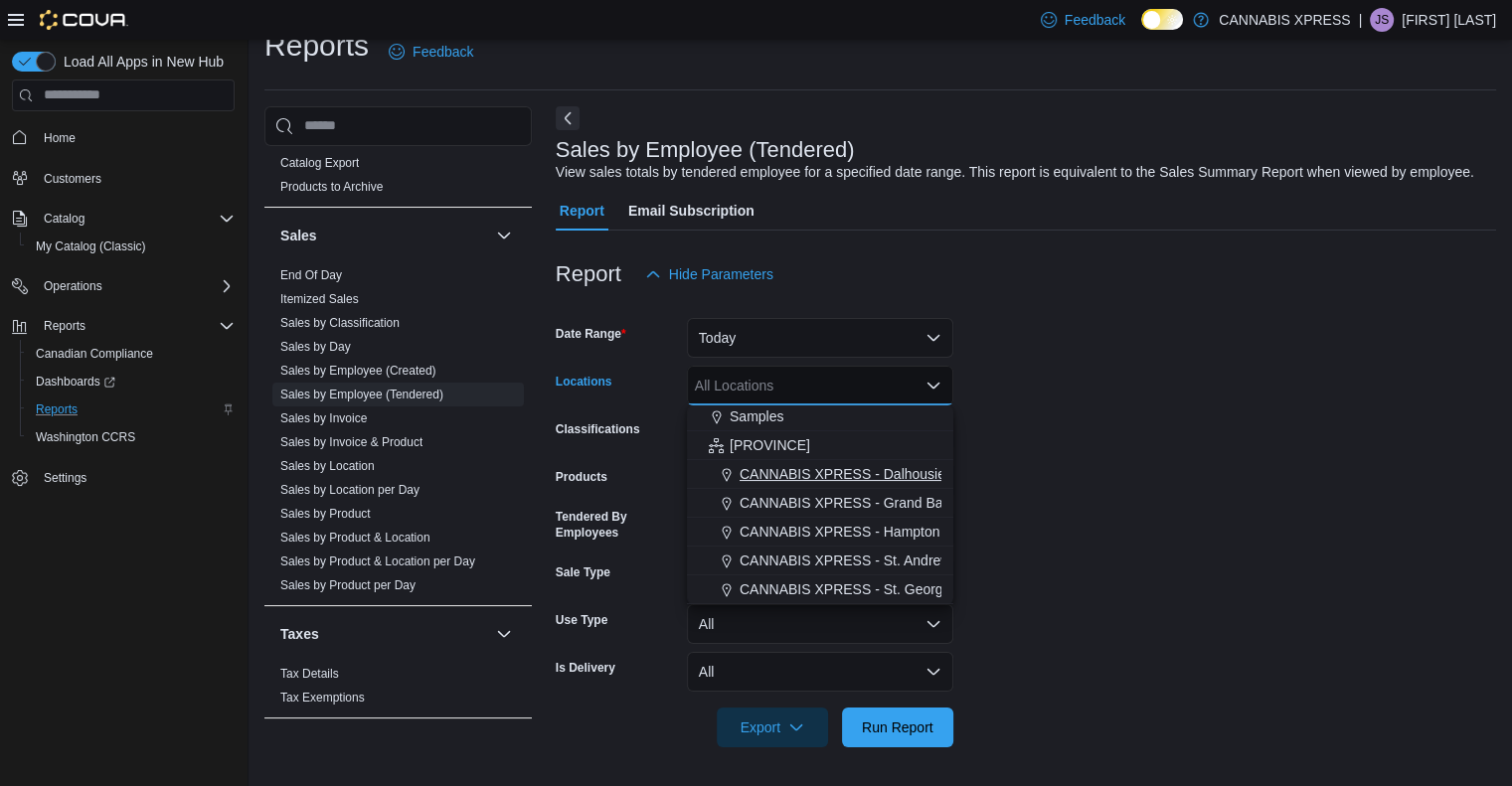 click on "CANNABIS XPRESS - Dalhousie (William Street)" at bounding box center [892, 474] 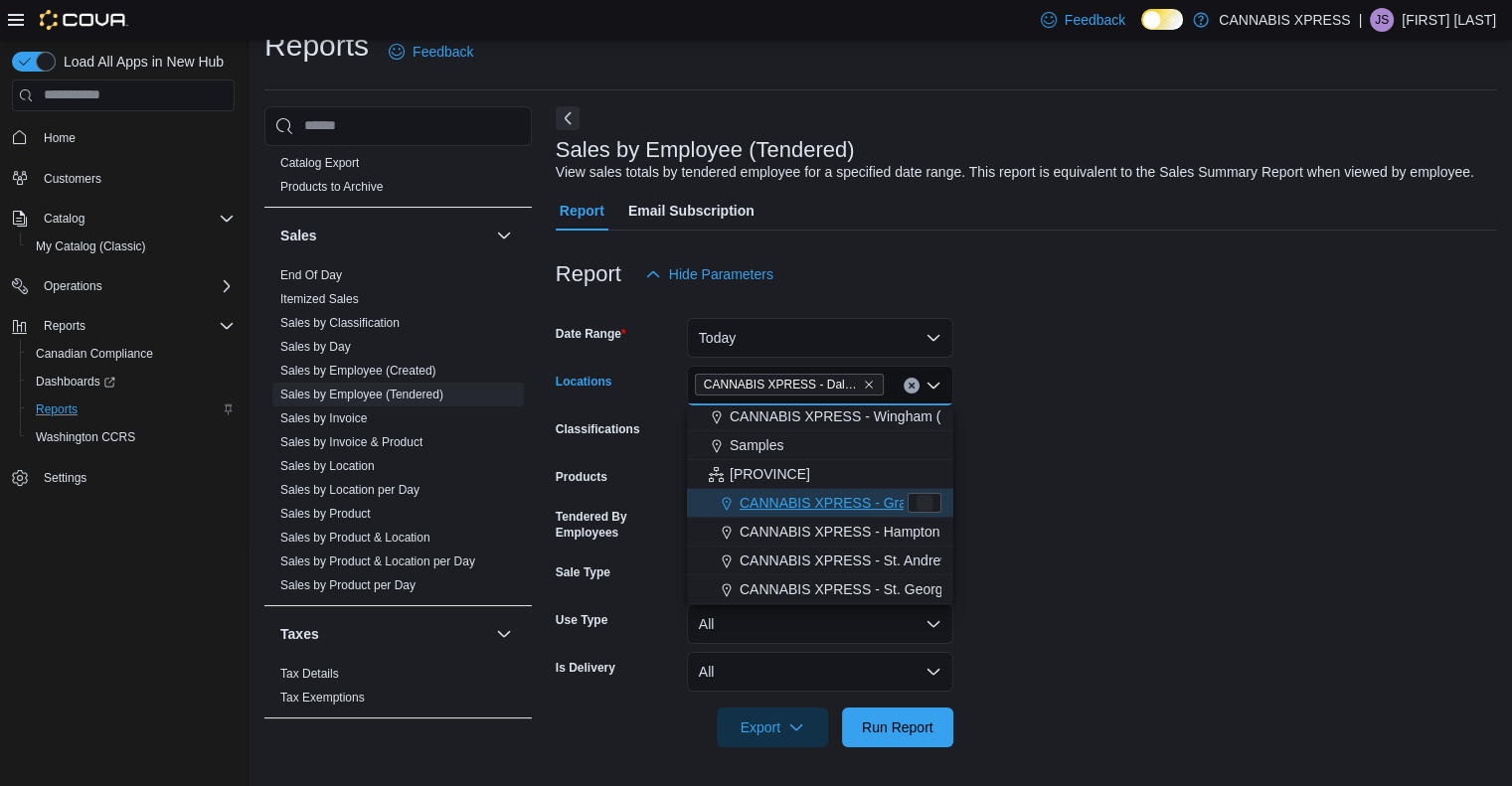 scroll, scrollTop: 405, scrollLeft: 0, axis: vertical 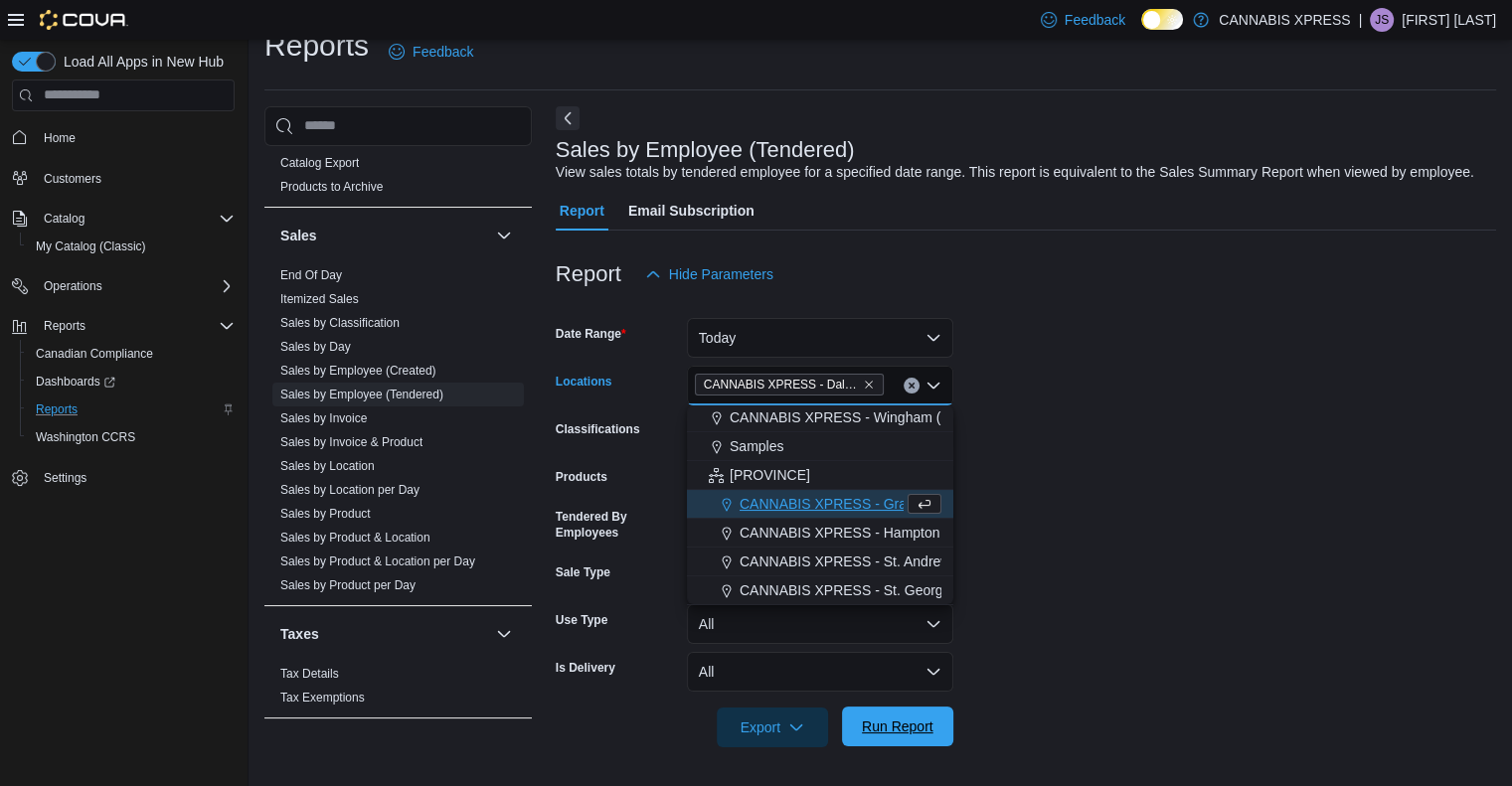 click on "Run Report" at bounding box center [898, 726] 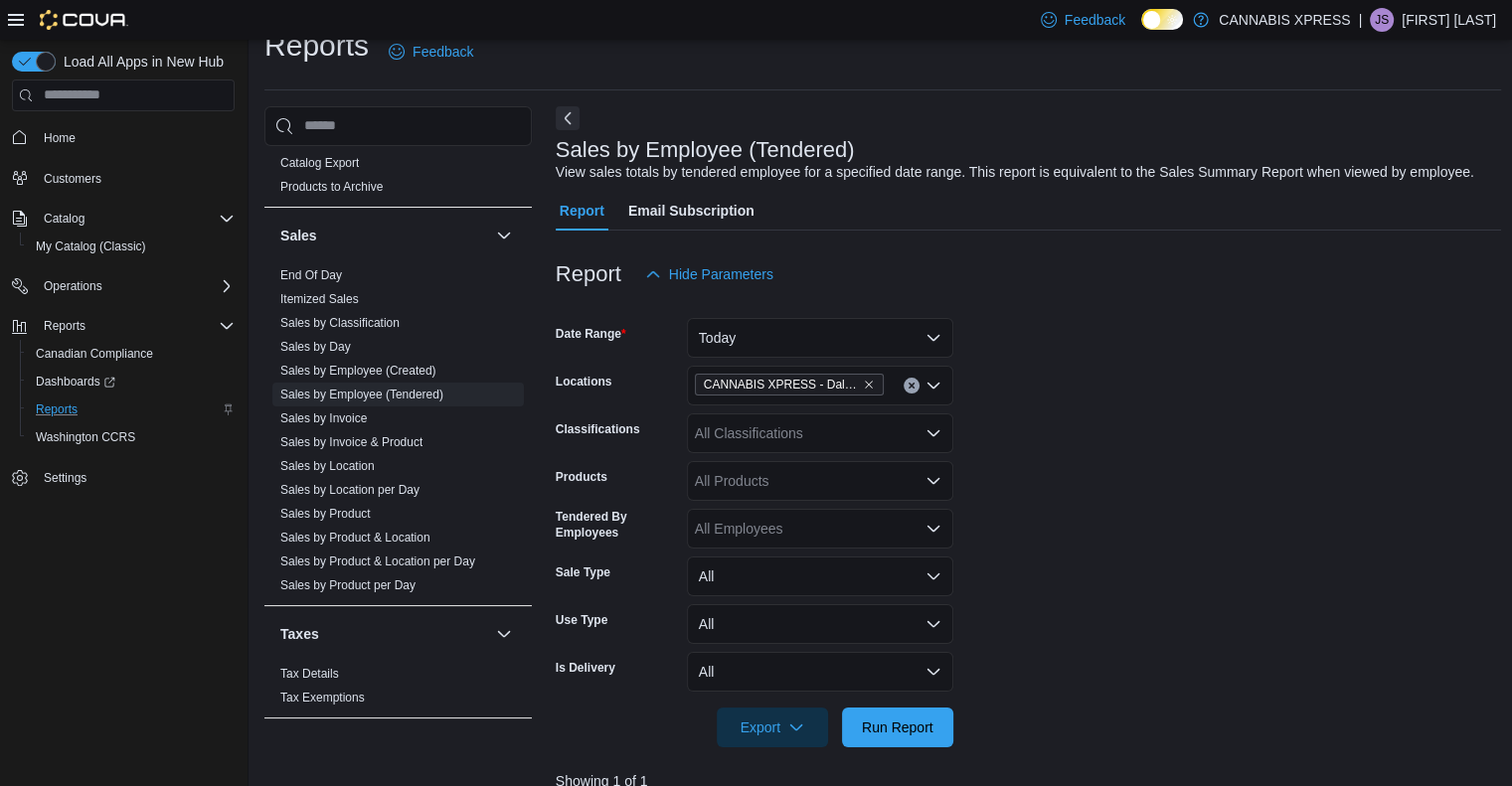 scroll, scrollTop: 216, scrollLeft: 0, axis: vertical 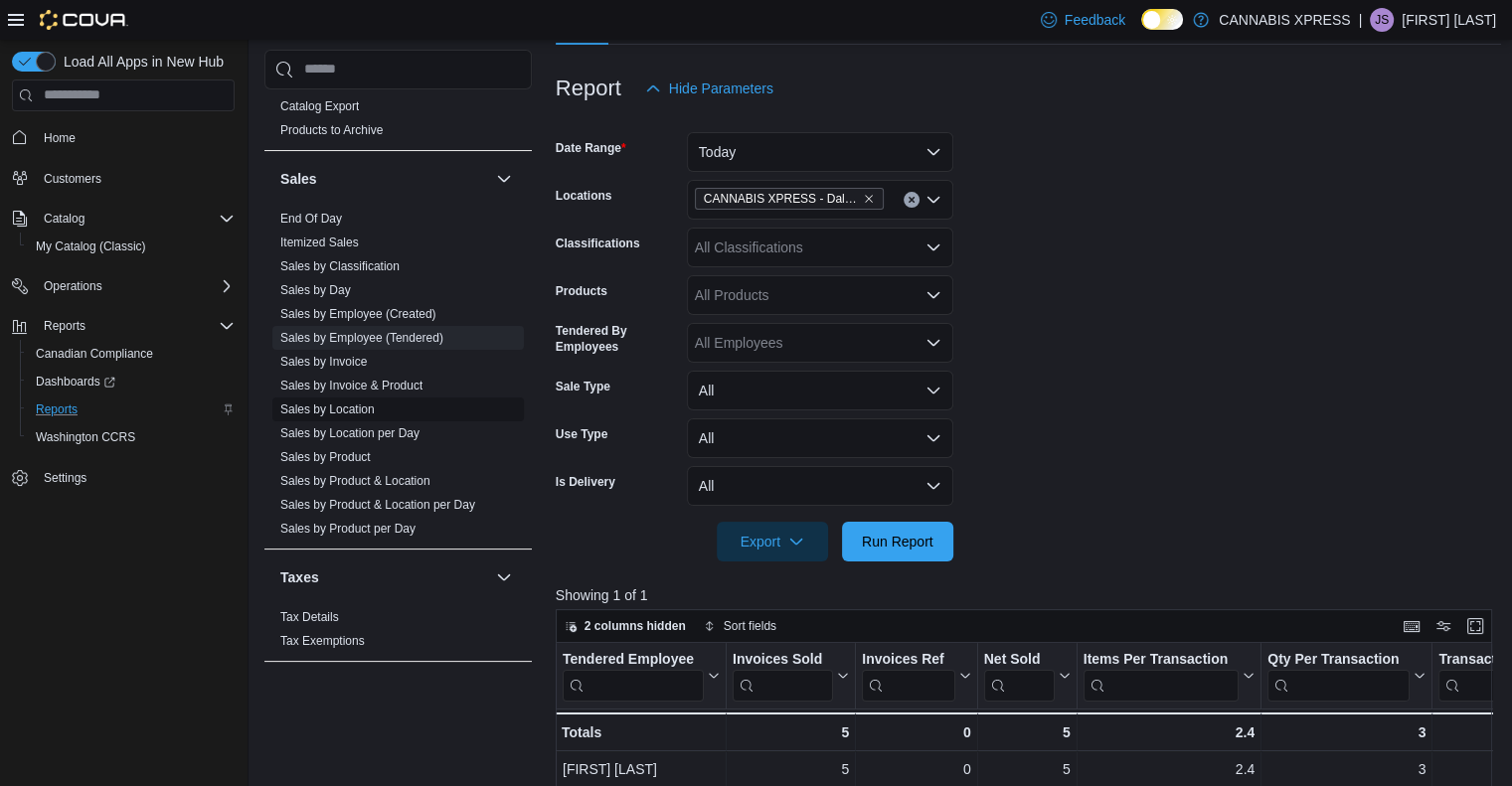 click on "Sales by Location" at bounding box center (327, 409) 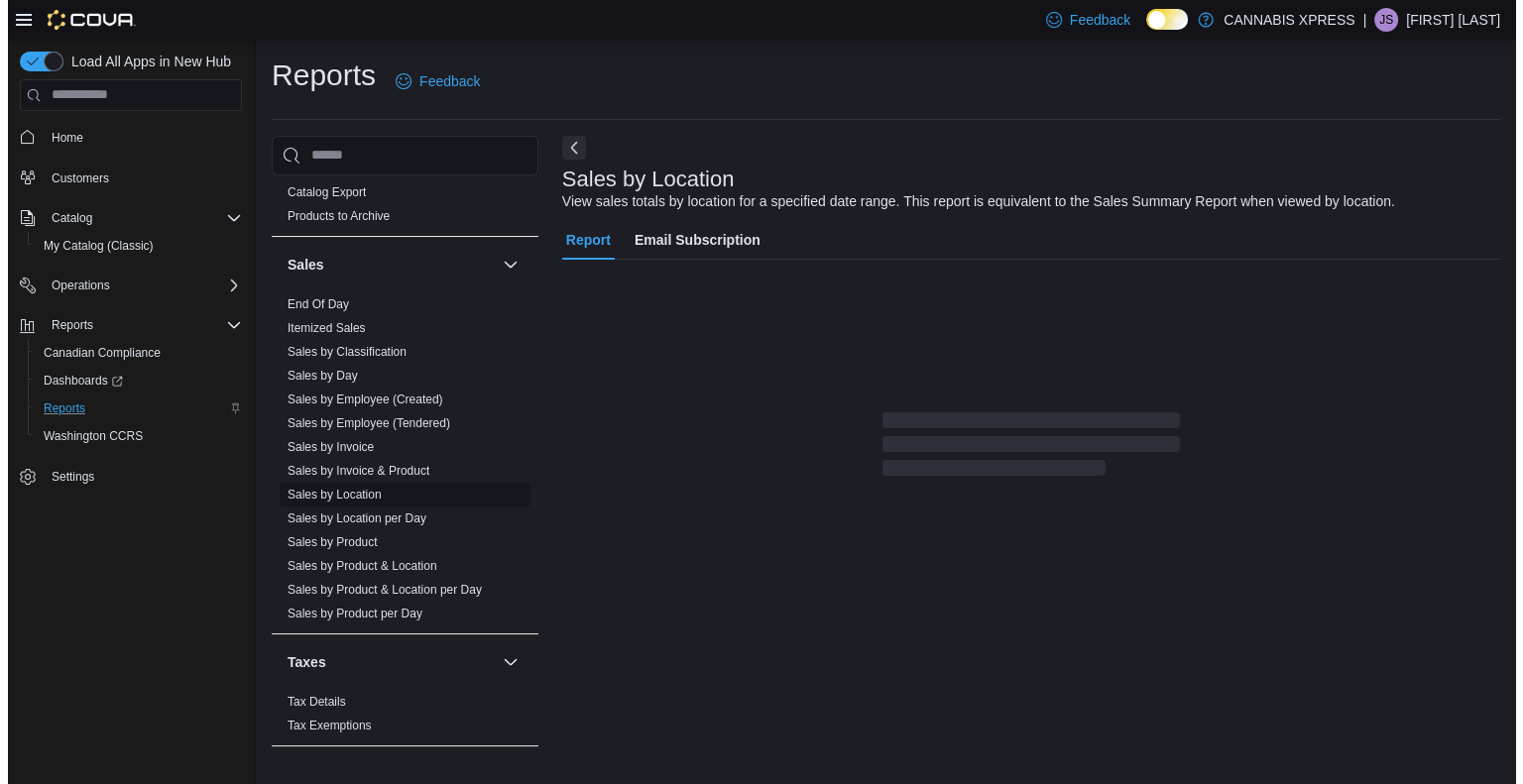 scroll, scrollTop: 0, scrollLeft: 0, axis: both 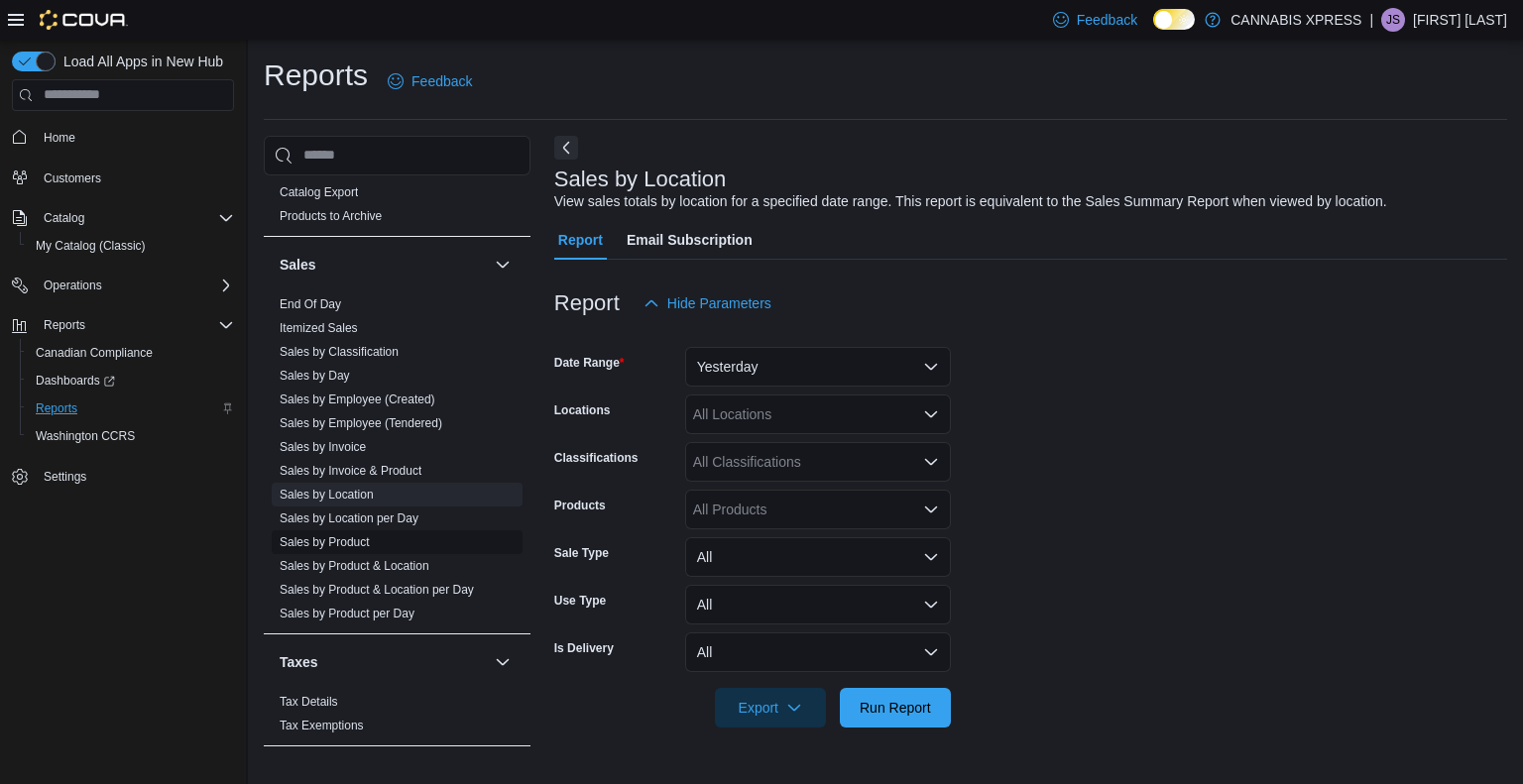 click on "Sales by Product" at bounding box center [324, 542] 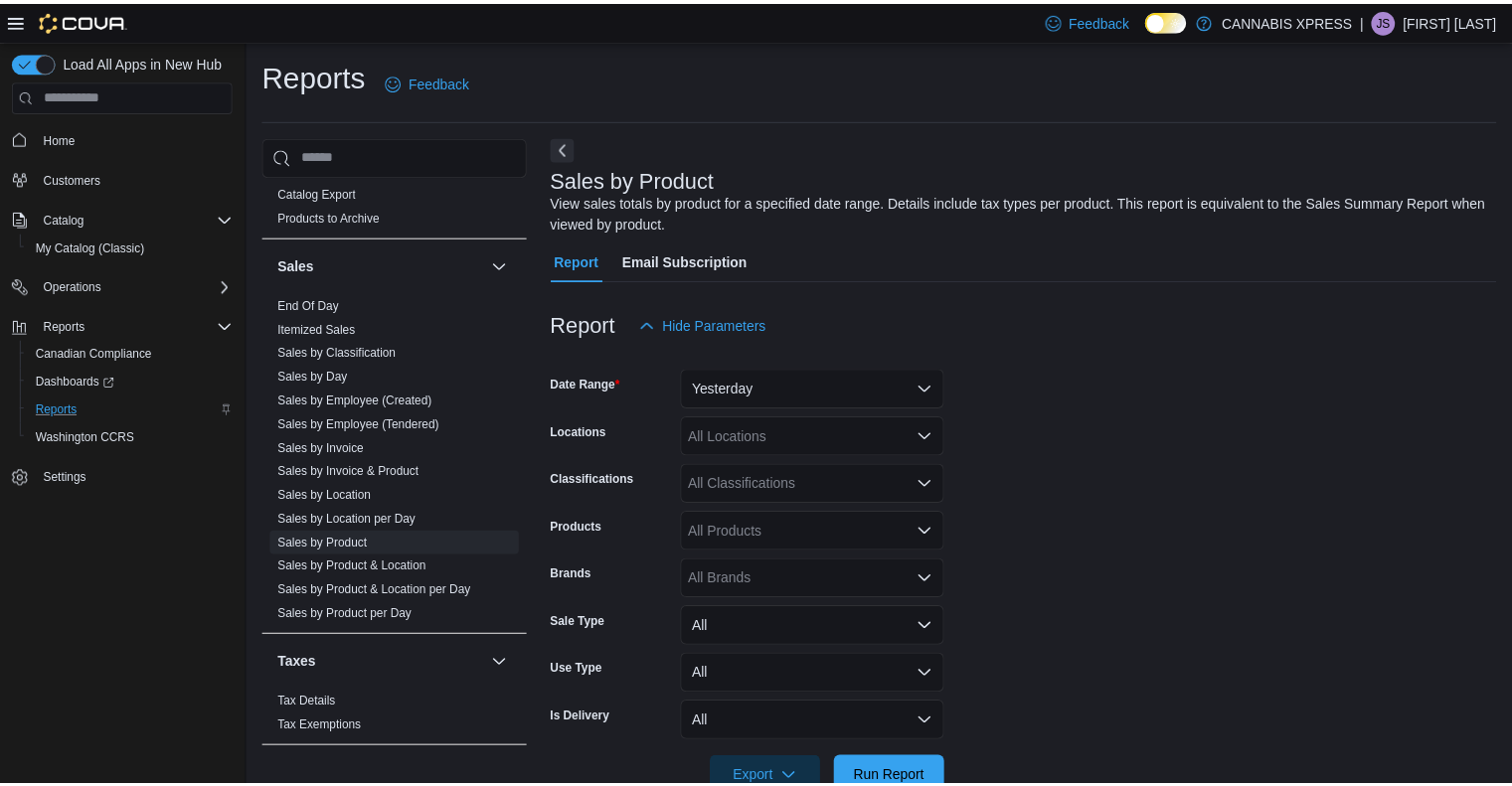 scroll, scrollTop: 51, scrollLeft: 0, axis: vertical 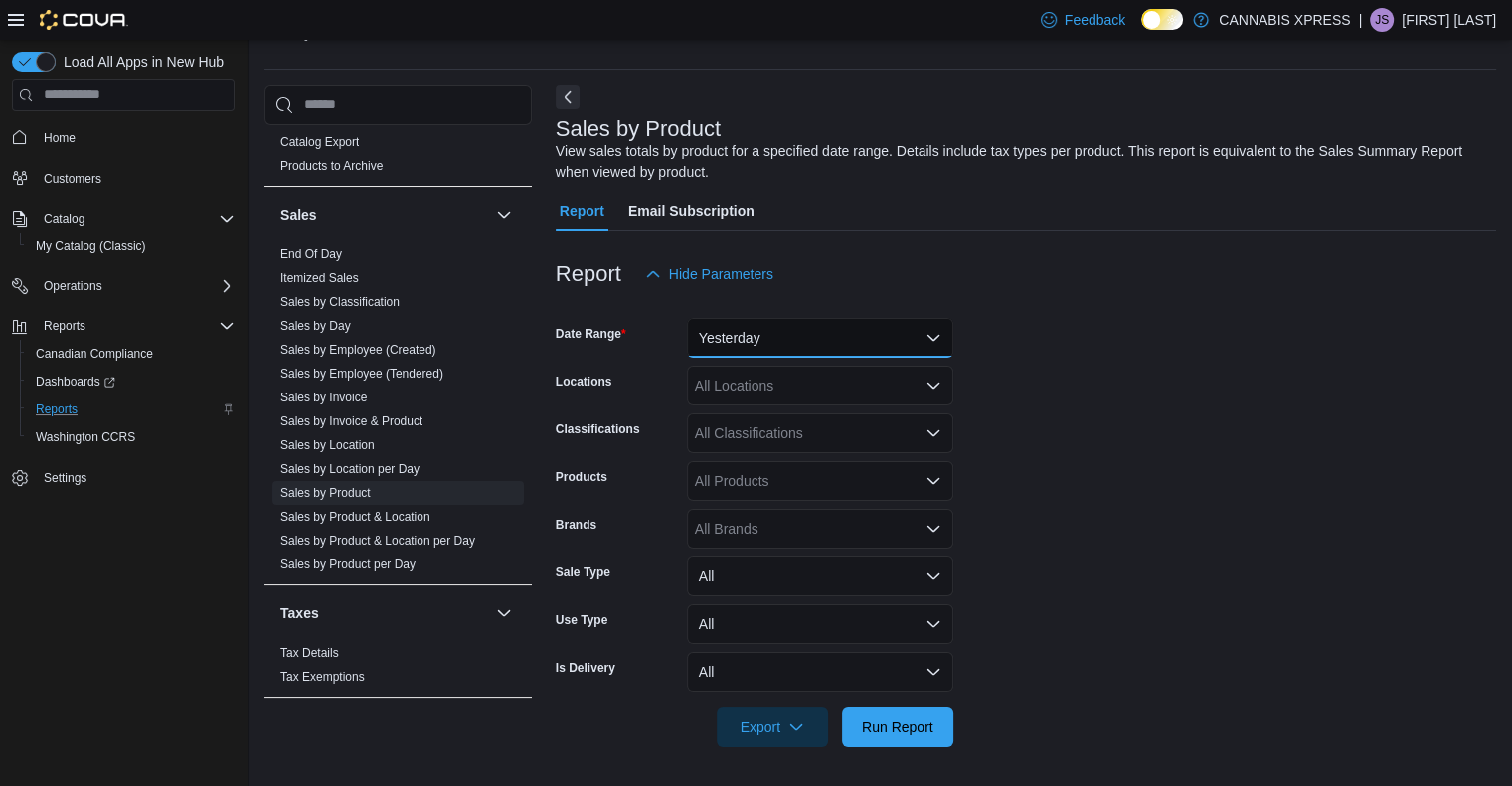 click on "Yesterday" at bounding box center [820, 338] 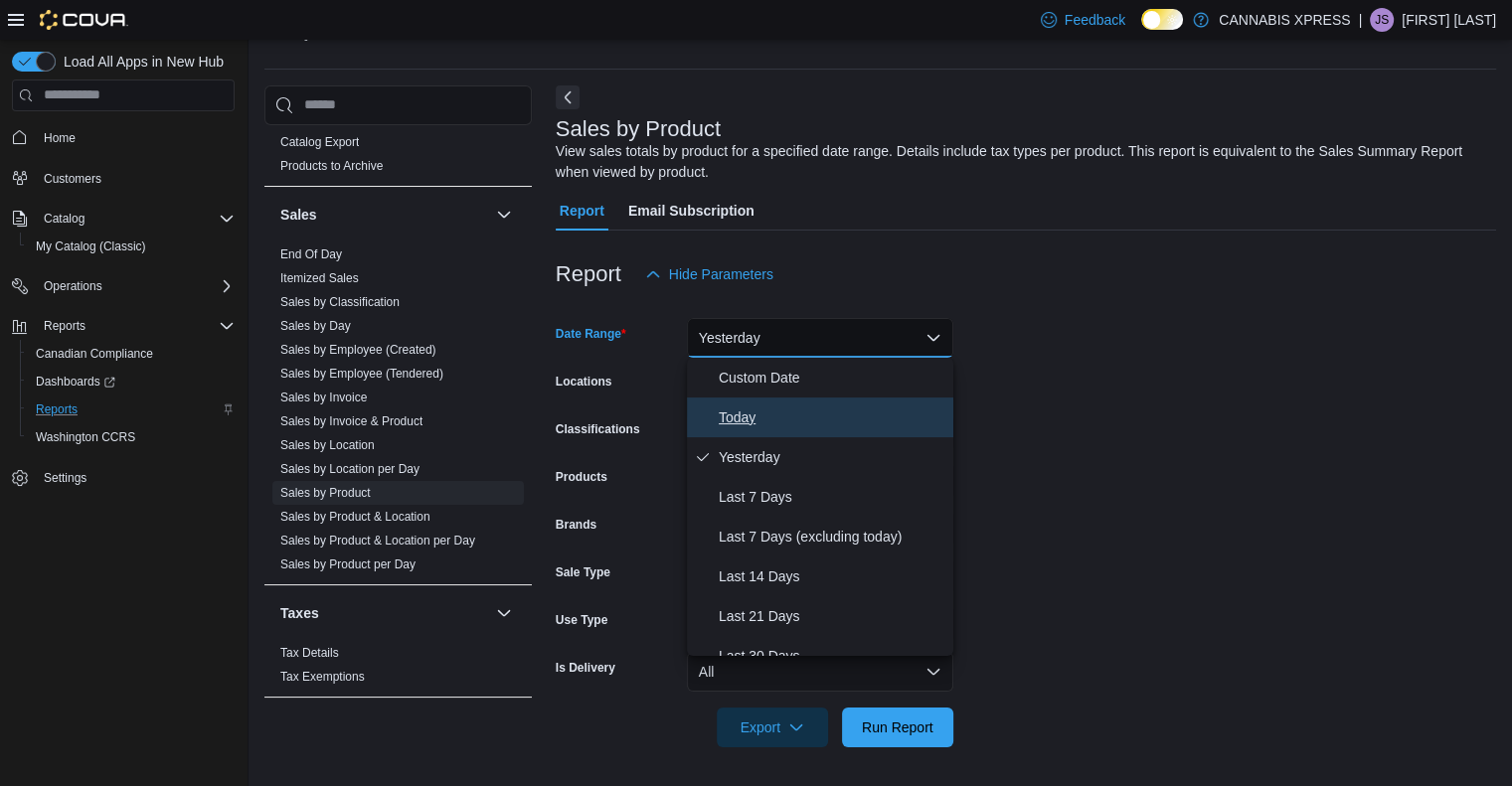 click on "Today" at bounding box center (832, 417) 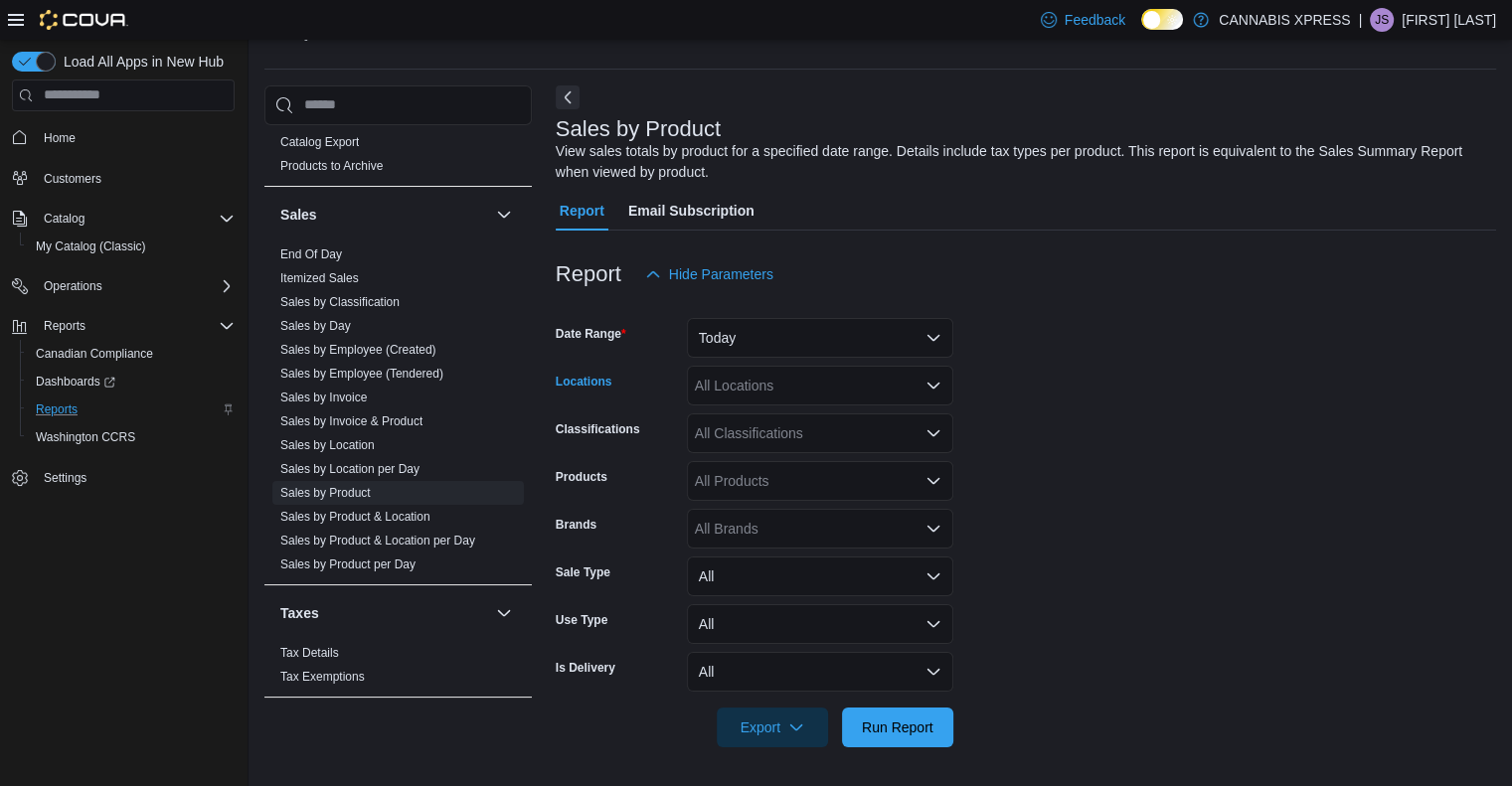 click on "All Locations" at bounding box center [820, 386] 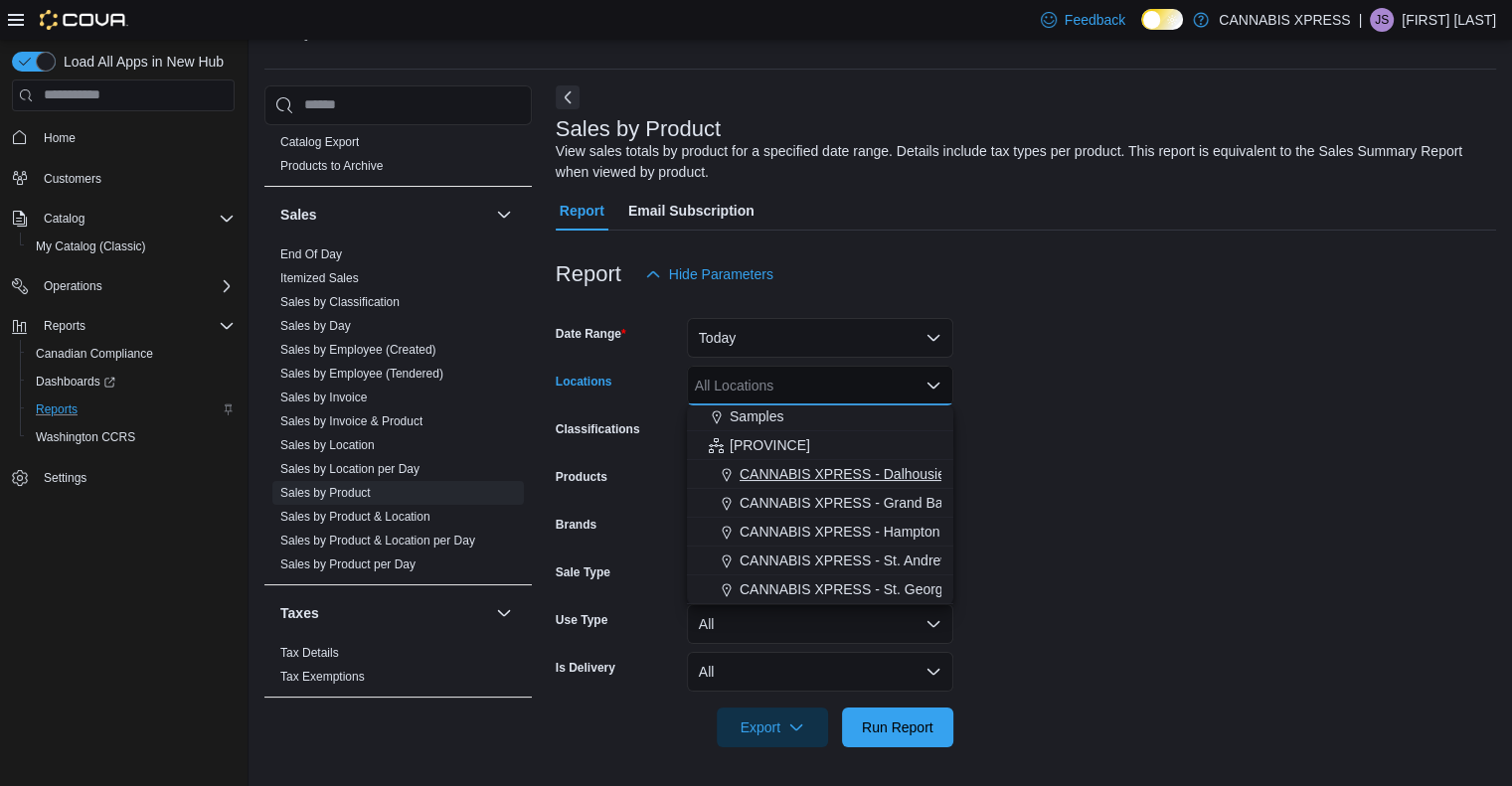 click on "CANNABIS XPRESS - Dalhousie (William Street)" at bounding box center [892, 474] 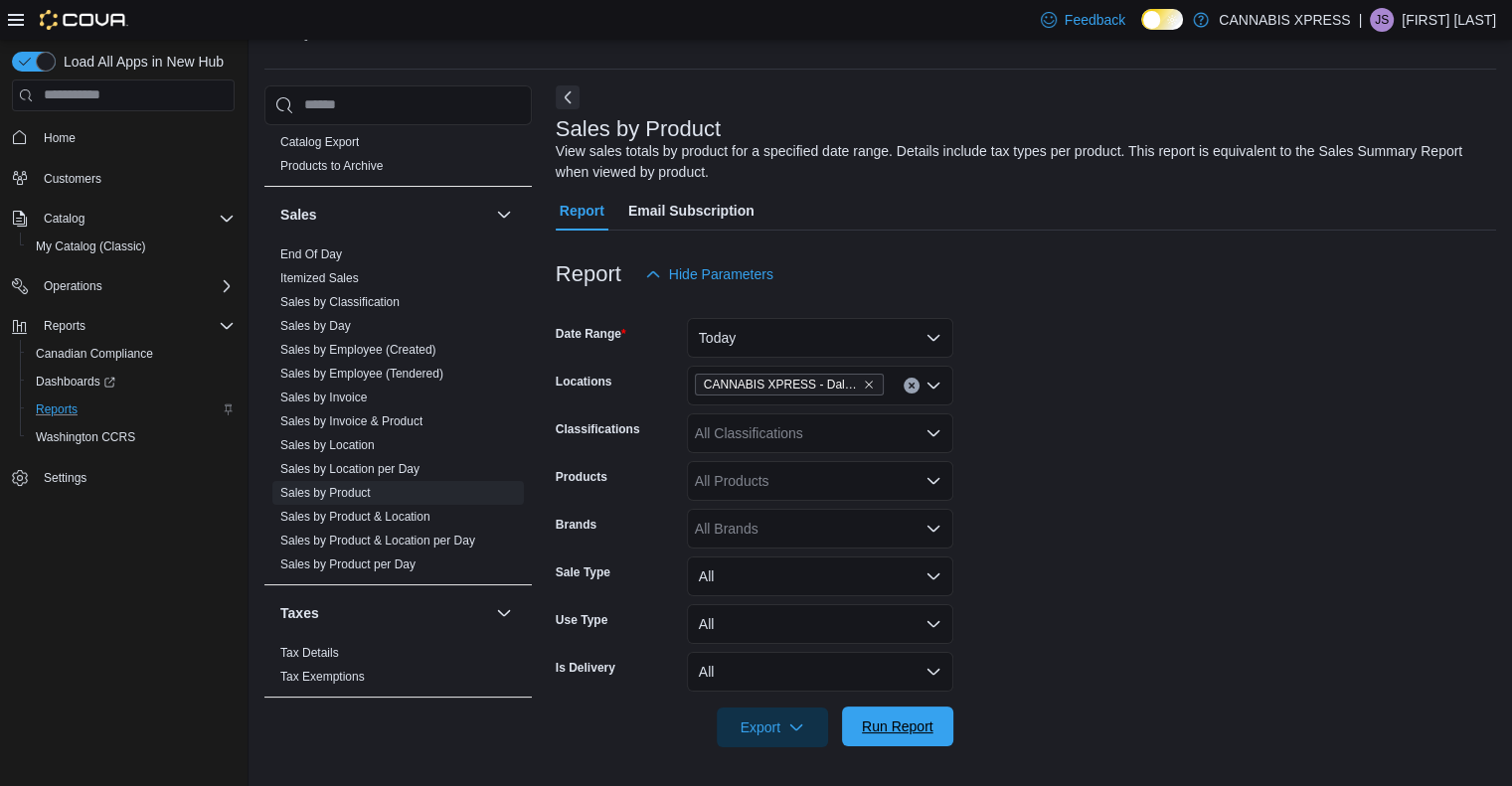 click on "Run Report" at bounding box center [898, 726] 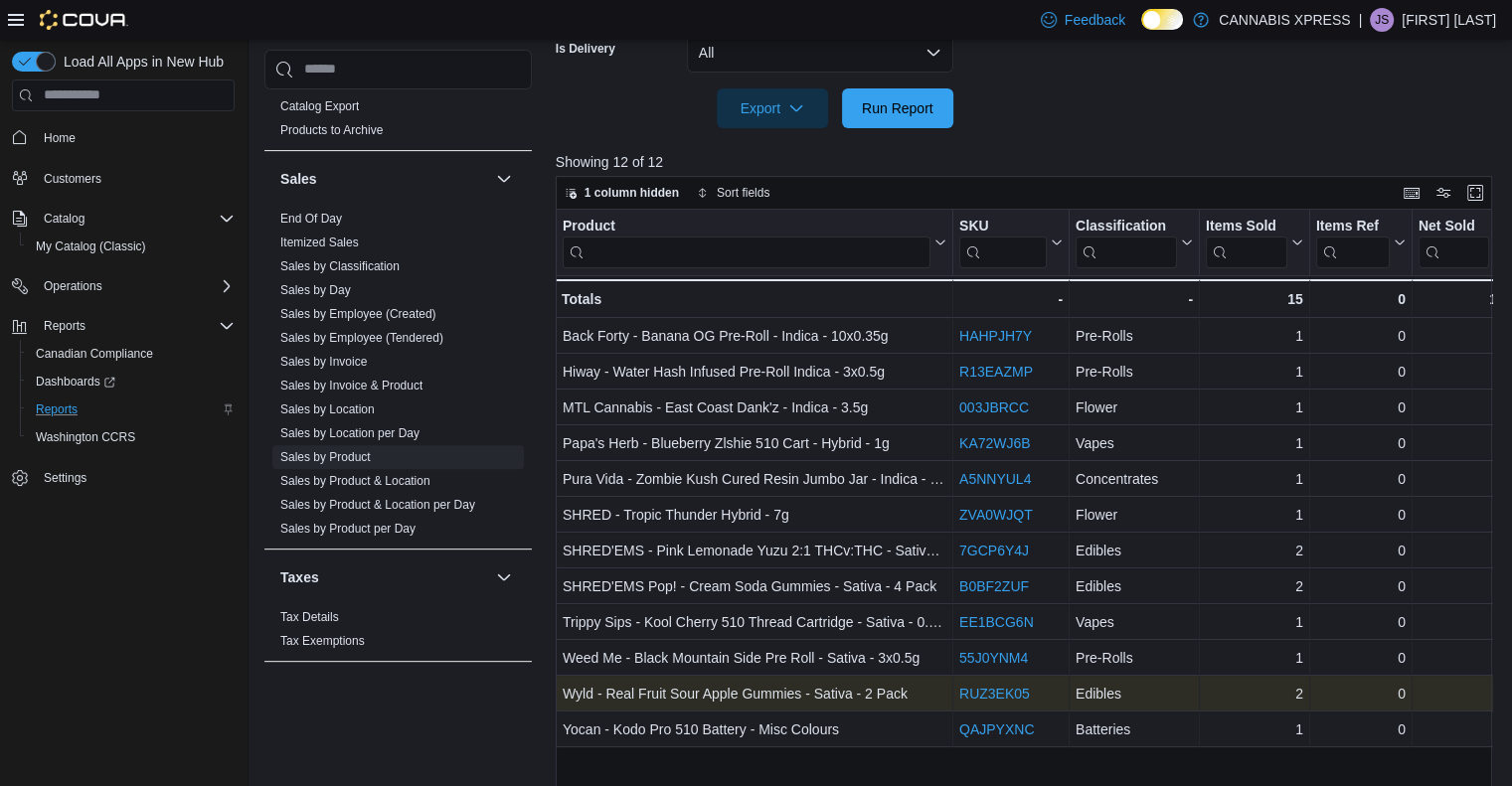 scroll, scrollTop: 684, scrollLeft: 0, axis: vertical 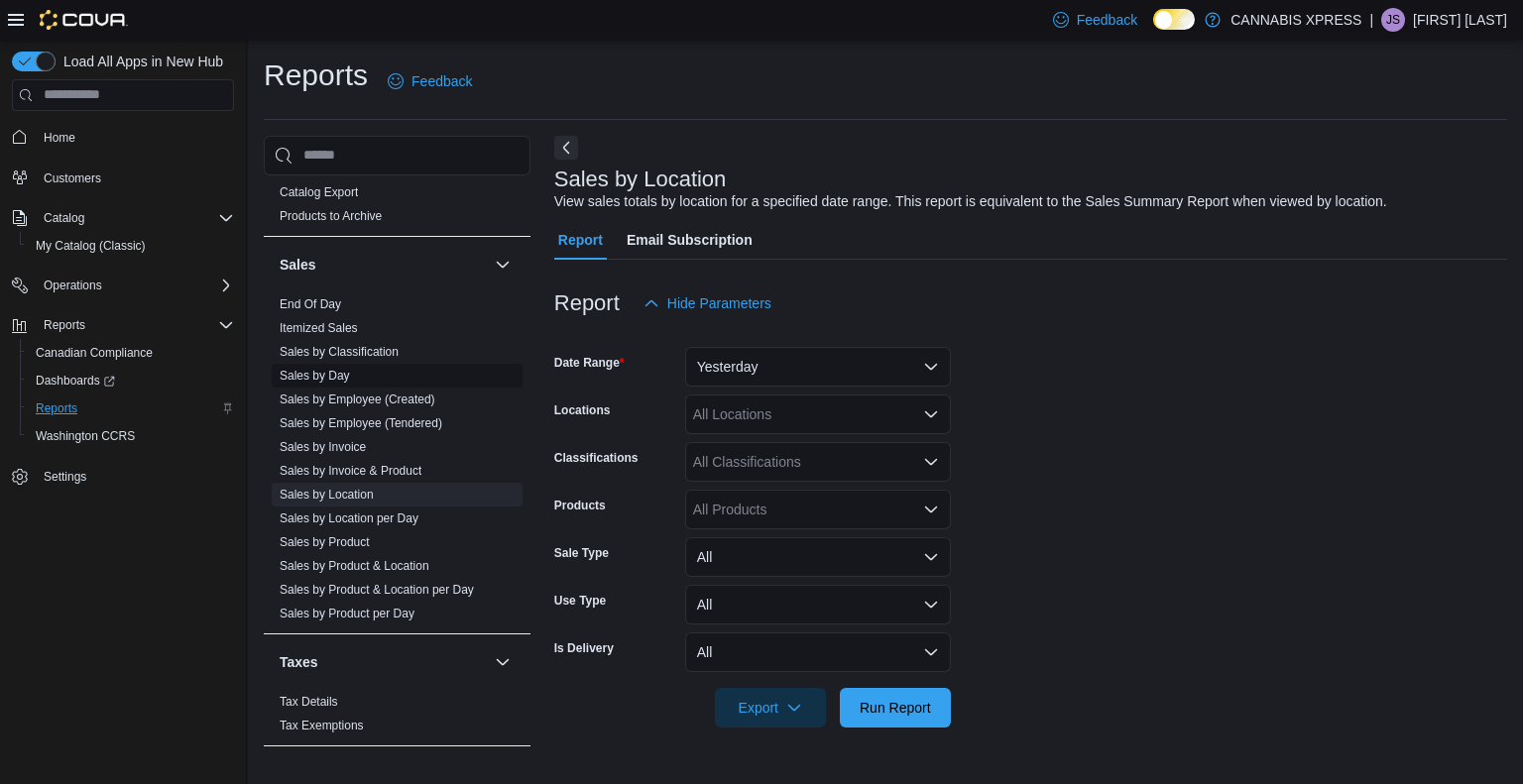 click on "Sales by Day" at bounding box center (314, 376) 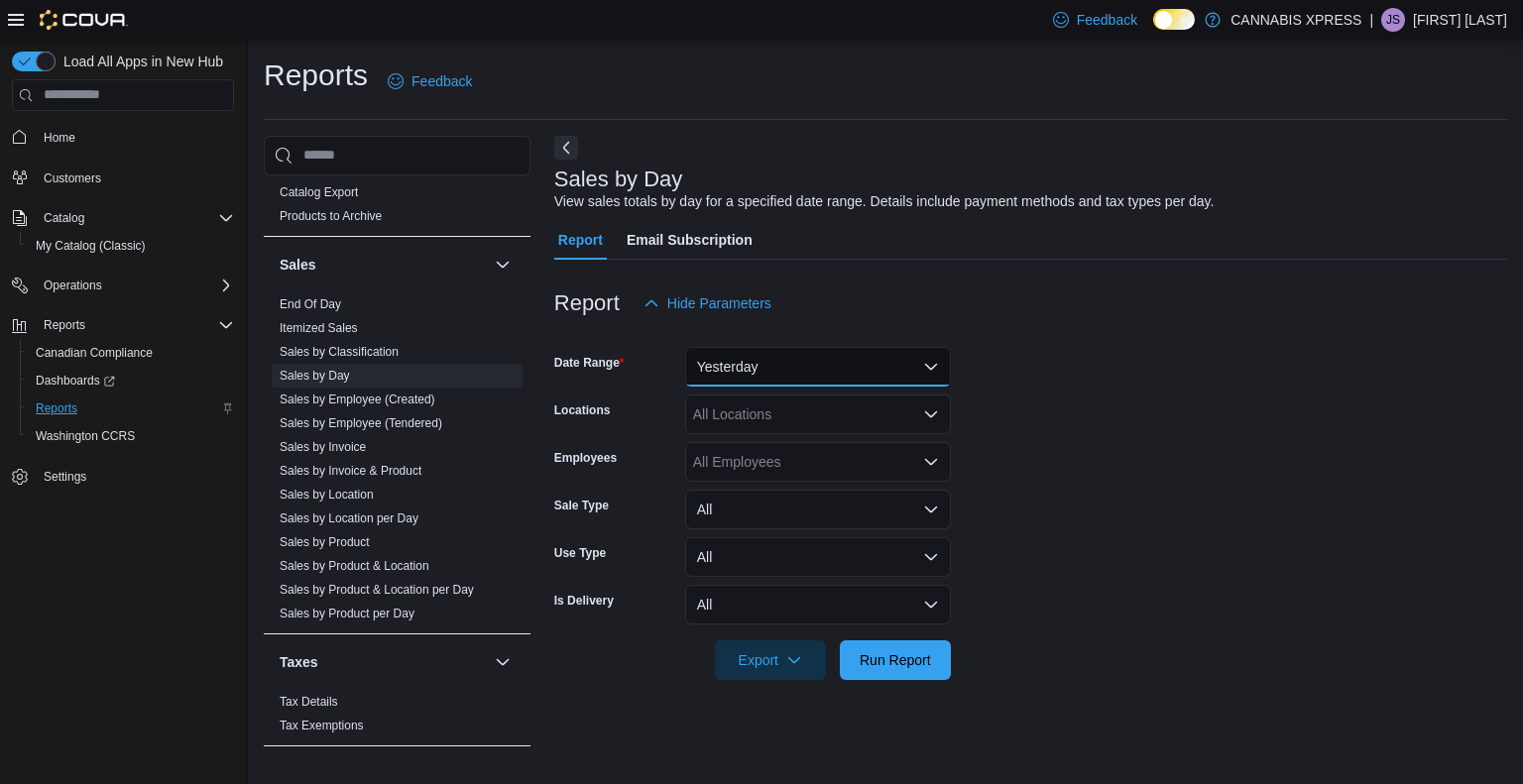 click on "Yesterday" at bounding box center [818, 367] 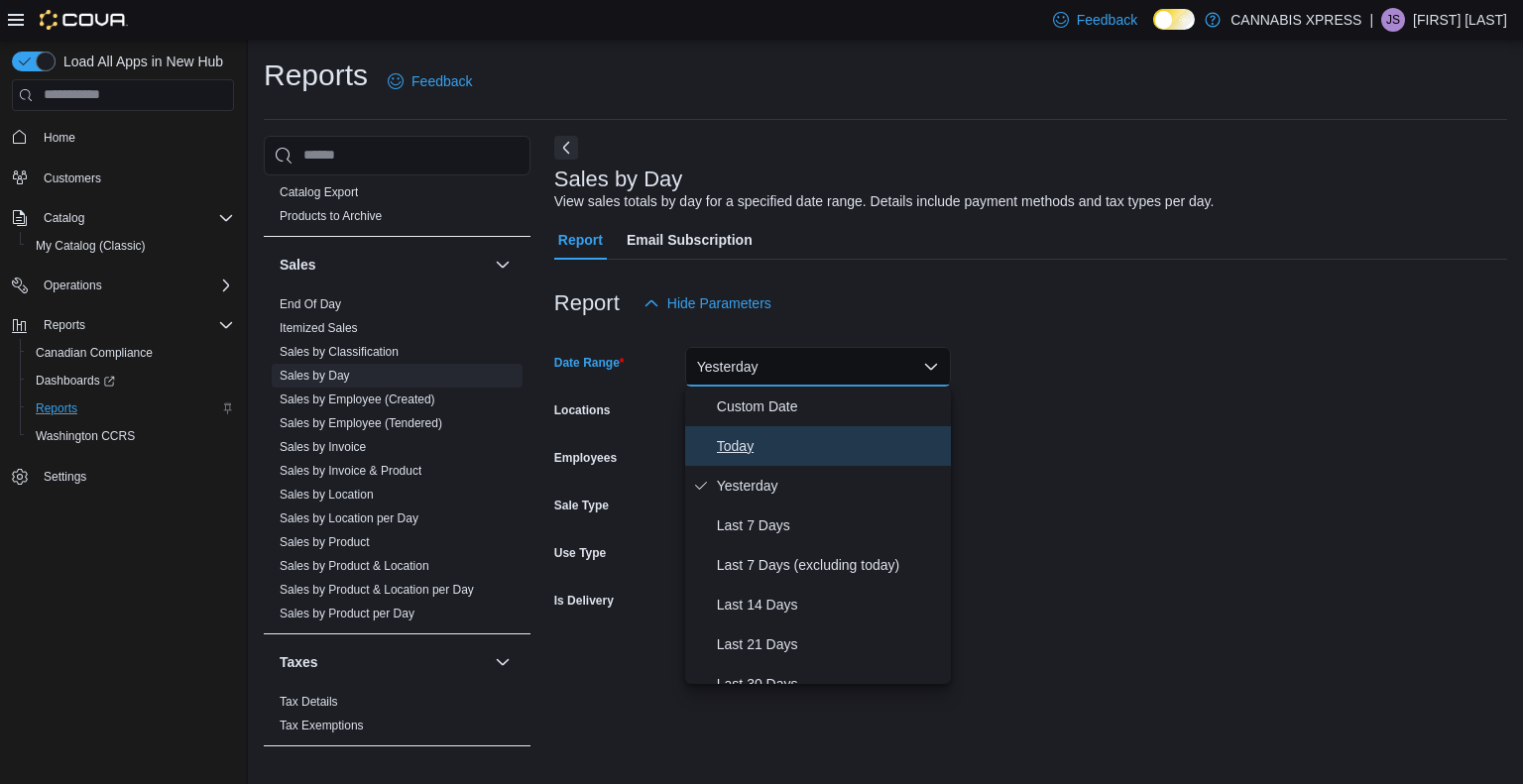 click on "Today" at bounding box center (830, 446) 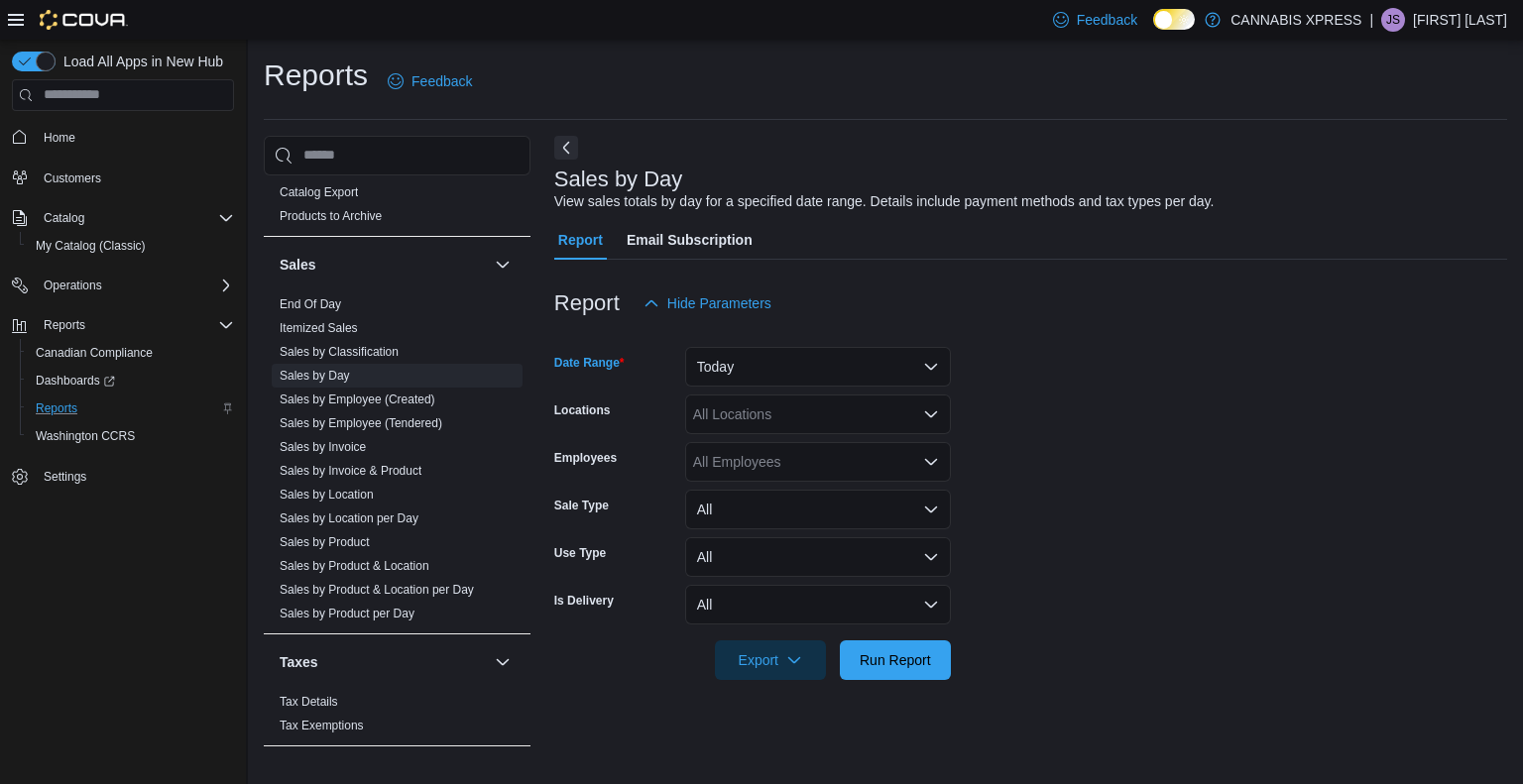 click on "All Locations" at bounding box center (818, 414) 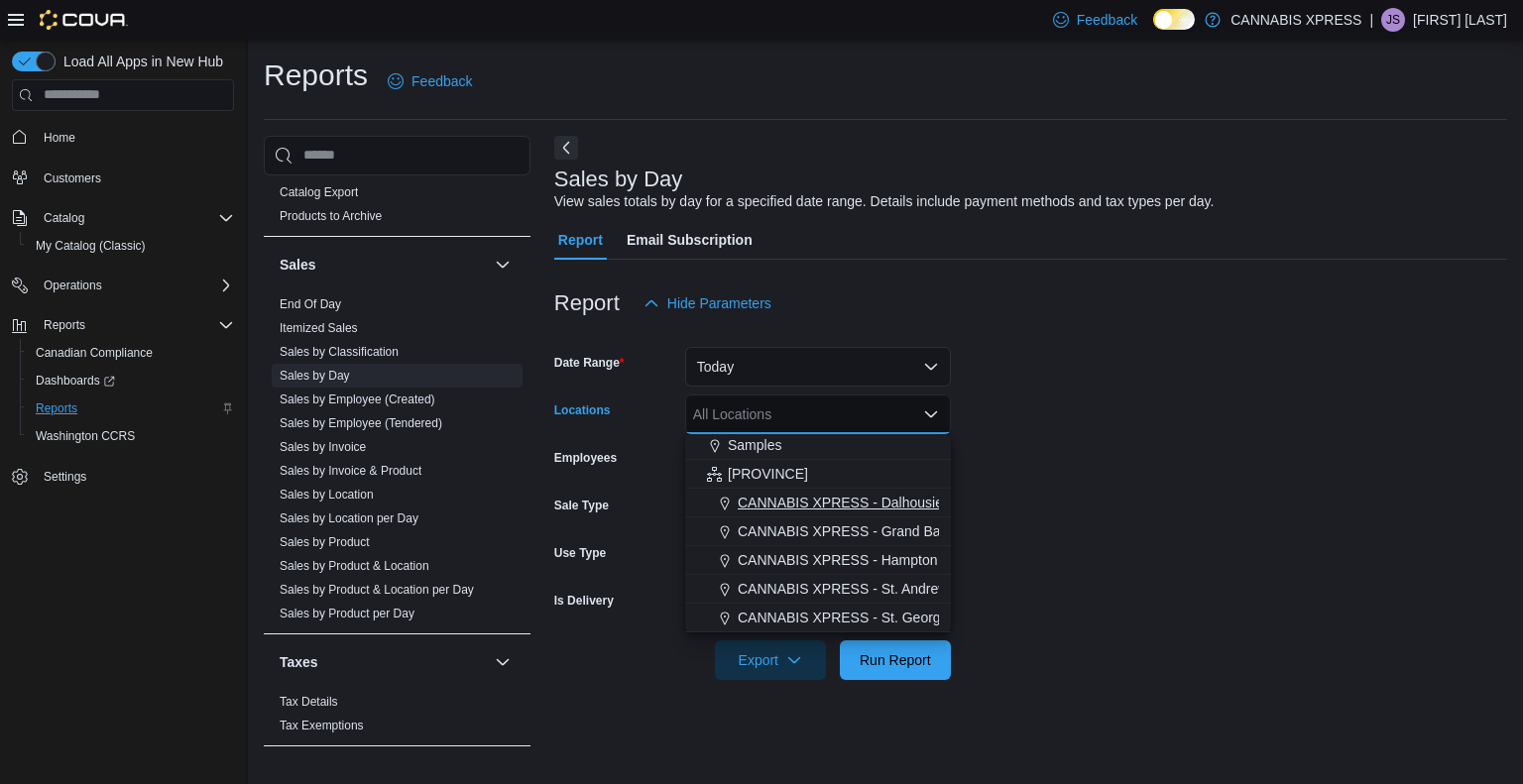 click on "CANNABIS XPRESS - Dalhousie (William Street)" at bounding box center [889, 503] 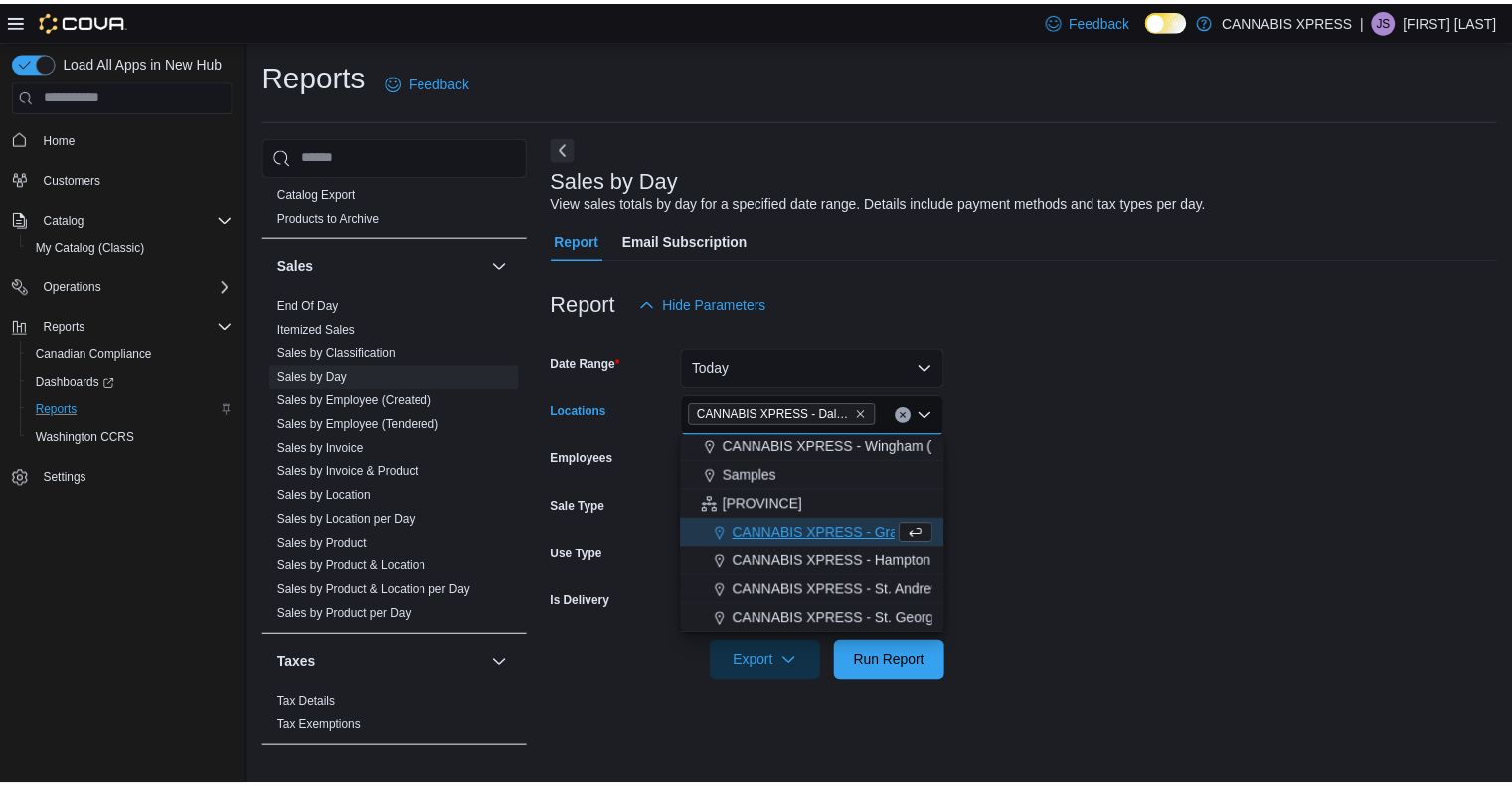 scroll, scrollTop: 405, scrollLeft: 0, axis: vertical 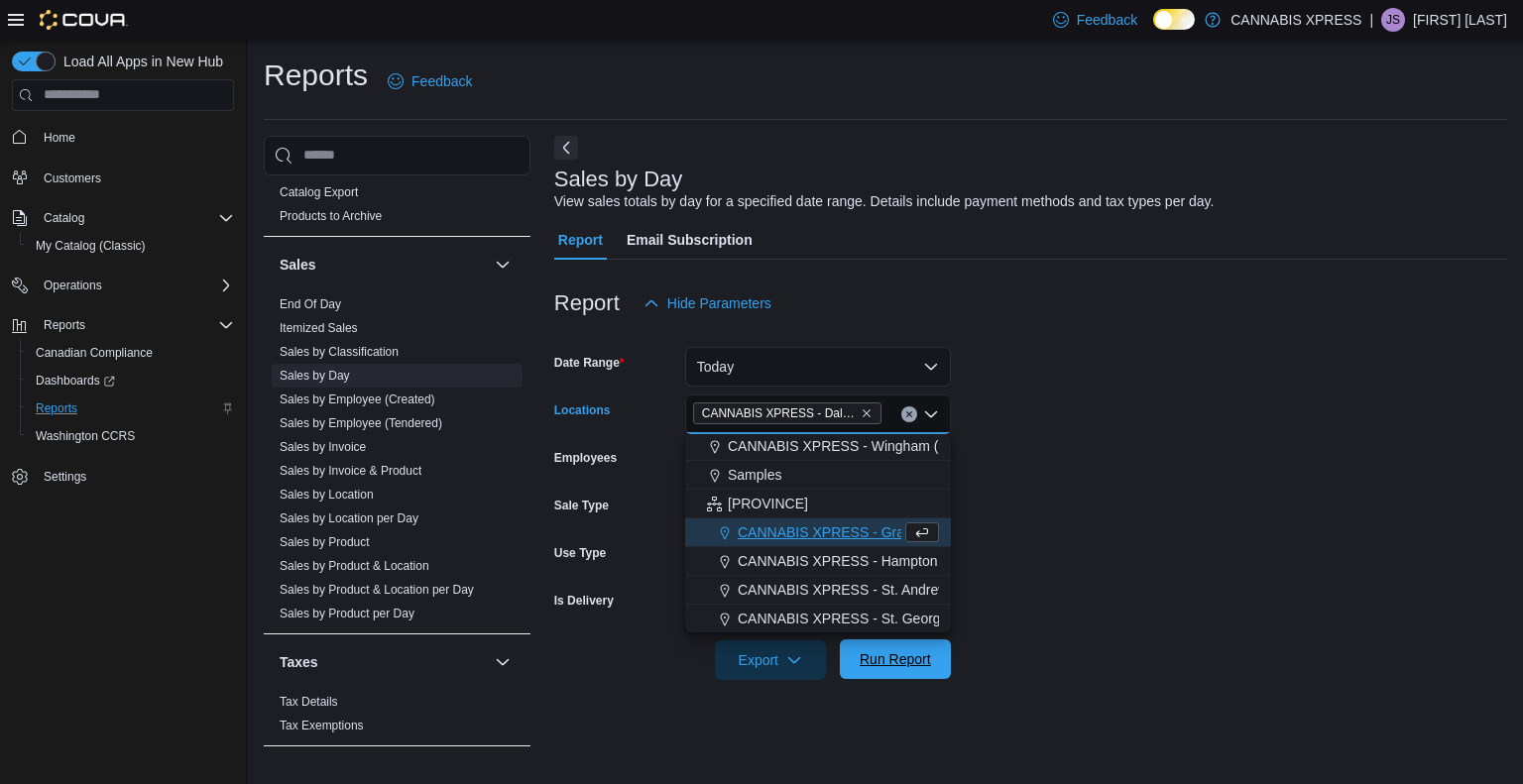 click on "Run Report" at bounding box center [895, 659] 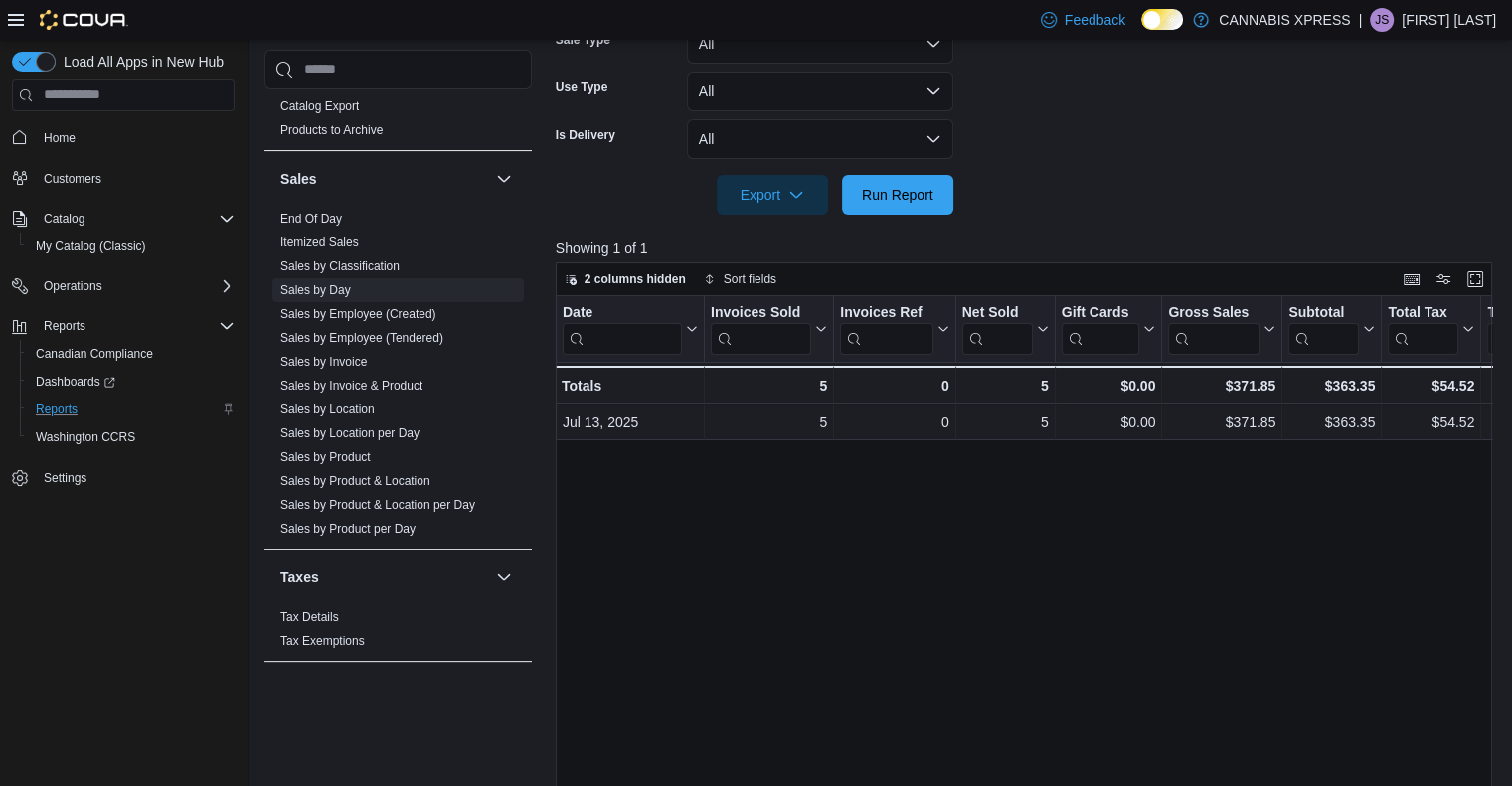 scroll, scrollTop: 465, scrollLeft: 0, axis: vertical 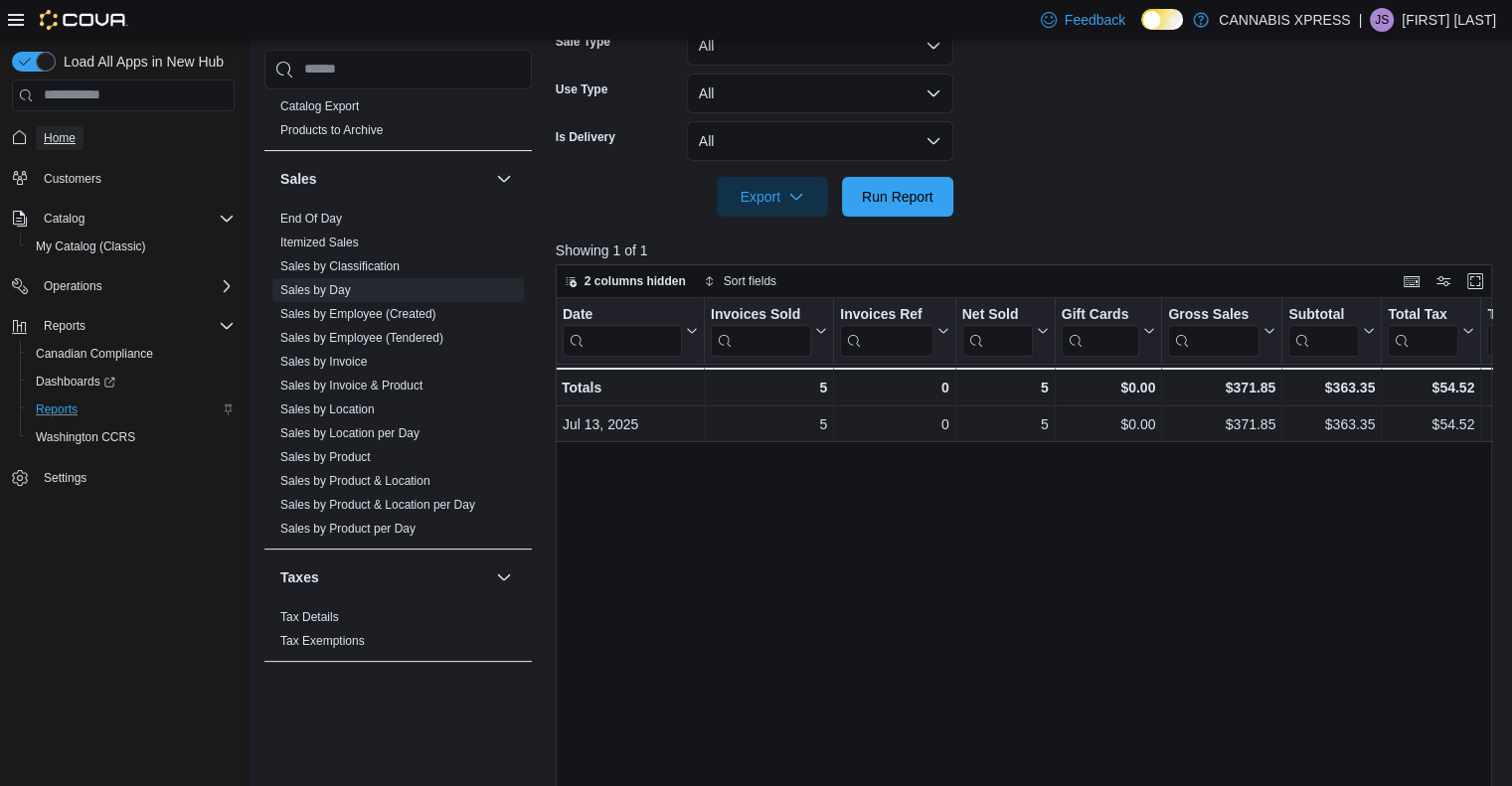 click on "Home" at bounding box center [60, 138] 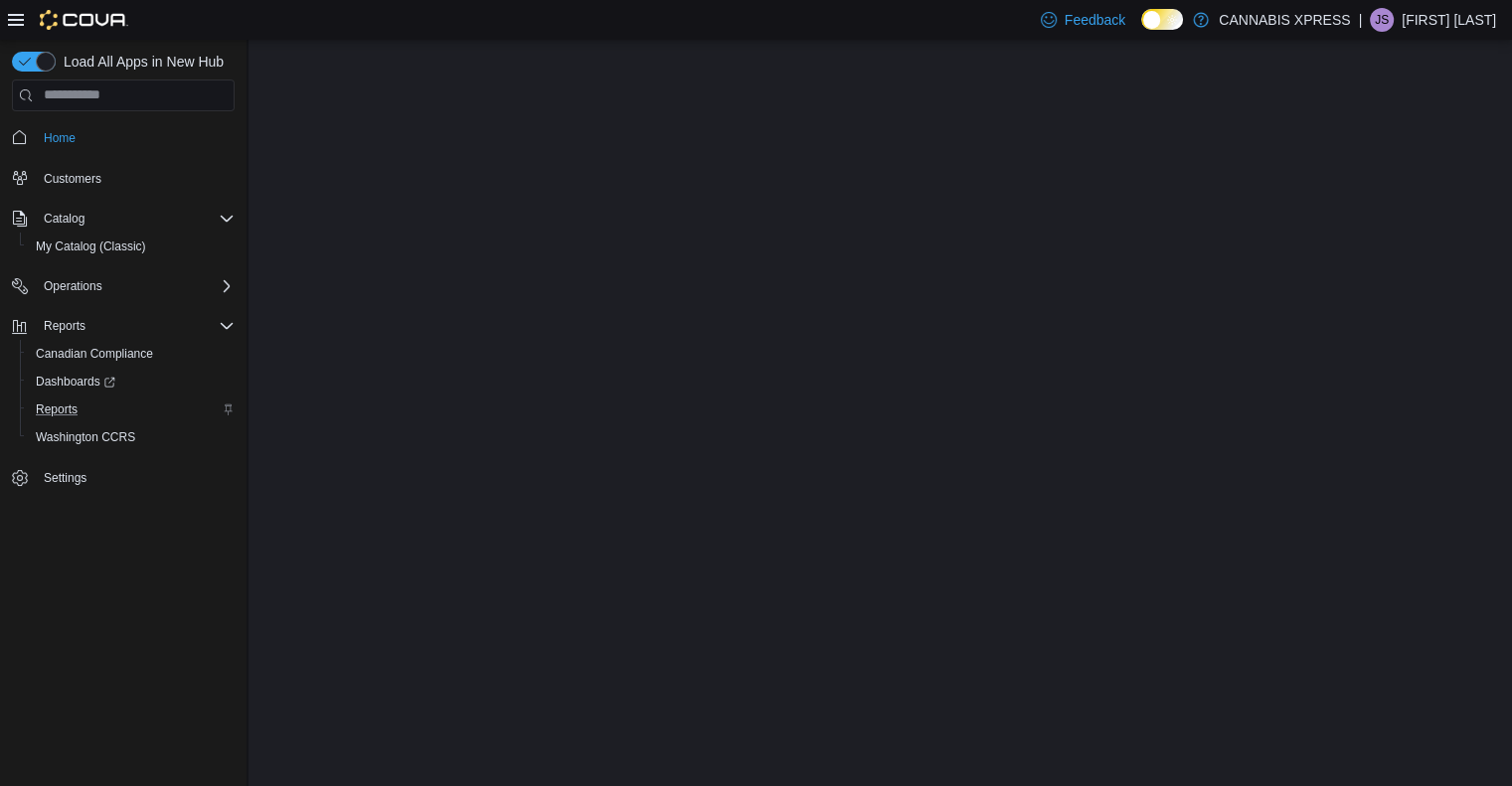 scroll, scrollTop: 0, scrollLeft: 0, axis: both 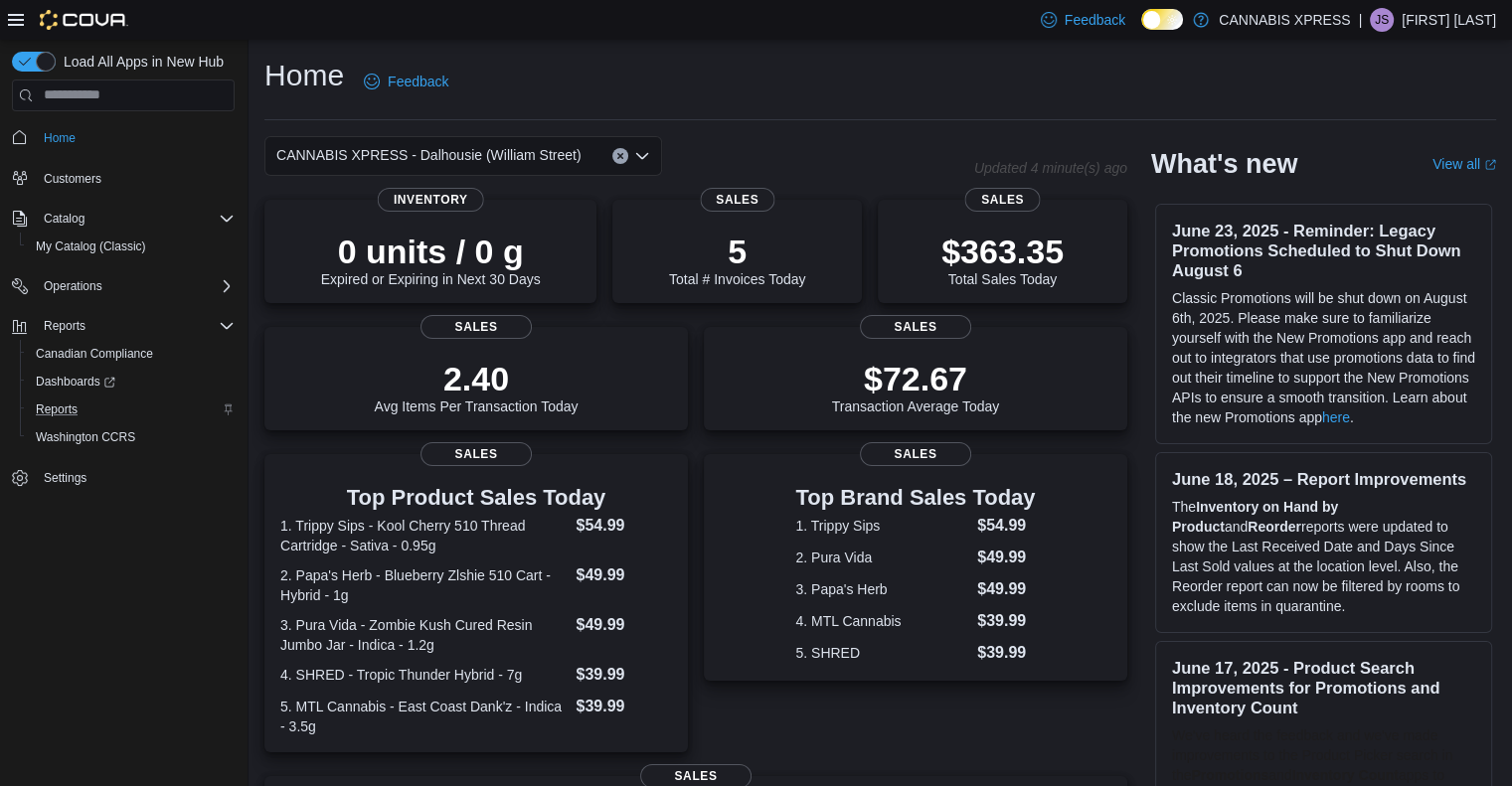 click 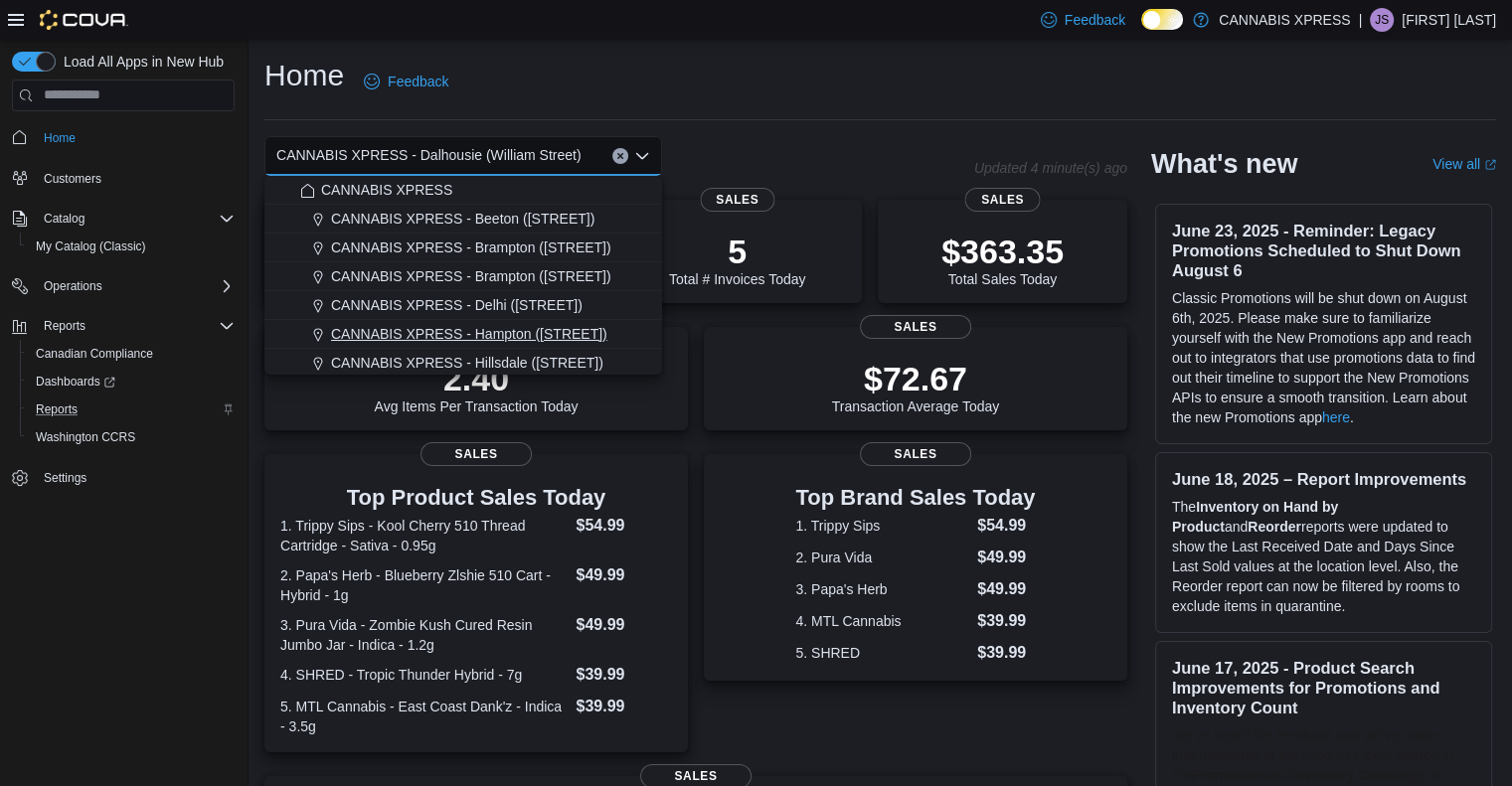 scroll, scrollTop: 435, scrollLeft: 0, axis: vertical 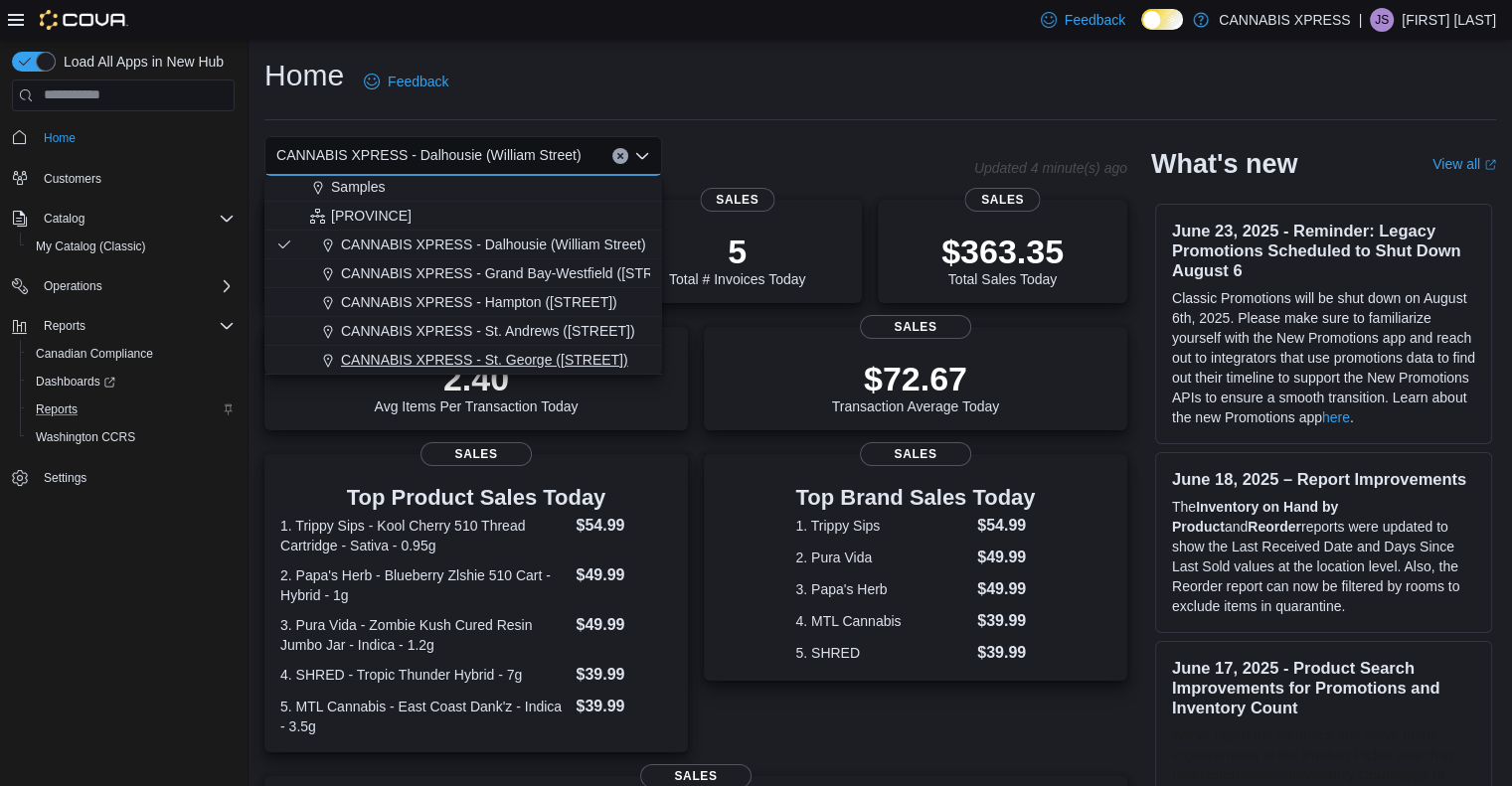 click on "CANNABIS XPRESS - St. George ([STREET])" at bounding box center [484, 360] 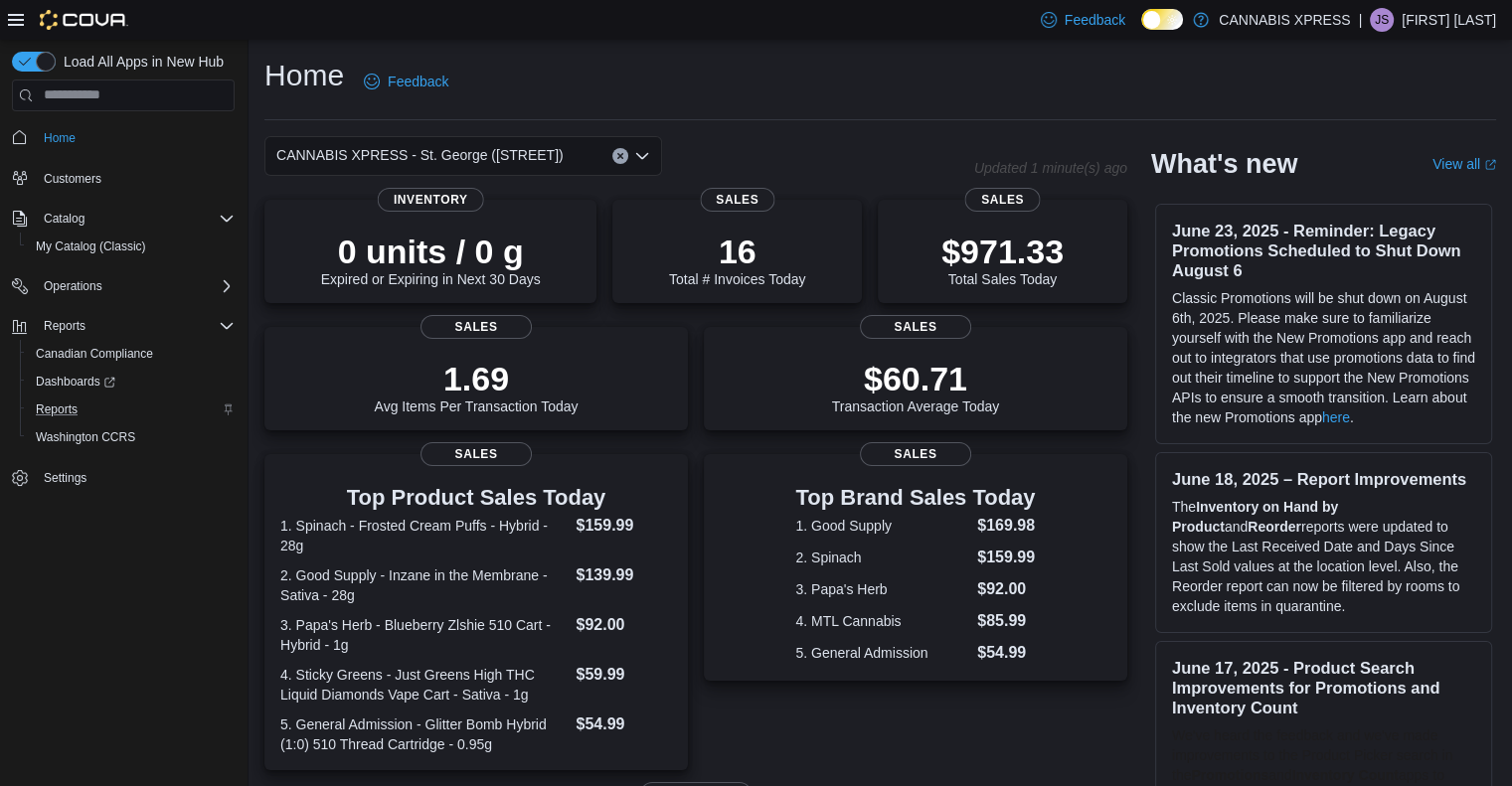 click 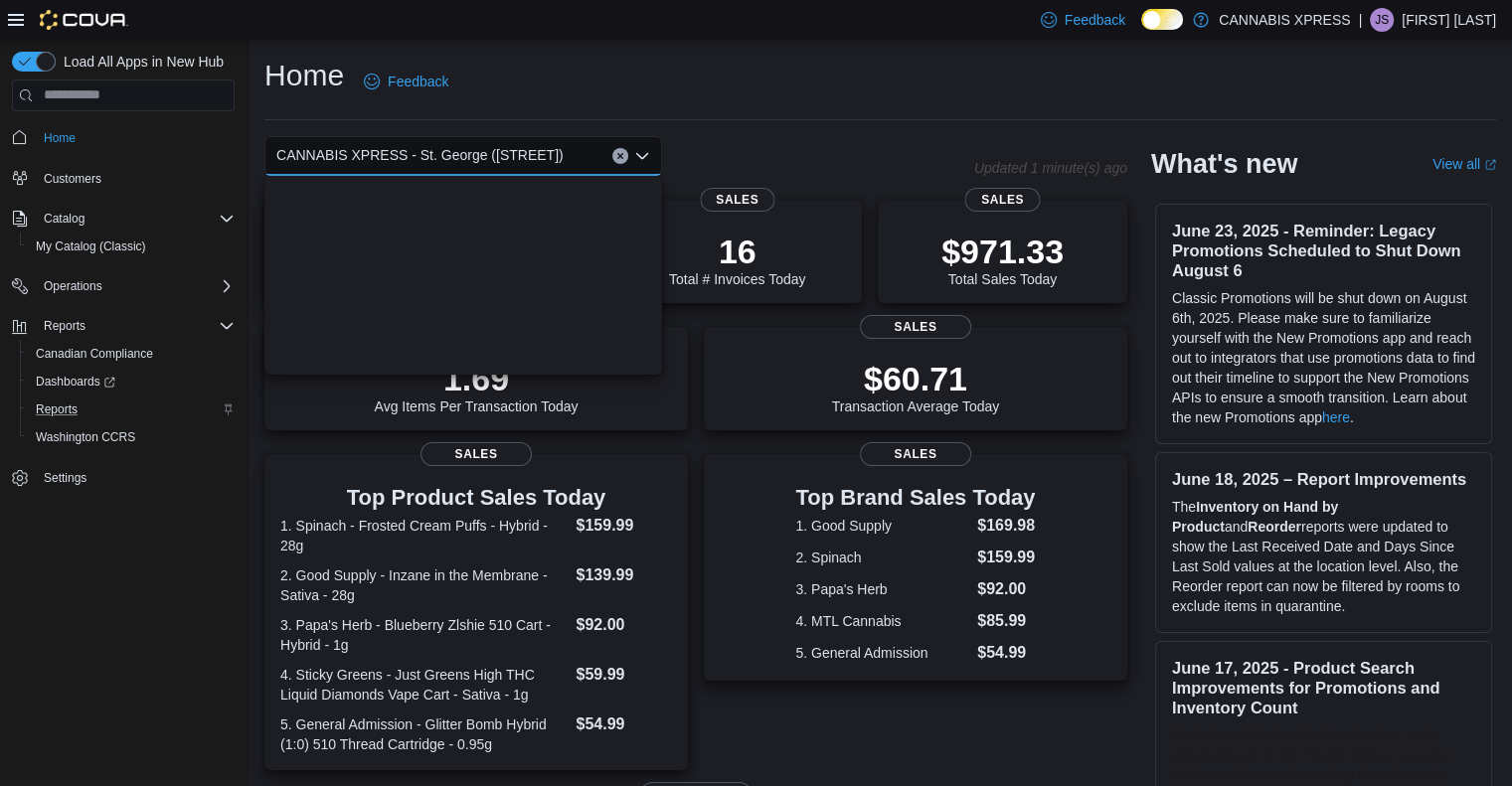 scroll, scrollTop: 435, scrollLeft: 0, axis: vertical 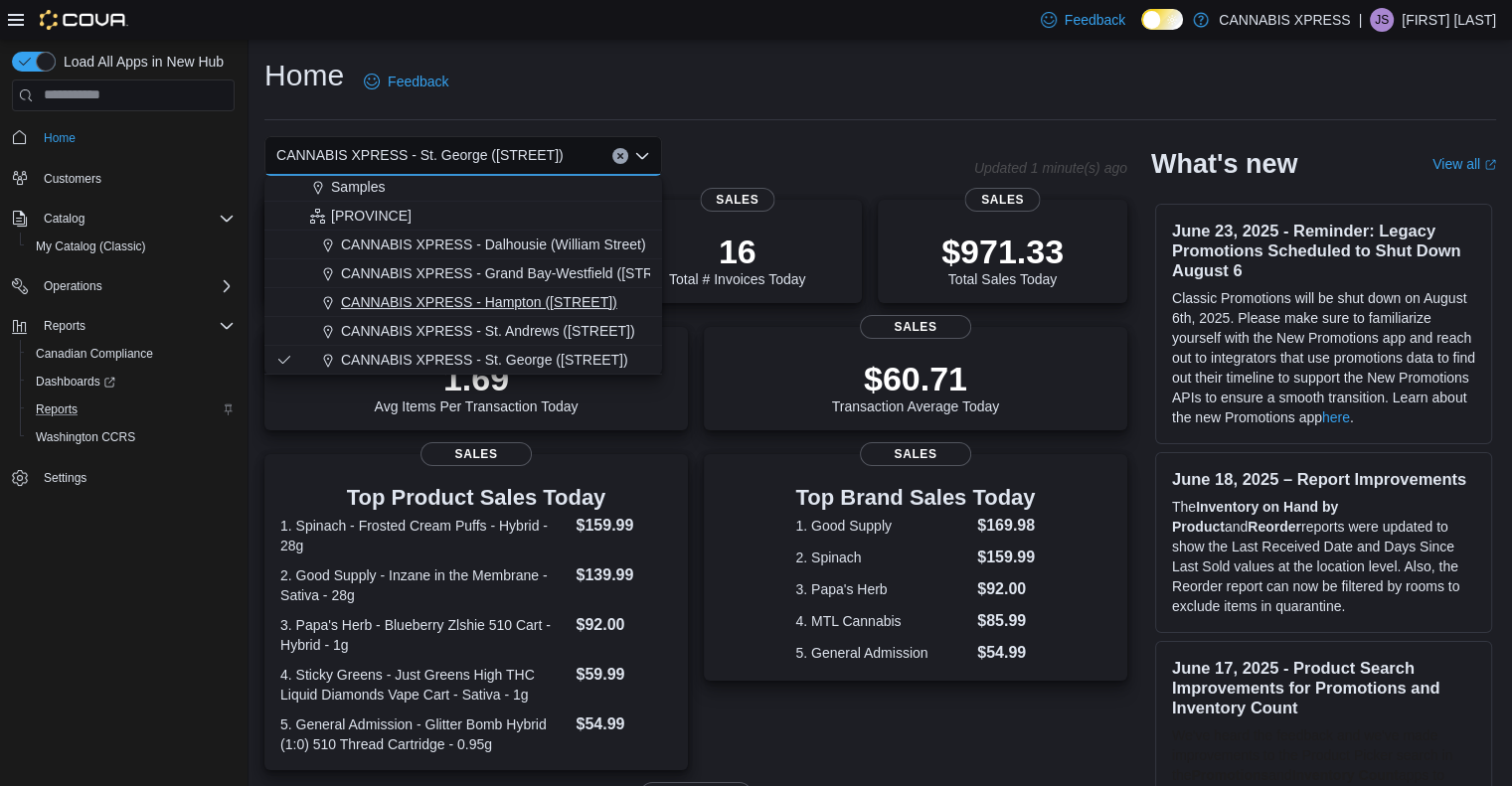 click on "CANNABIS XPRESS - Hampton ([STREET])" at bounding box center [479, 302] 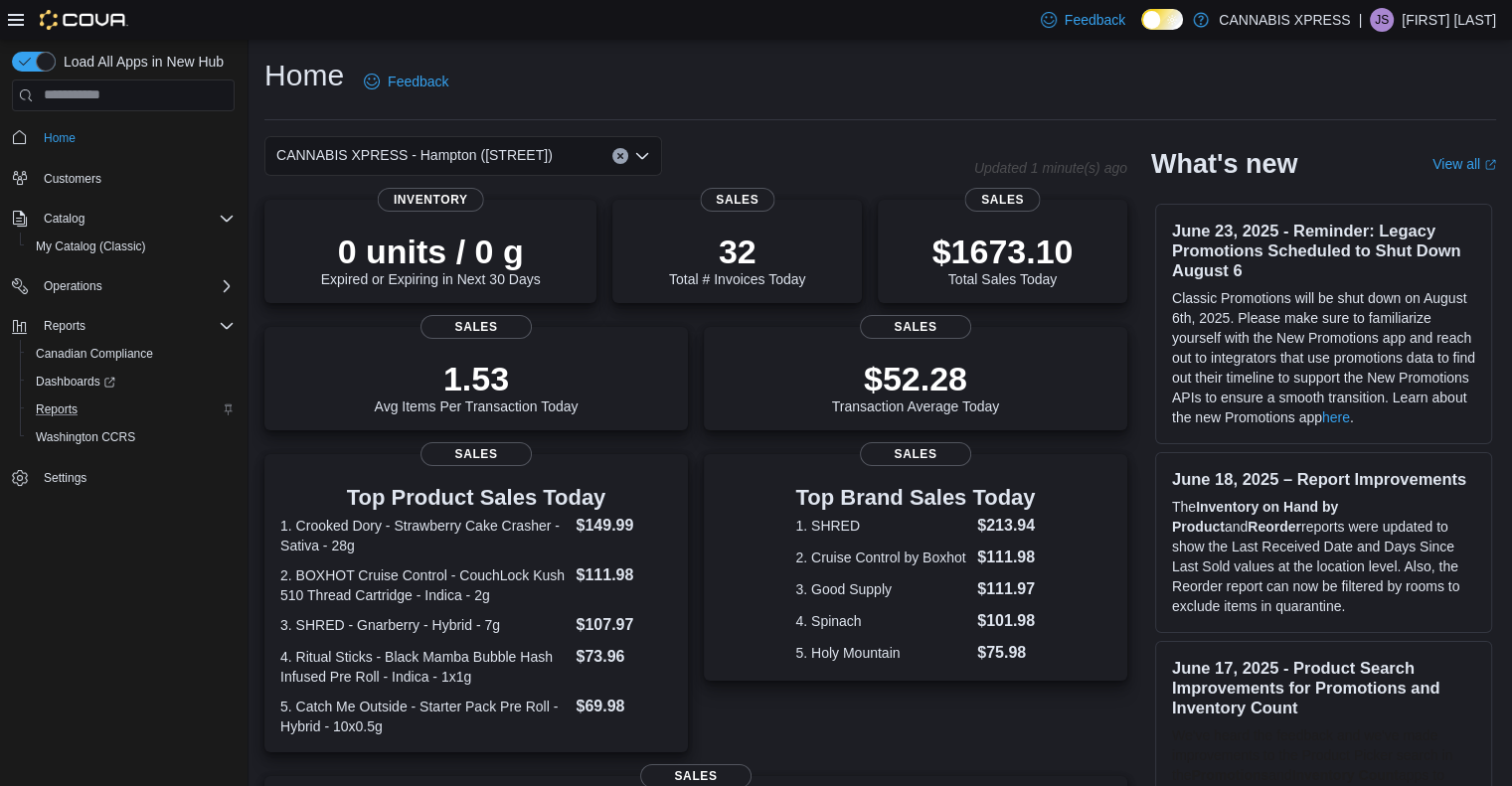 click 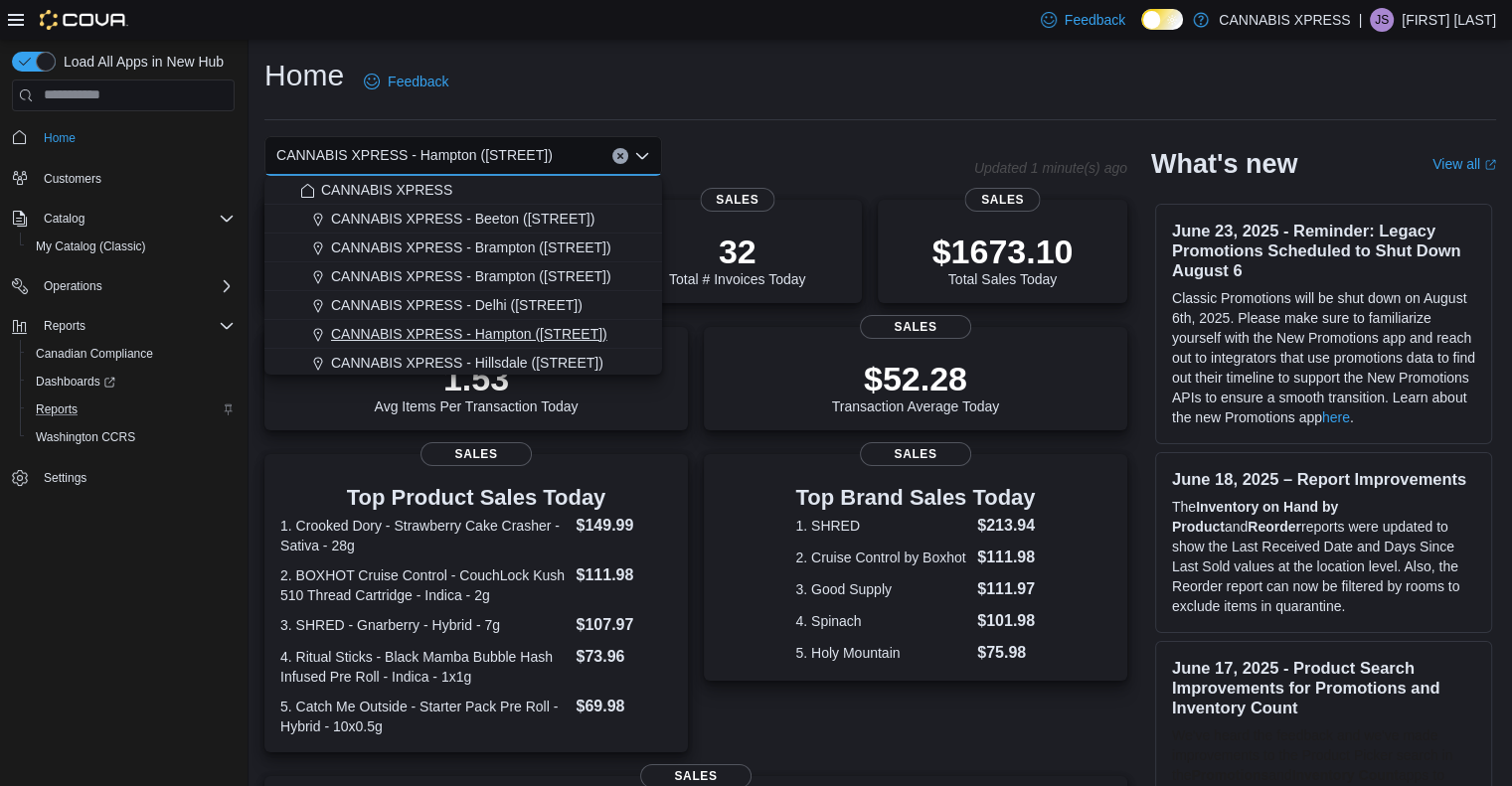 scroll, scrollTop: 435, scrollLeft: 0, axis: vertical 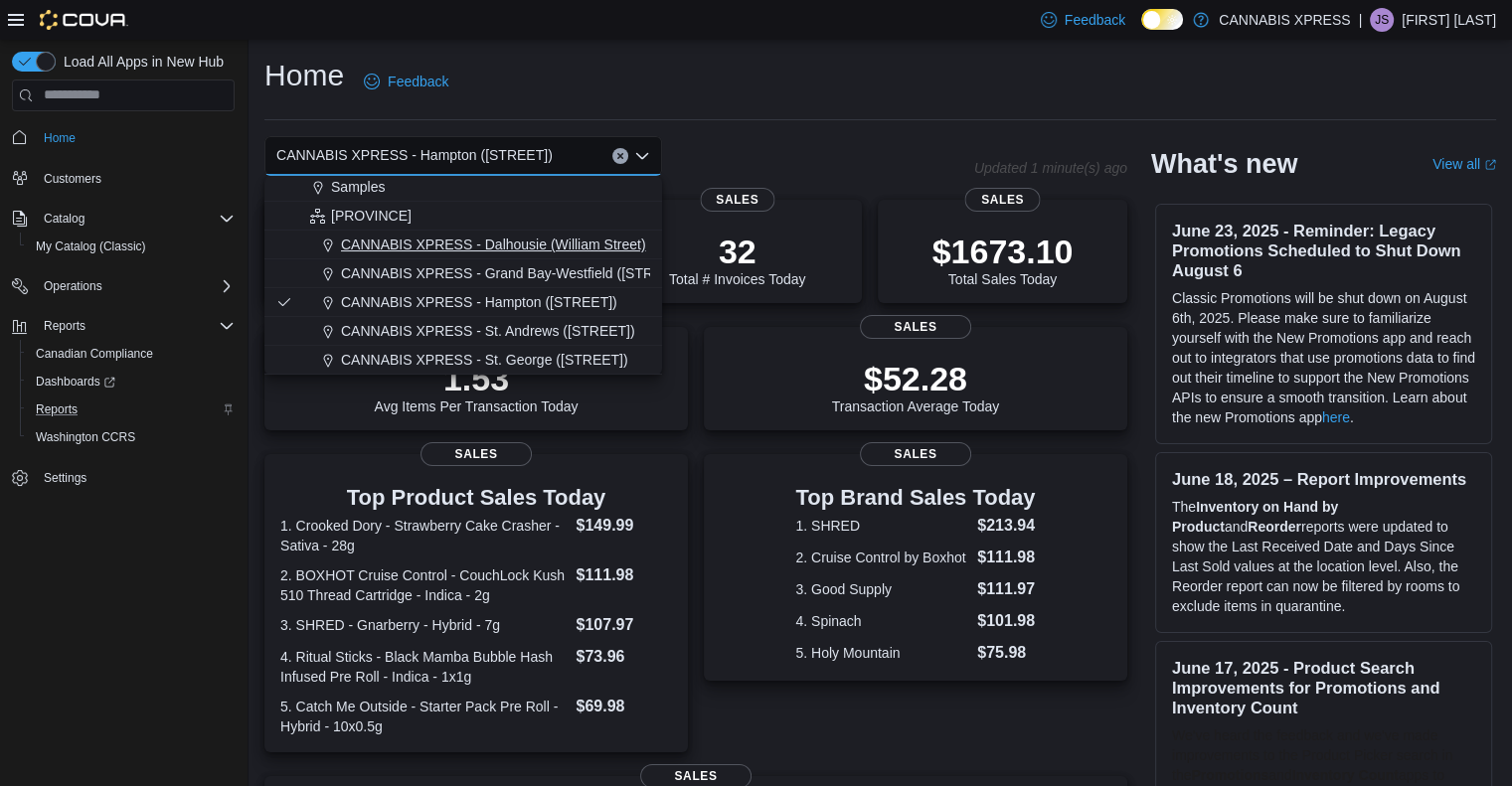 click on "CANNABIS XPRESS - Dalhousie (William Street)" at bounding box center [493, 244] 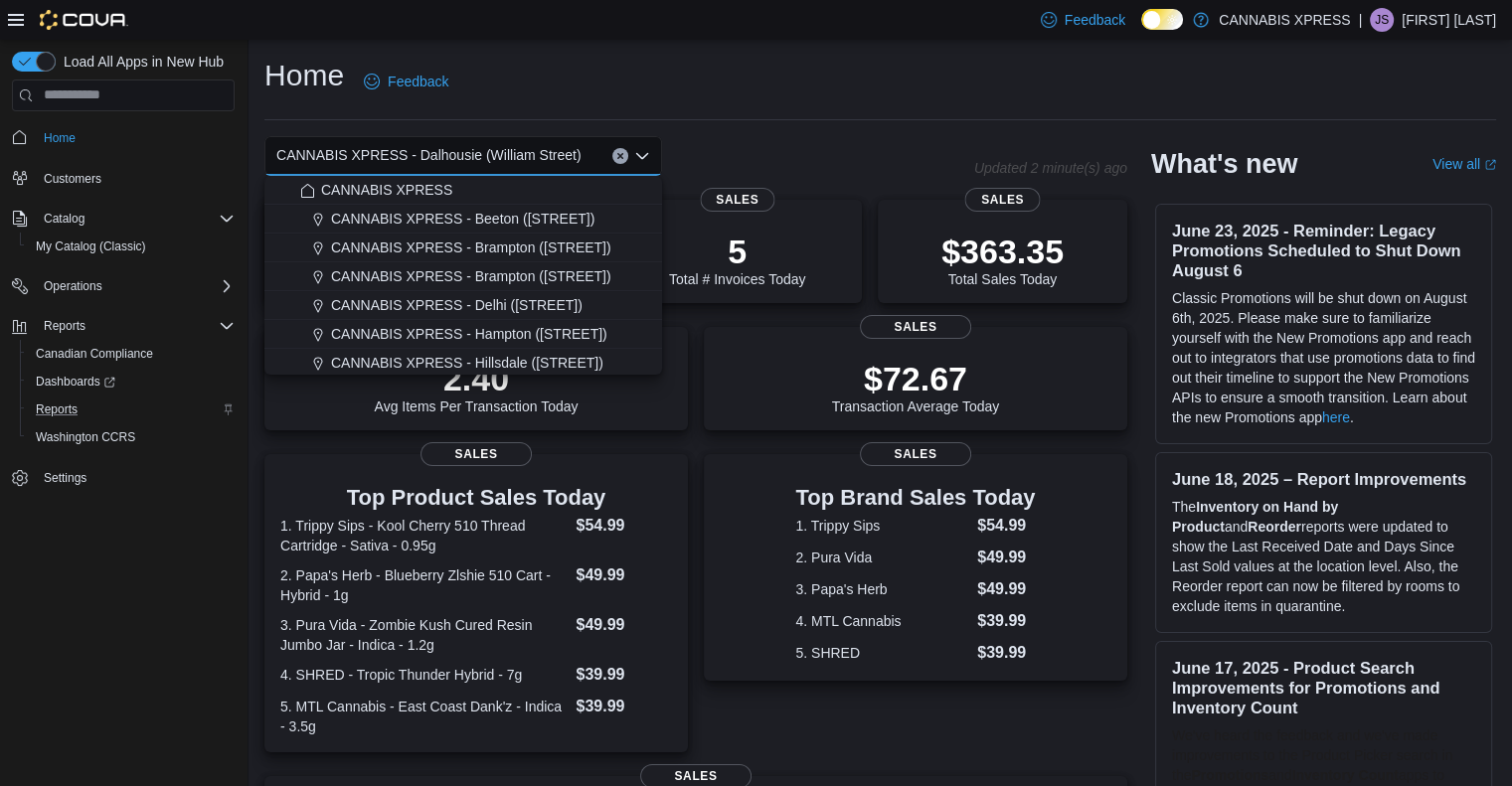 click on "Feedback Dark Mode CANNABIS XPRESS | JS [FIRST] [LAST]" at bounding box center [756, 20] 